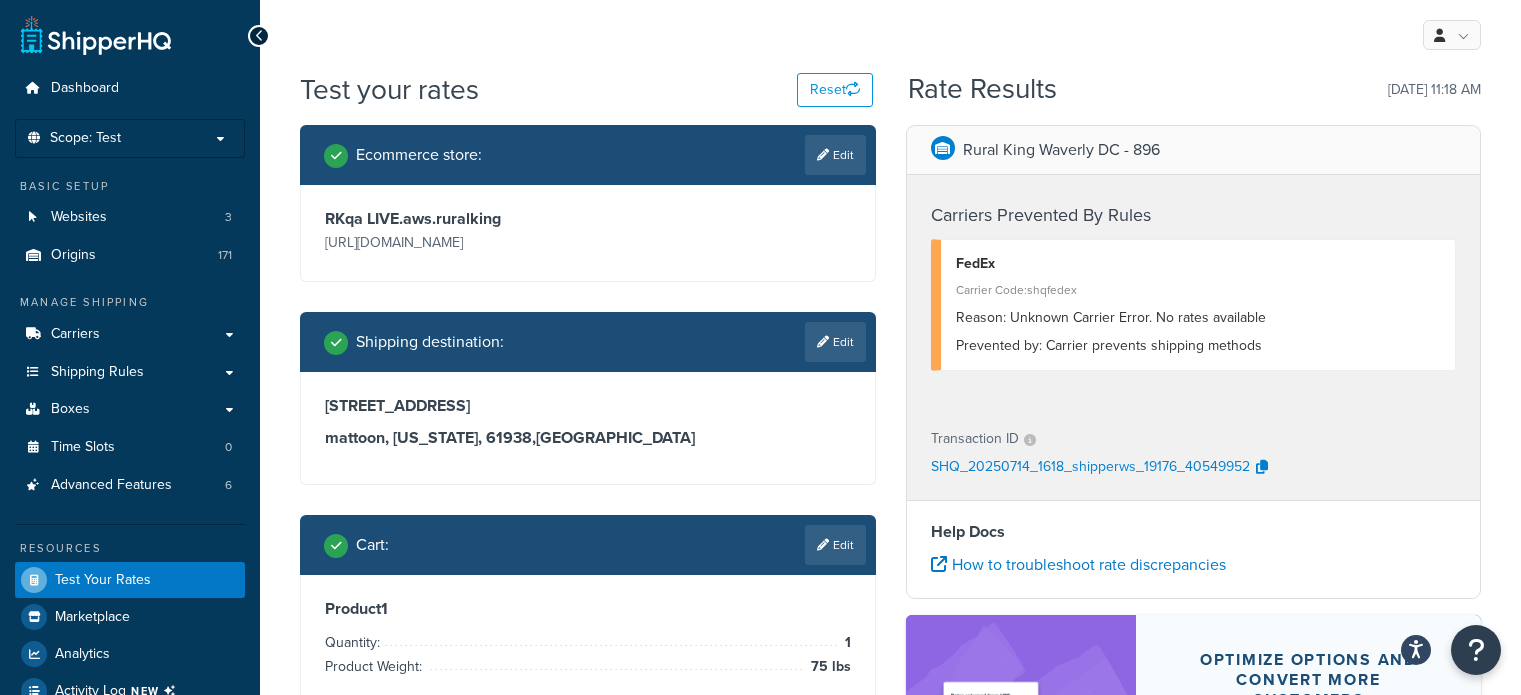 scroll, scrollTop: 329, scrollLeft: 0, axis: vertical 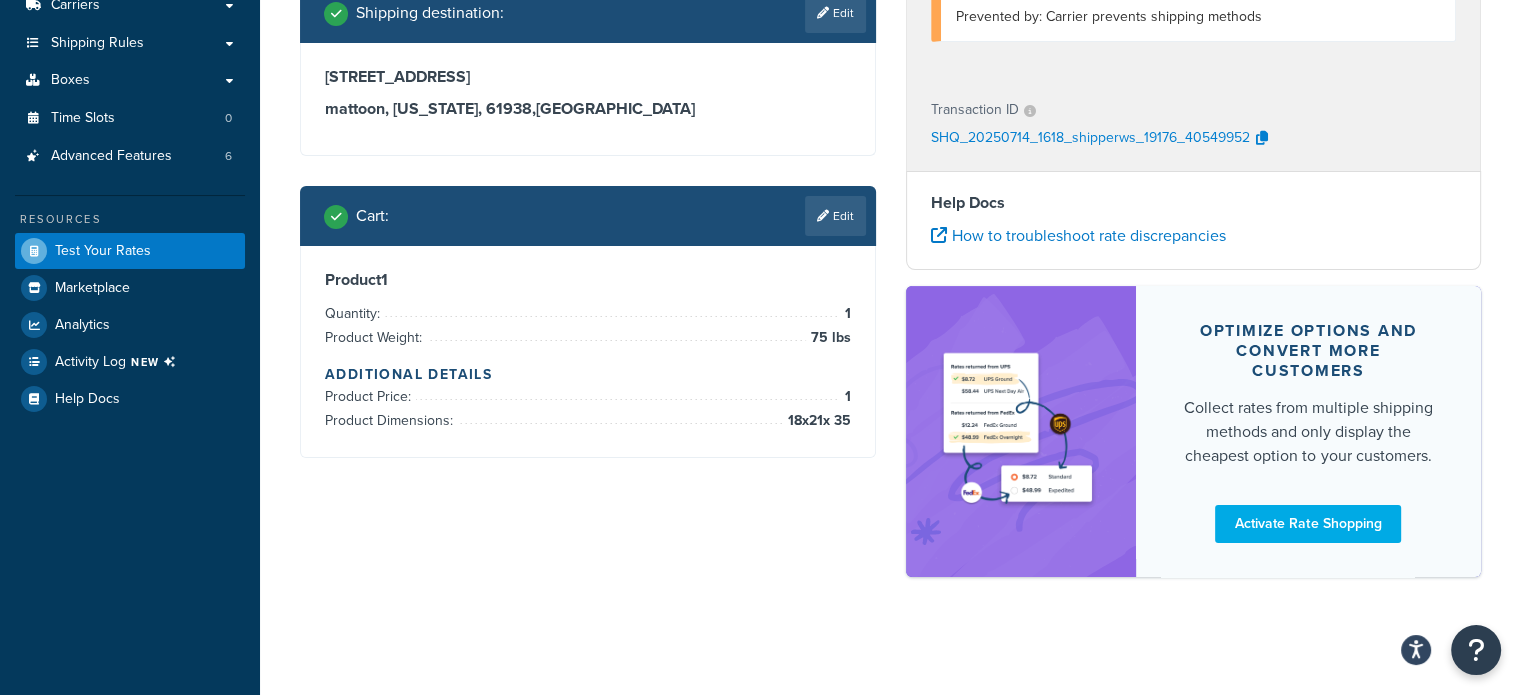 click on "Optimize options and convert more customers Collect rates from multiple shipping methods and only display the cheapest option to your customers. Activate Rate Shopping" at bounding box center (1308, 431) 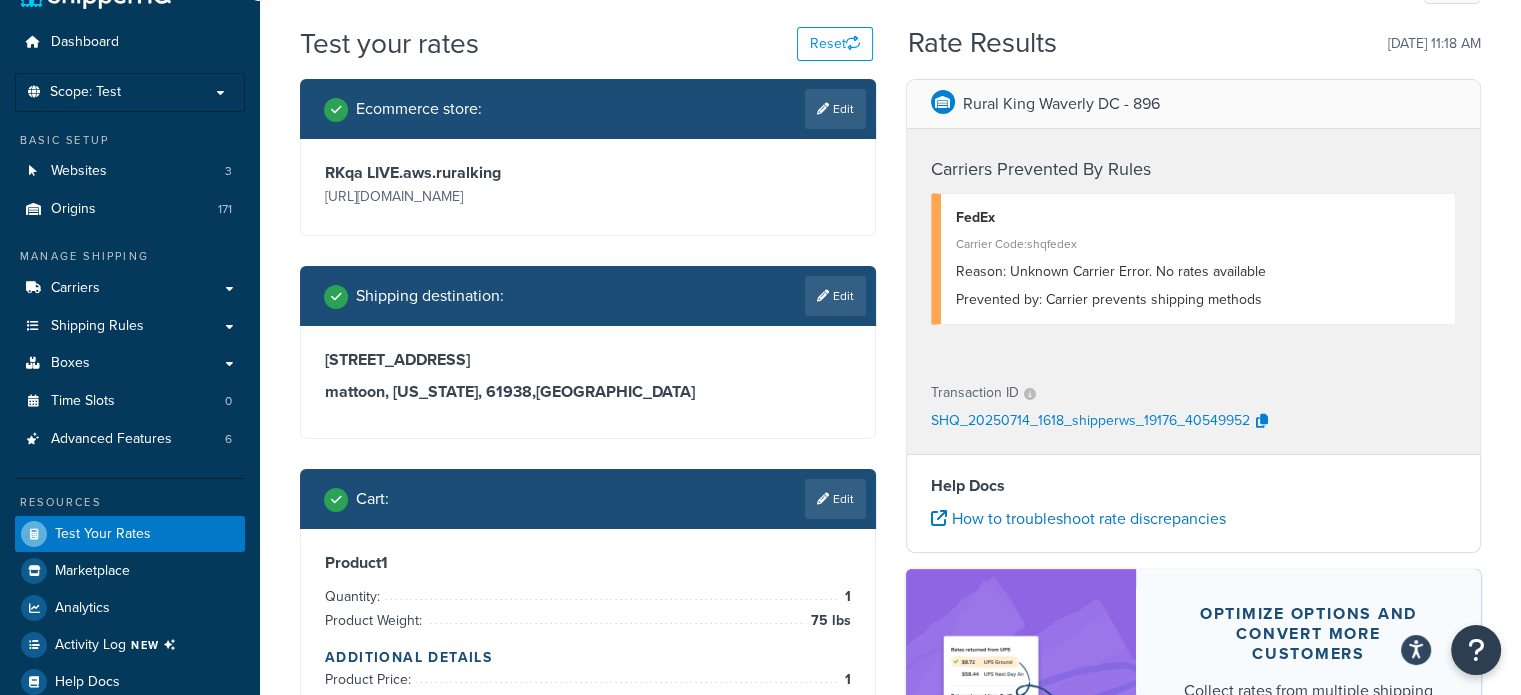 scroll, scrollTop: 0, scrollLeft: 0, axis: both 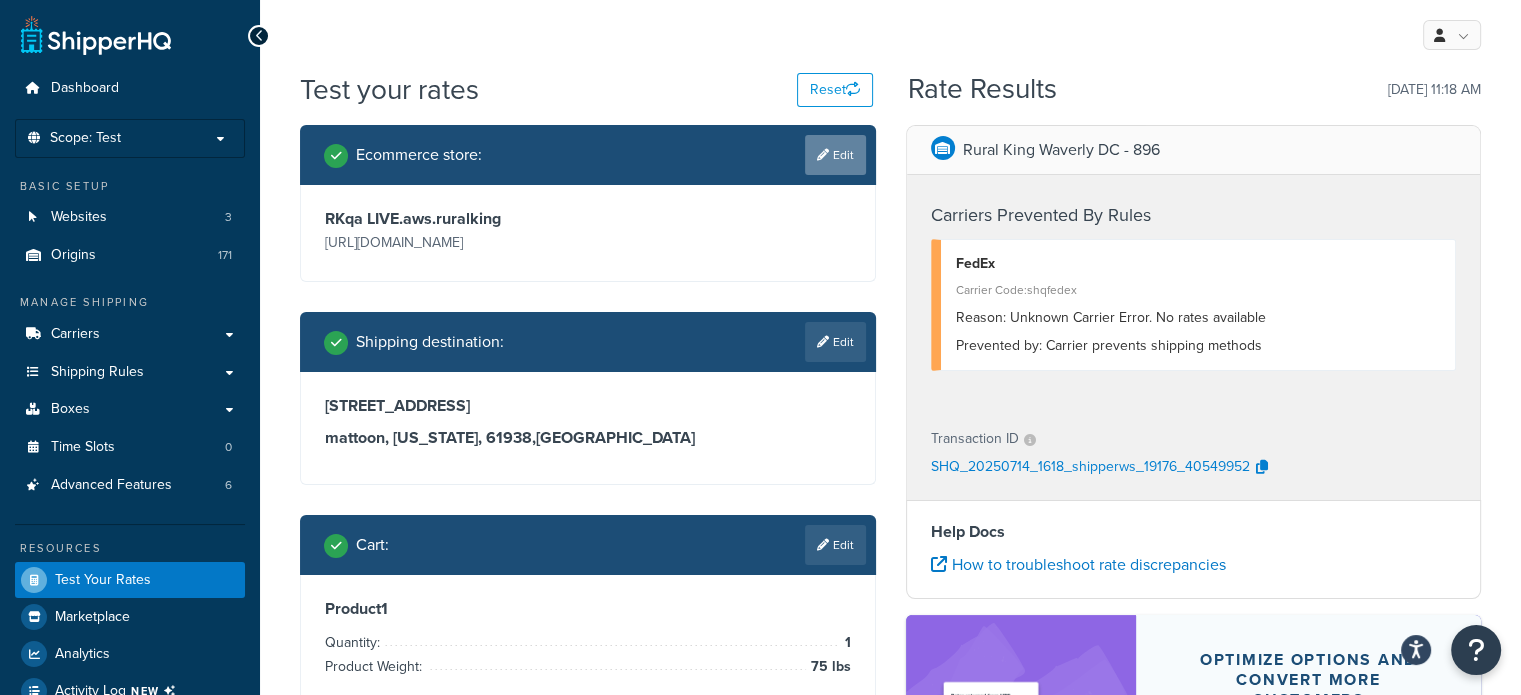 click on "Edit" at bounding box center (835, 155) 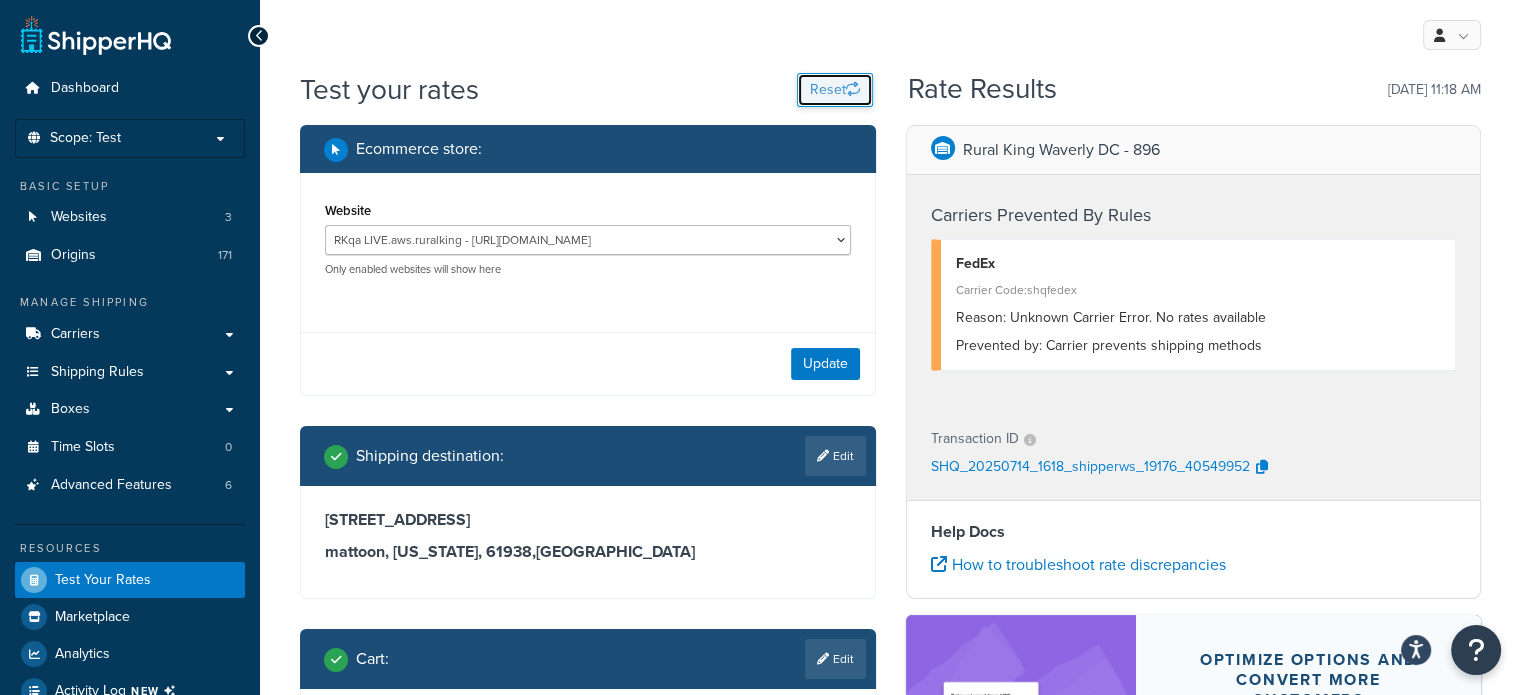 click on "Reset" at bounding box center (835, 90) 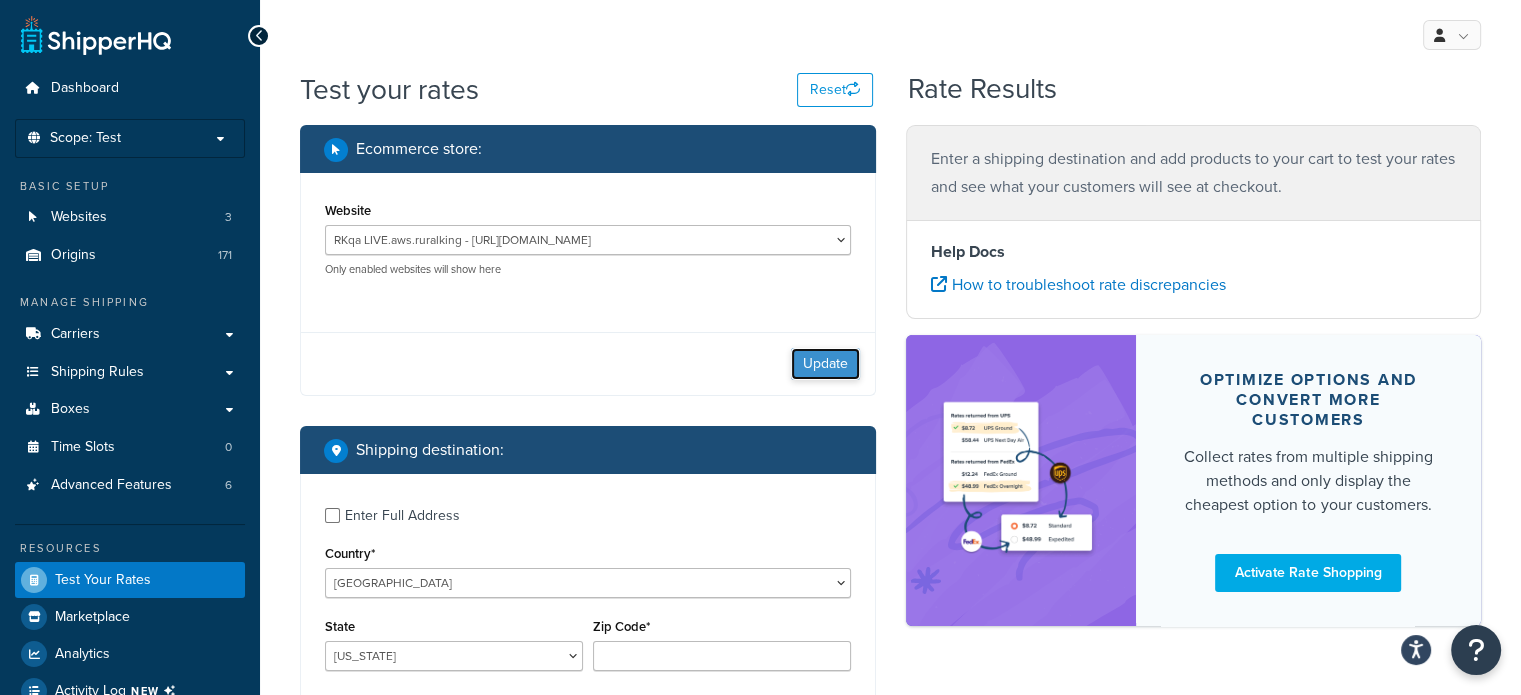 click on "Update" at bounding box center [825, 364] 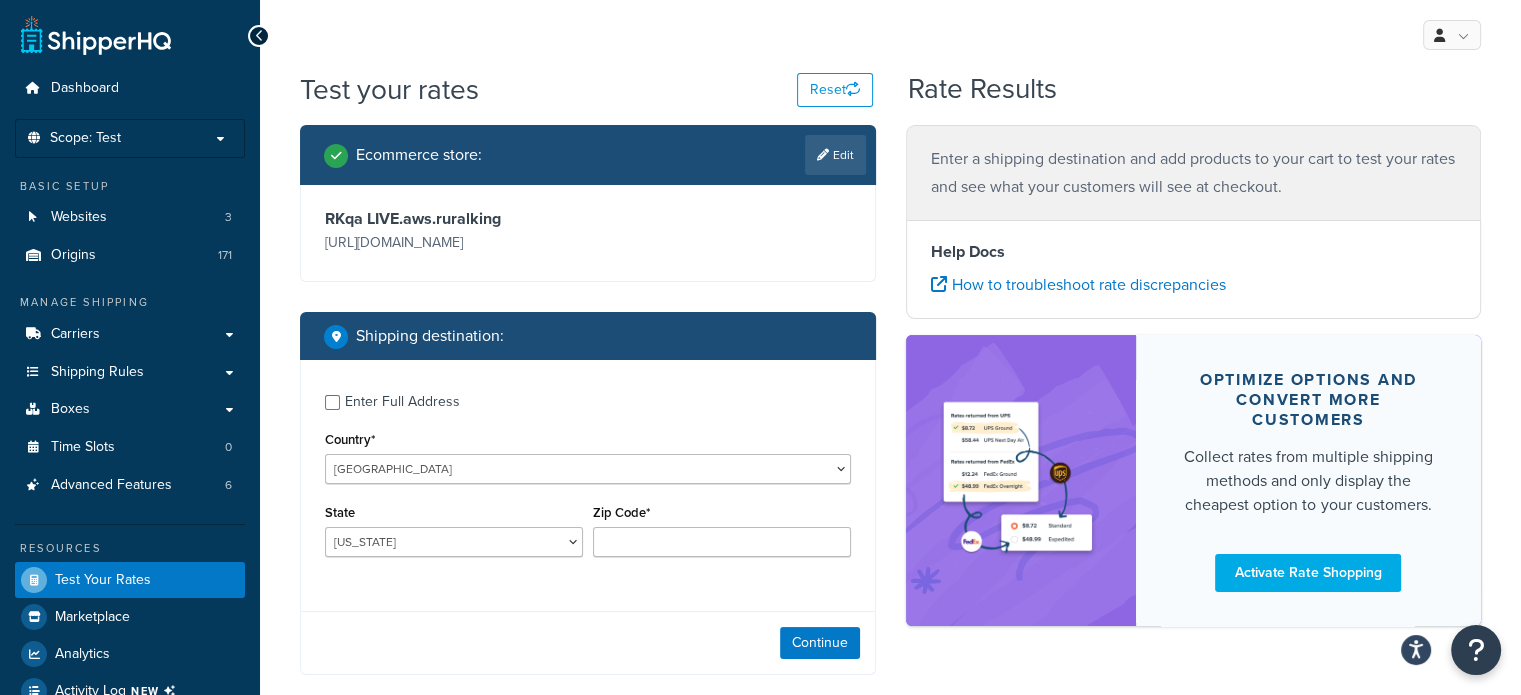 click on "Enter Full Address" at bounding box center (402, 402) 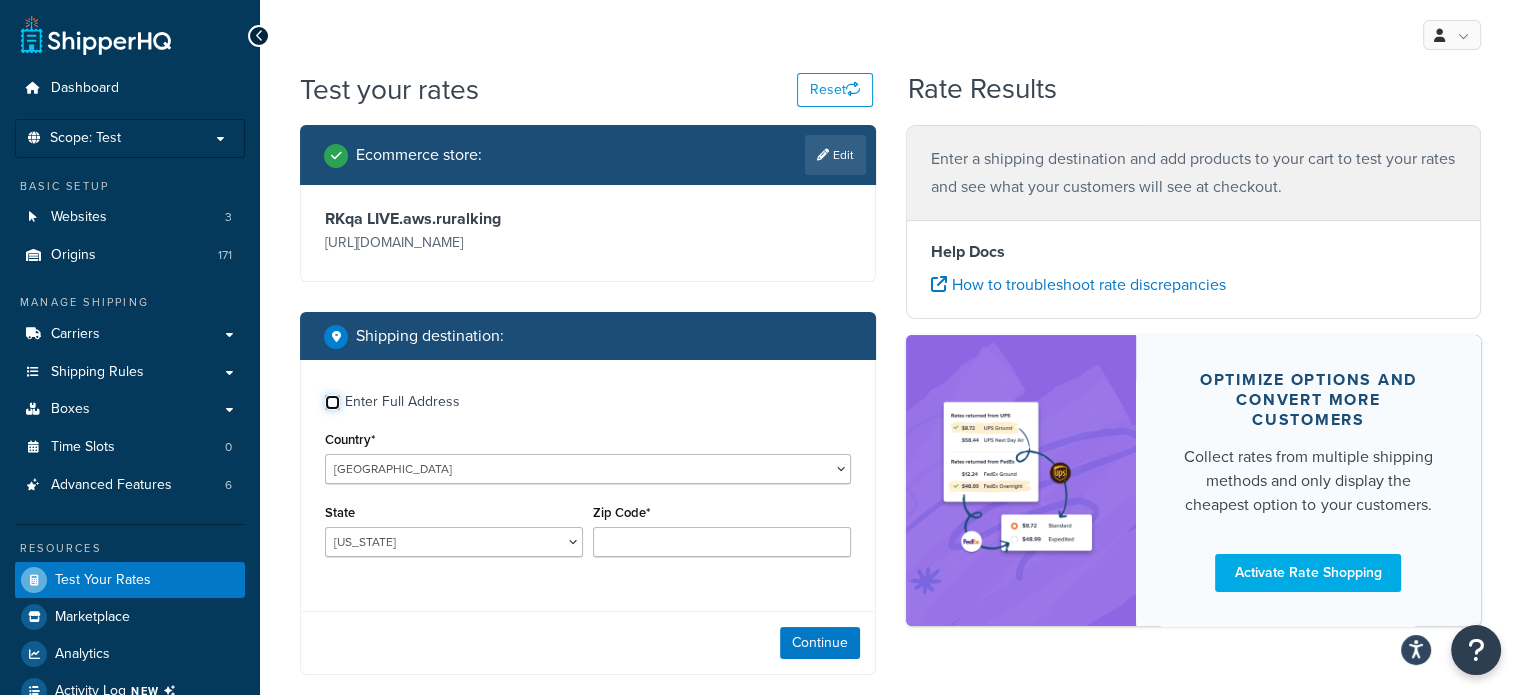 click on "Enter Full Address" at bounding box center [332, 402] 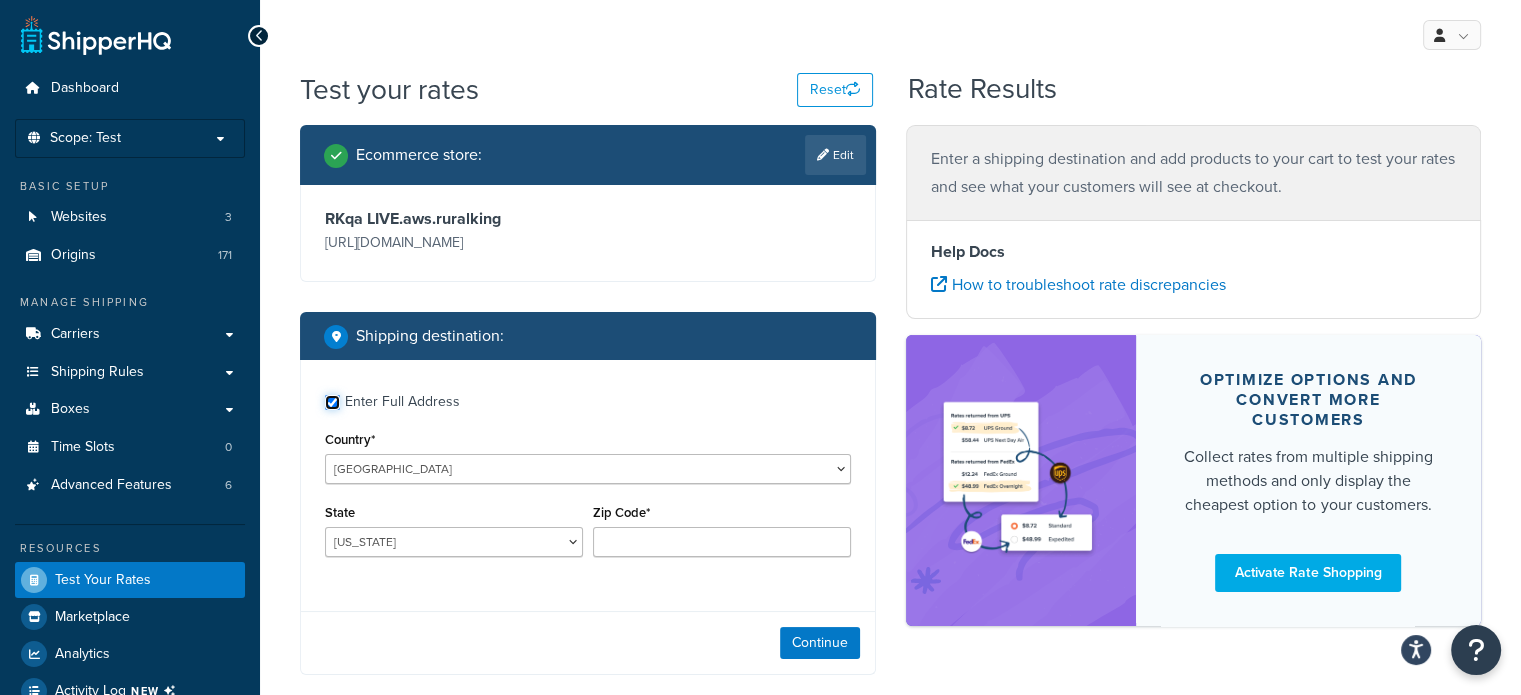 checkbox on "true" 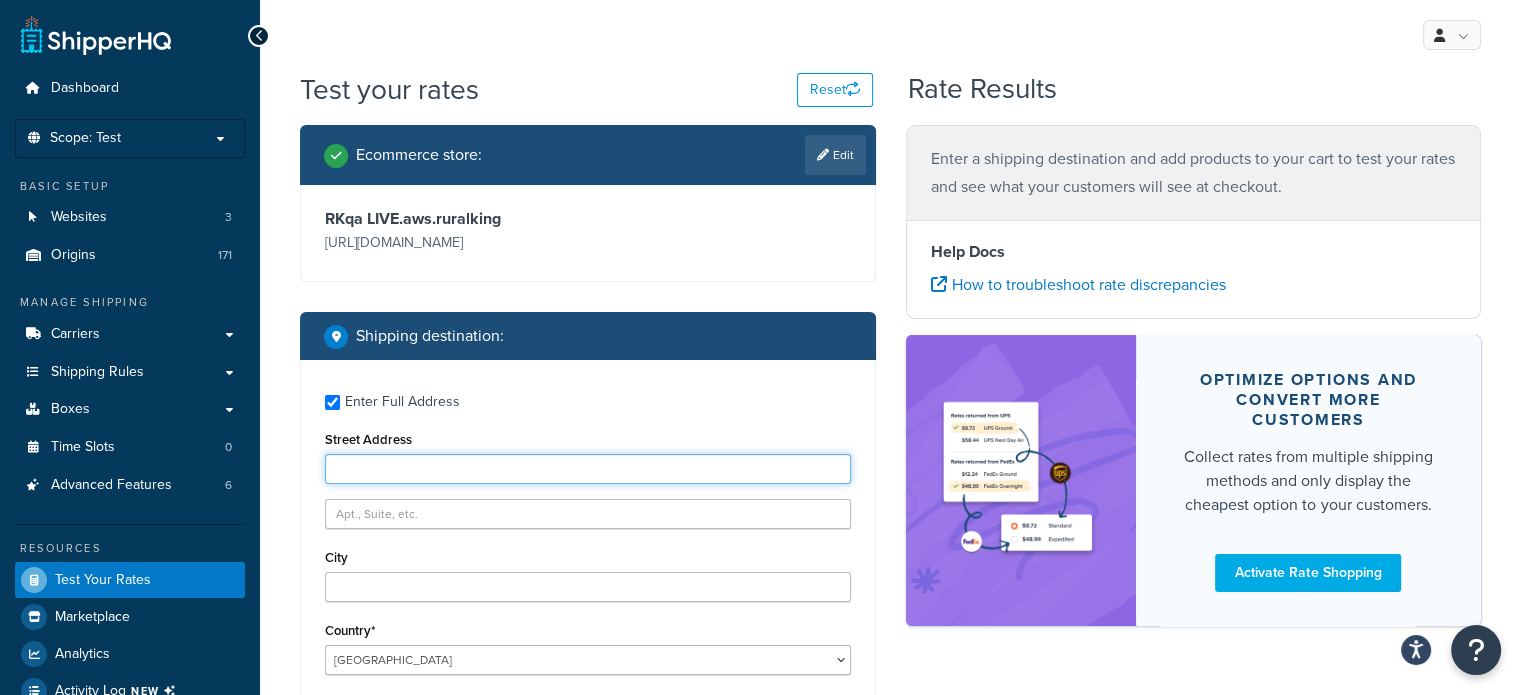 click on "Street Address" at bounding box center [588, 469] 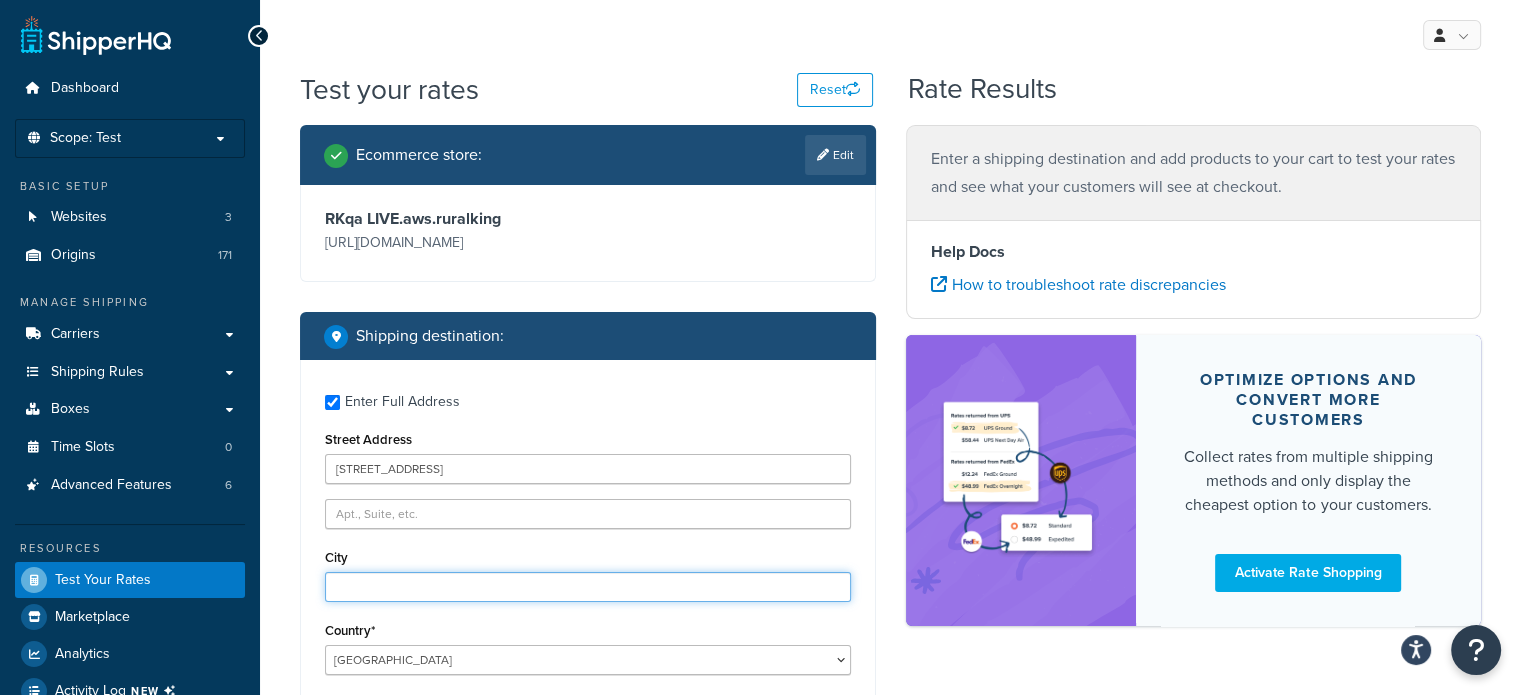 type on "mattoon" 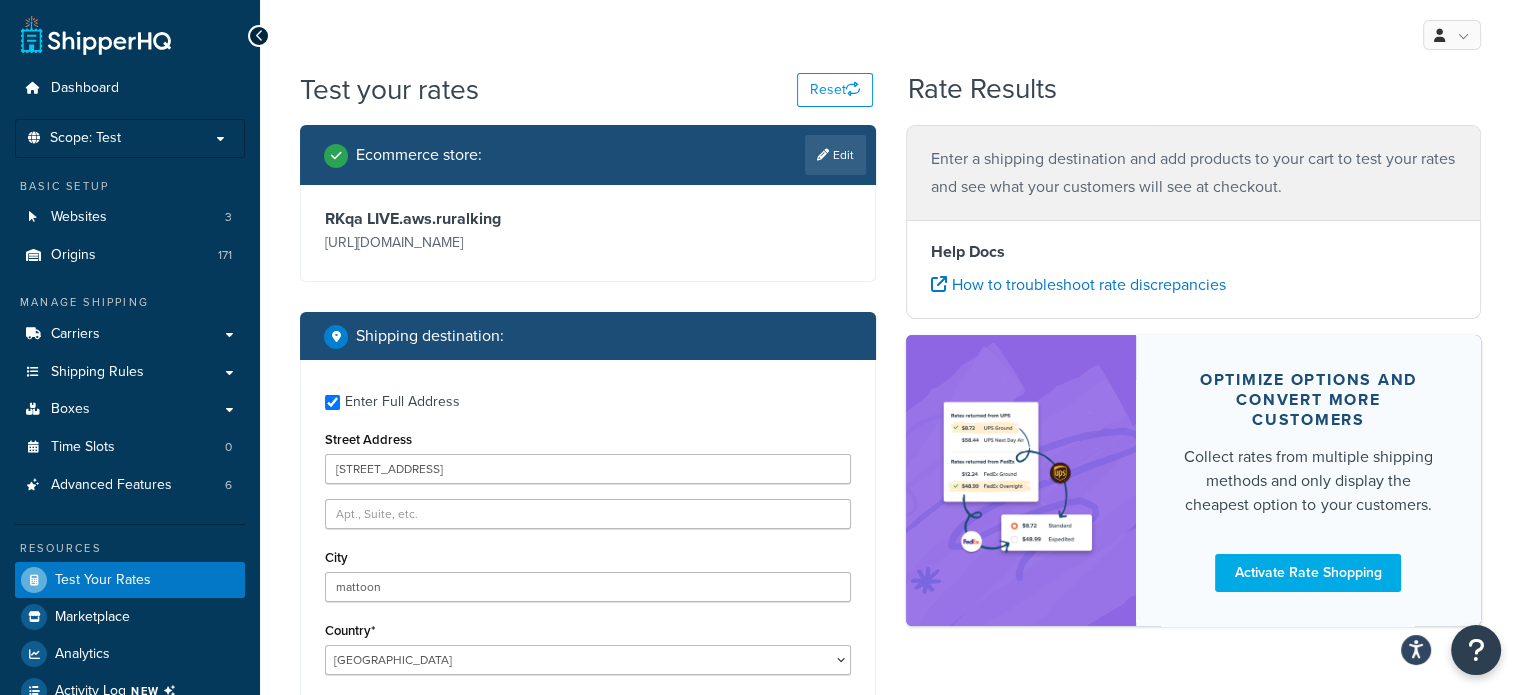 select on "IL" 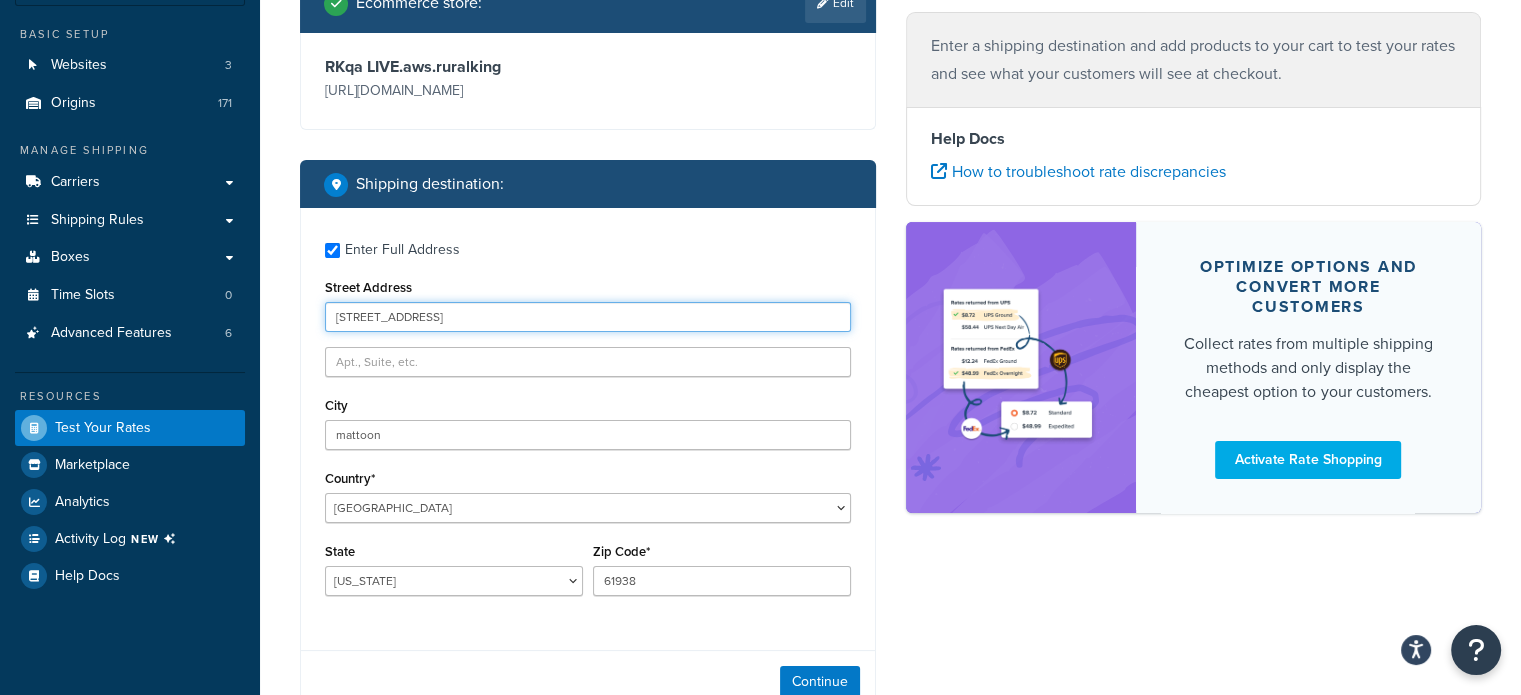 scroll, scrollTop: 379, scrollLeft: 0, axis: vertical 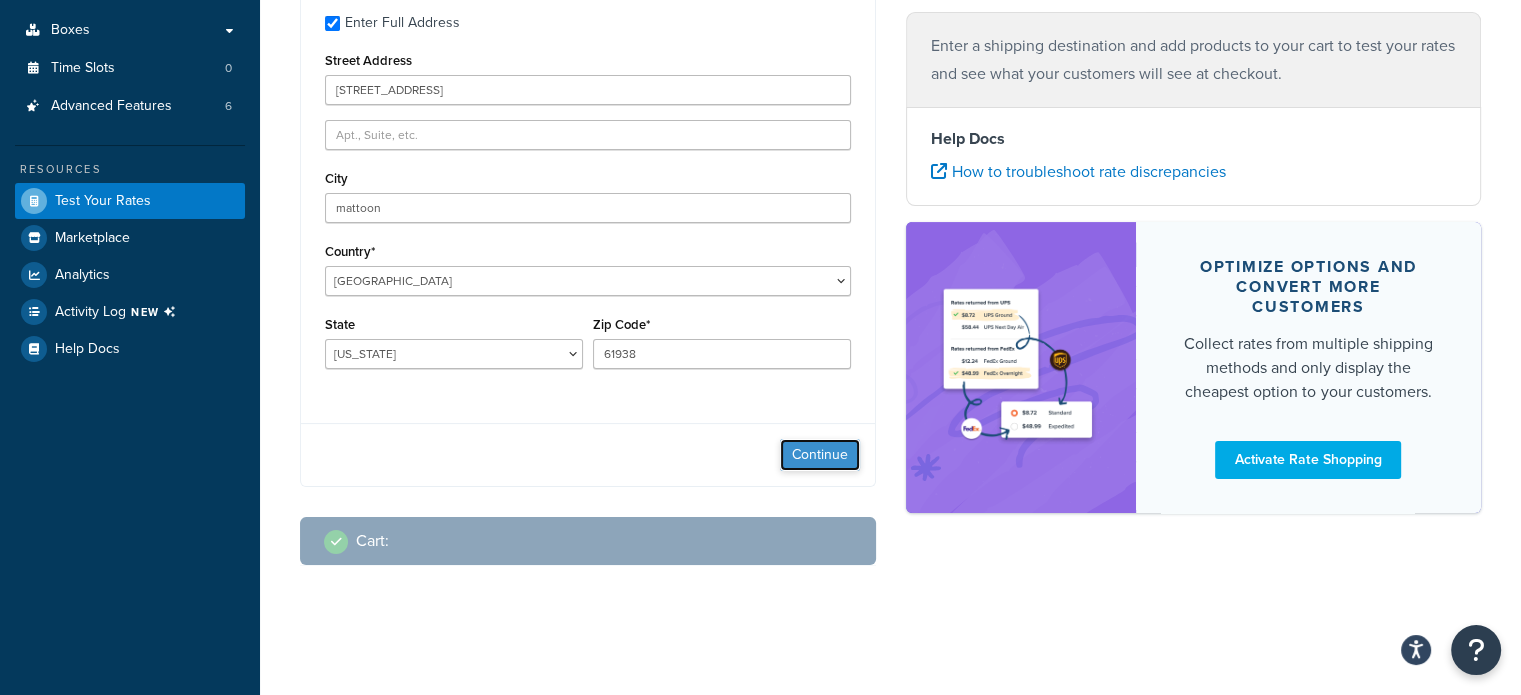click on "Continue" at bounding box center (820, 455) 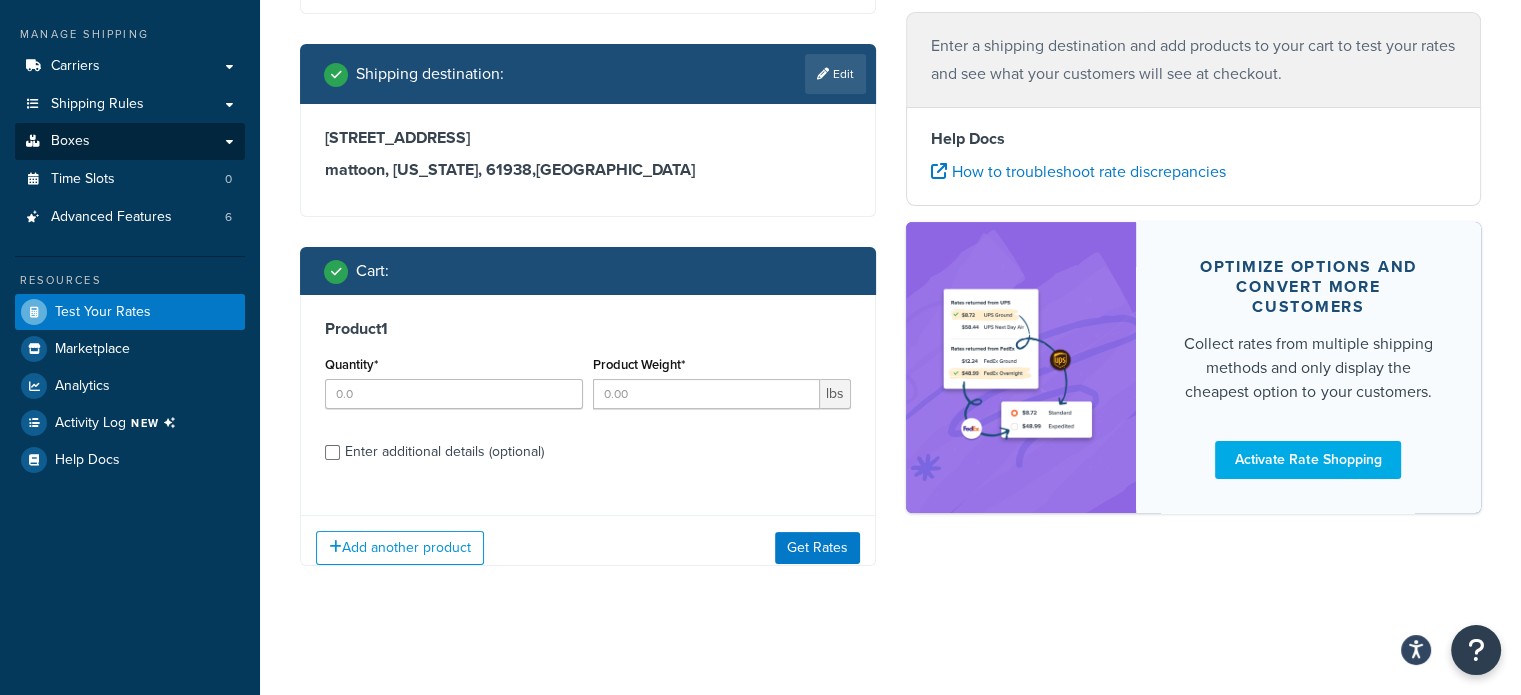 scroll, scrollTop: 283, scrollLeft: 0, axis: vertical 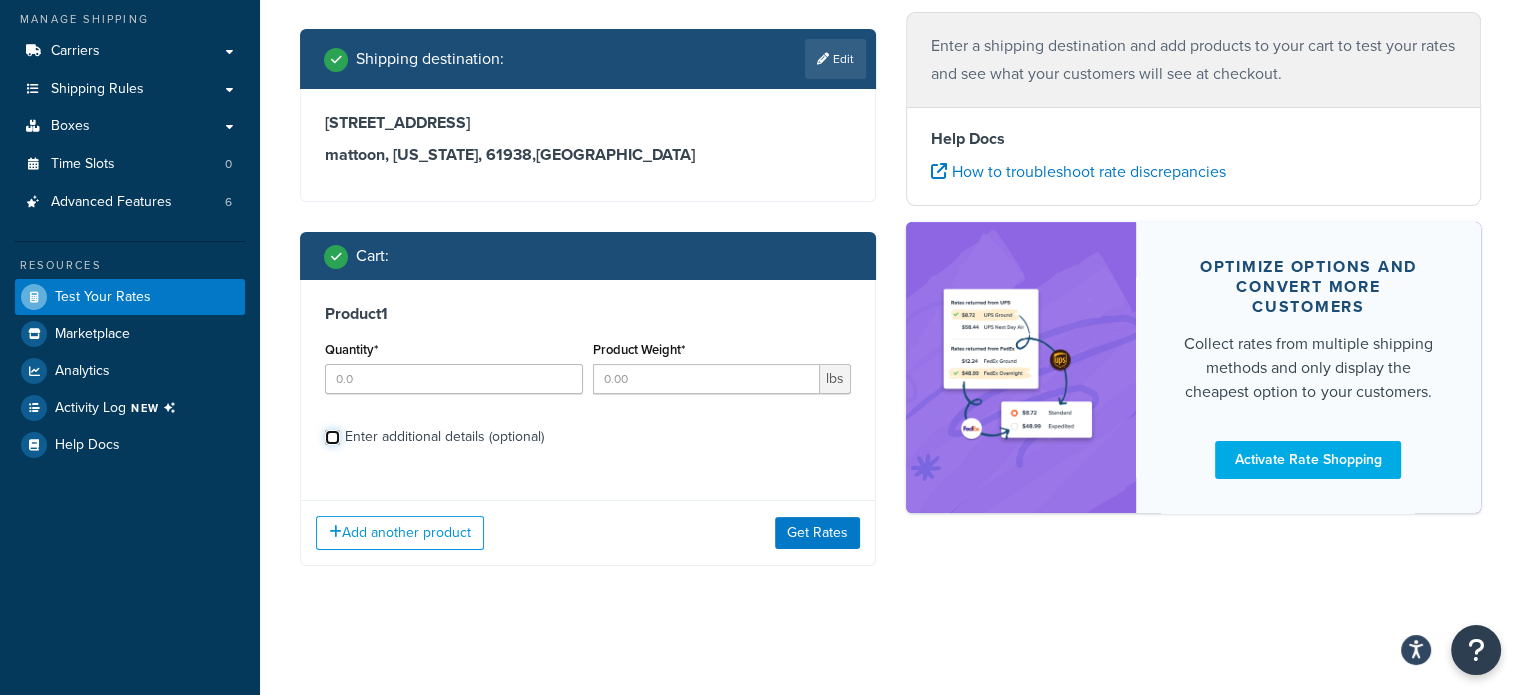 click on "Enter additional details (optional)" at bounding box center (332, 437) 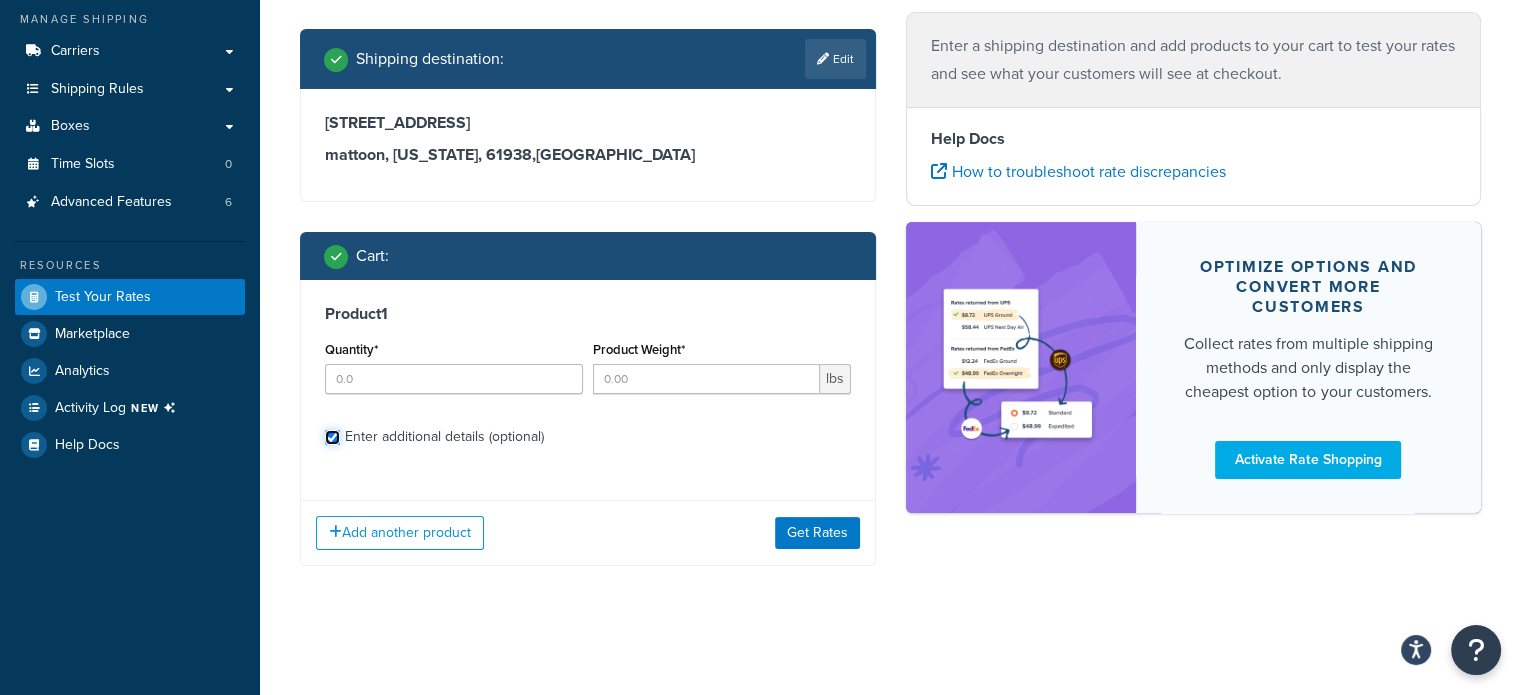 checkbox on "true" 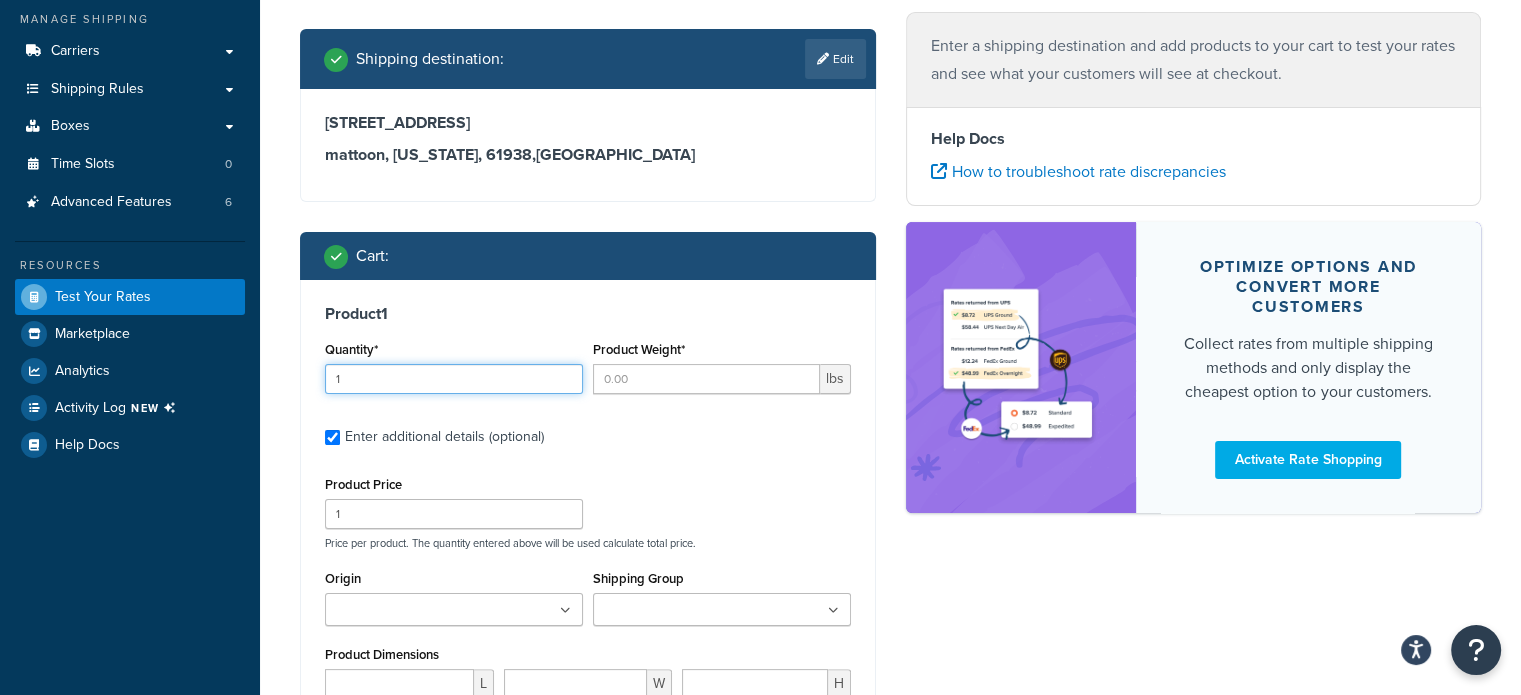 type on "1" 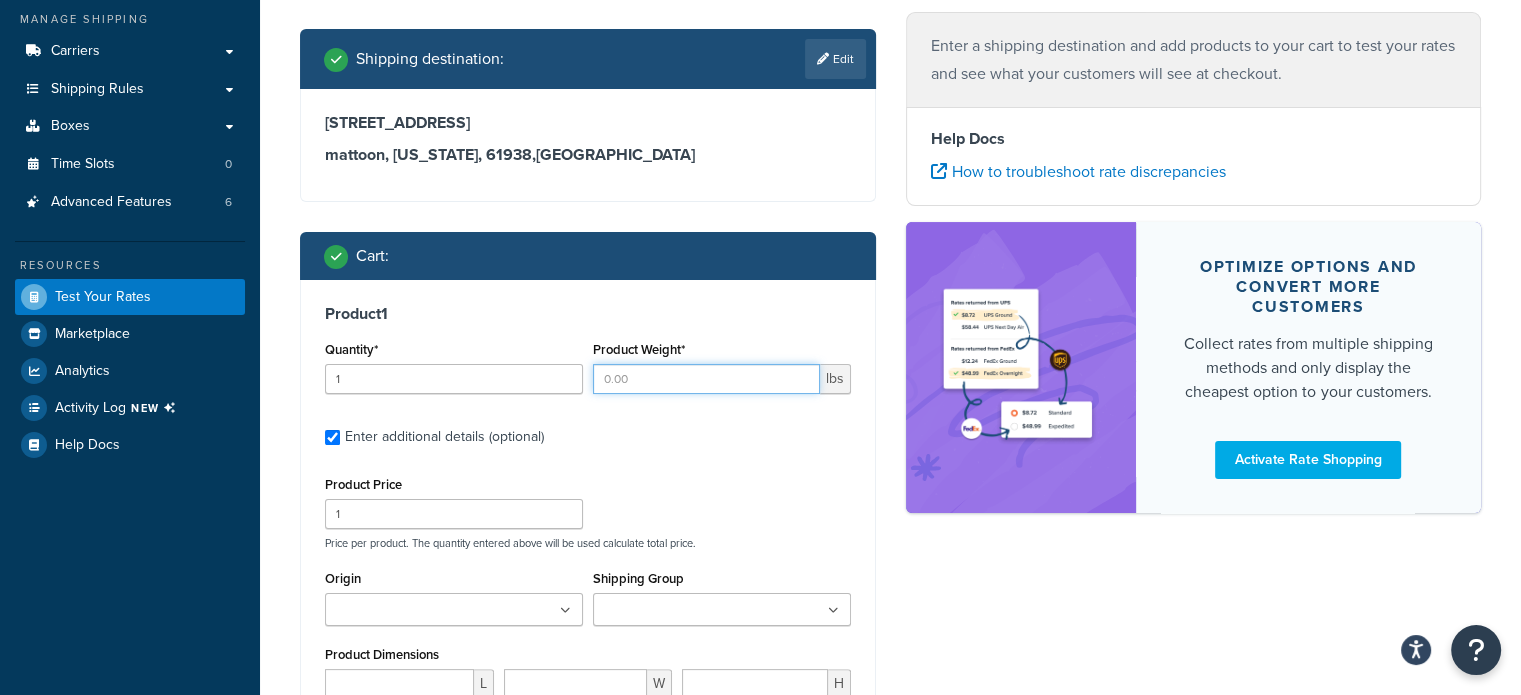 click on "Product Weight*" at bounding box center (706, 379) 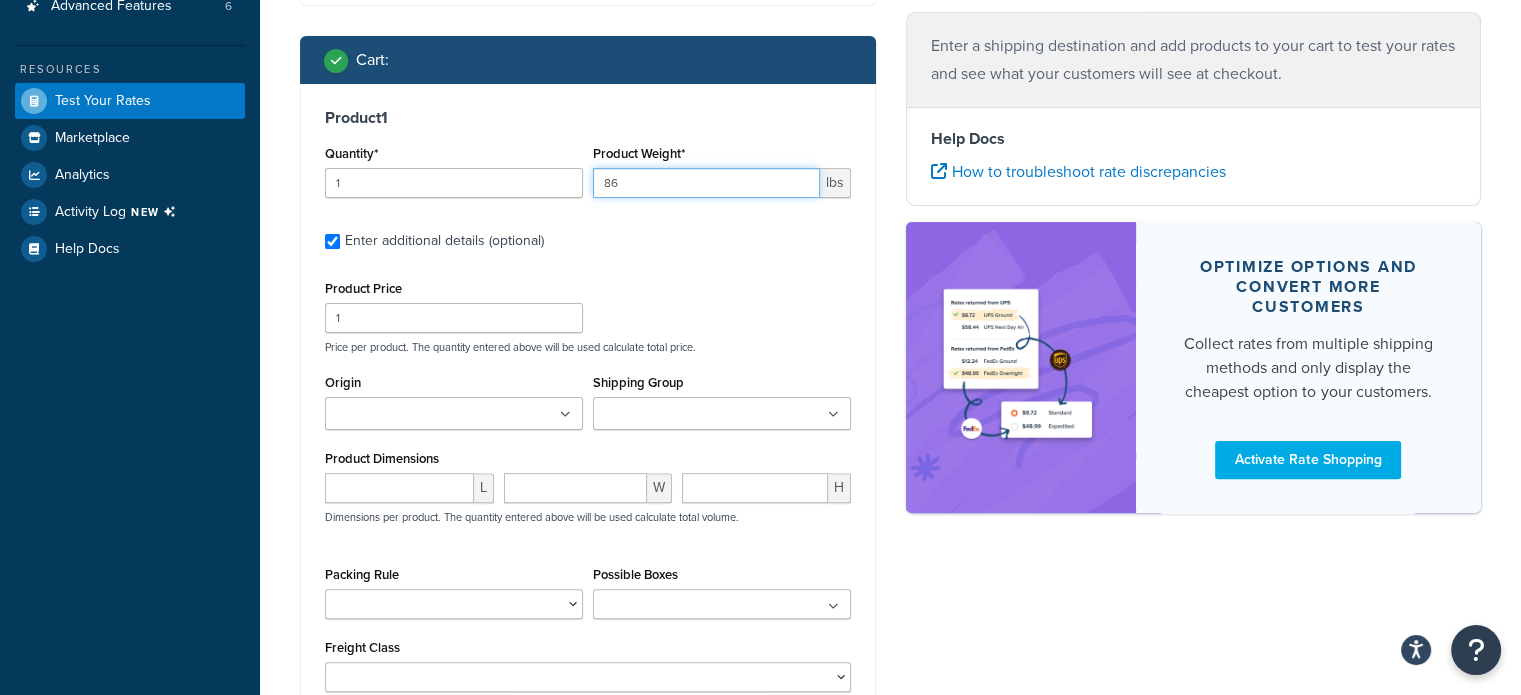 scroll, scrollTop: 483, scrollLeft: 0, axis: vertical 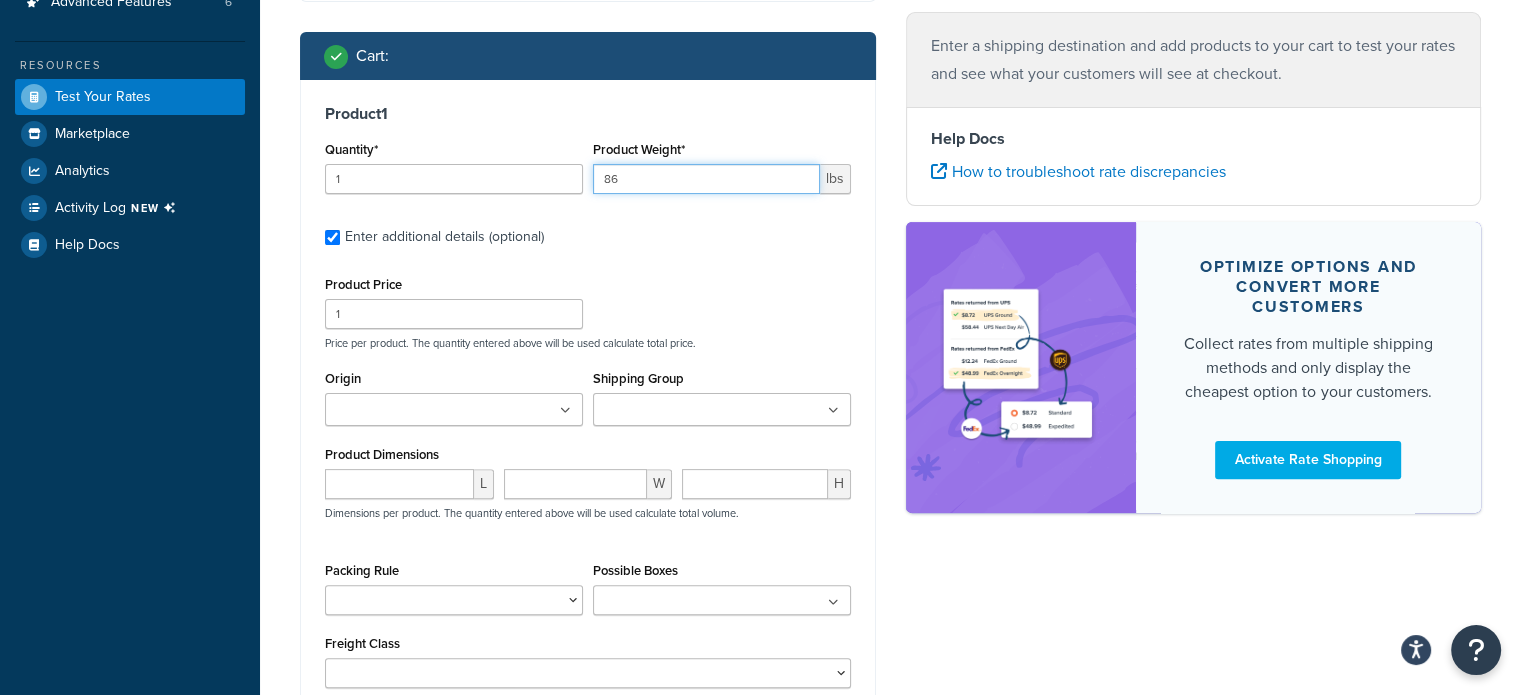 type on "86" 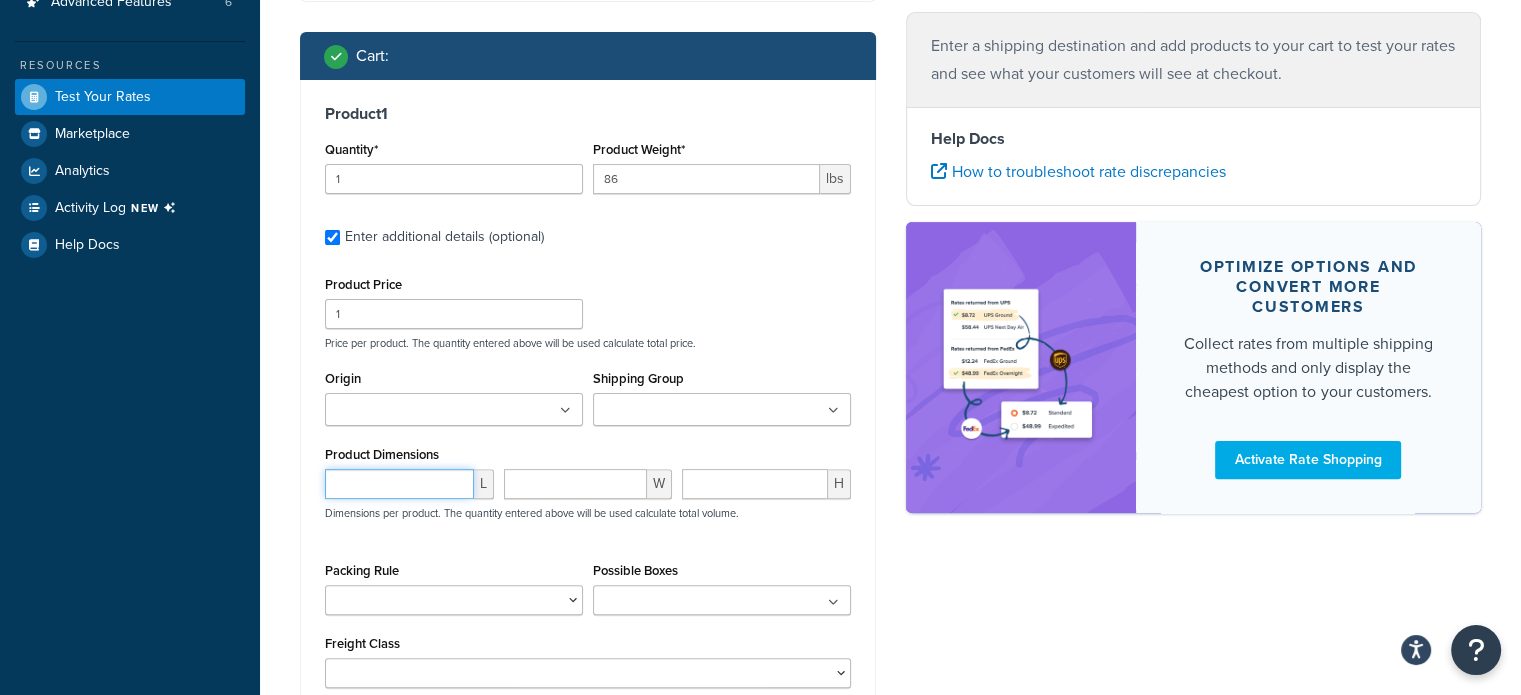 click at bounding box center (399, 484) 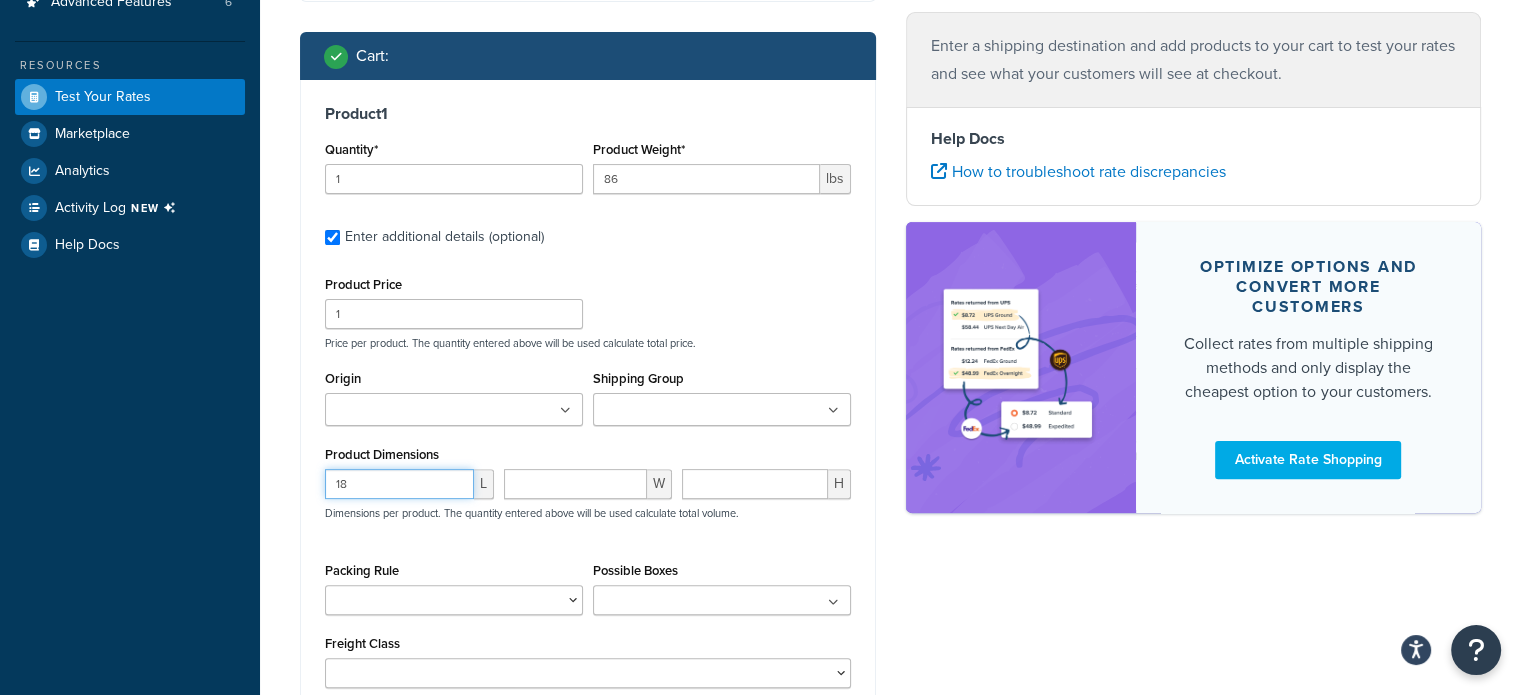 type on "18" 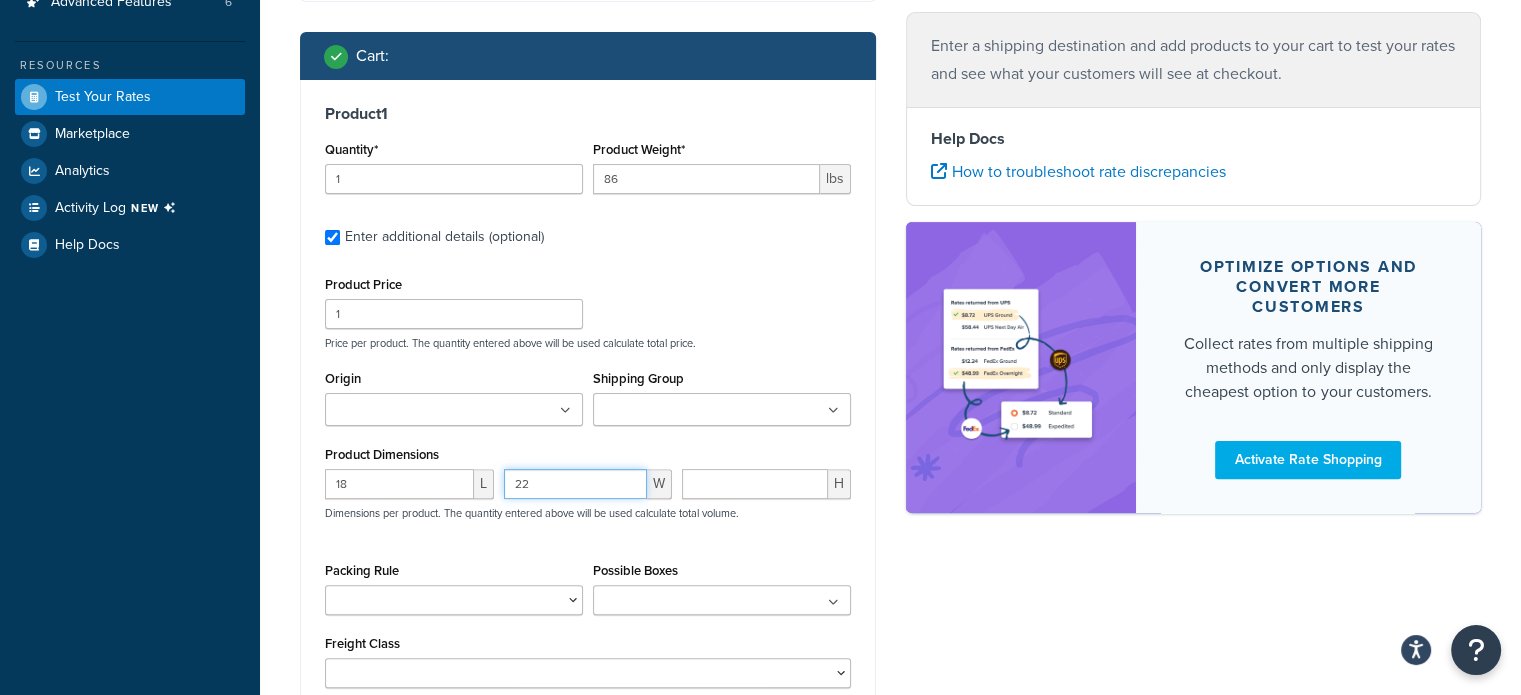 type on "22" 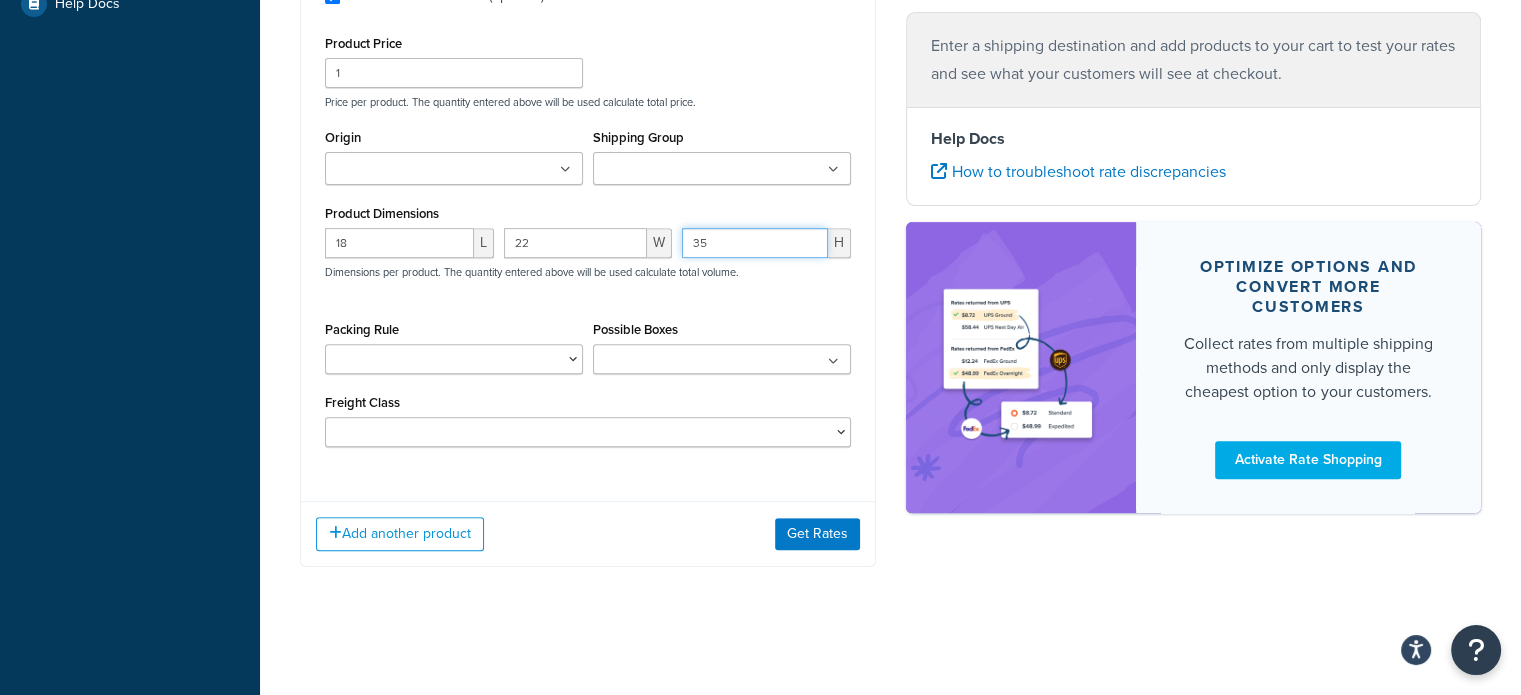 scroll, scrollTop: 724, scrollLeft: 0, axis: vertical 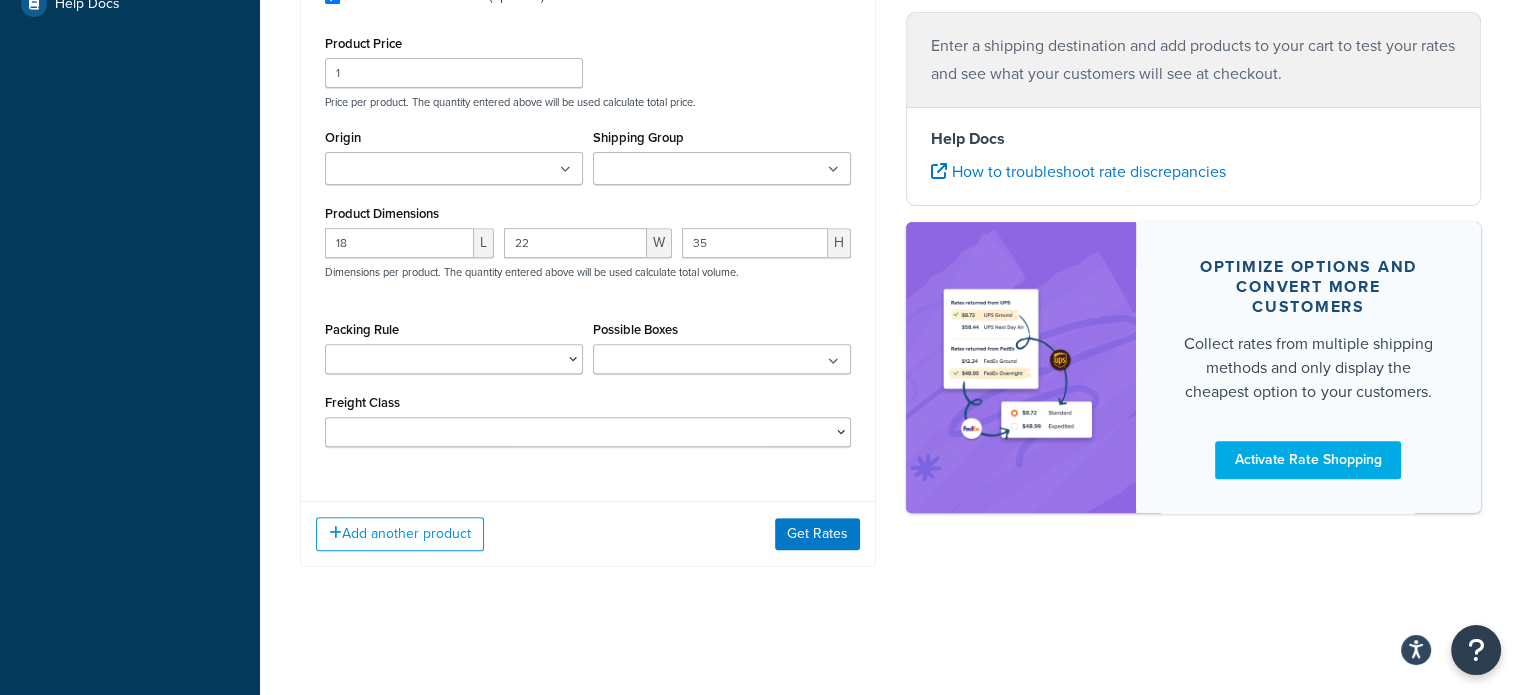 click on "Add another product Get Rates" at bounding box center [588, 533] 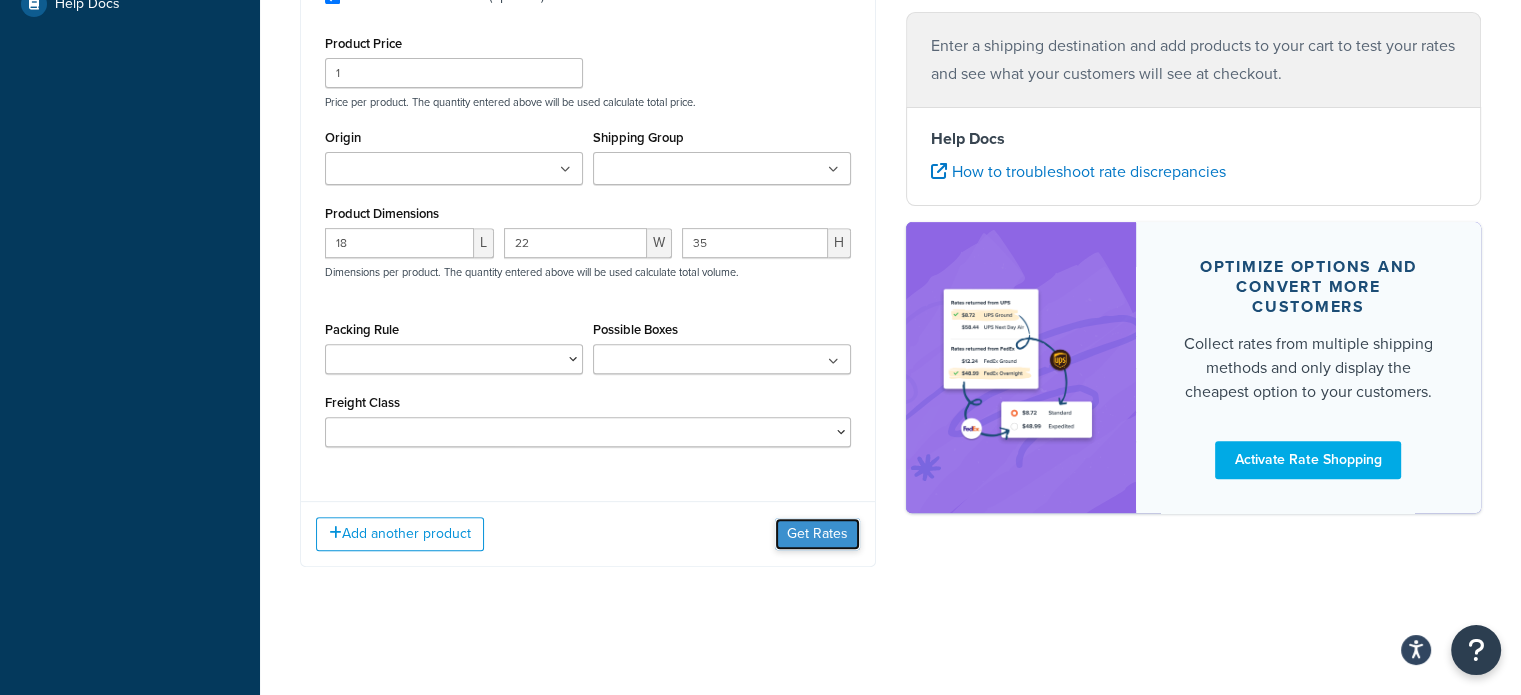 click on "Get Rates" at bounding box center (817, 534) 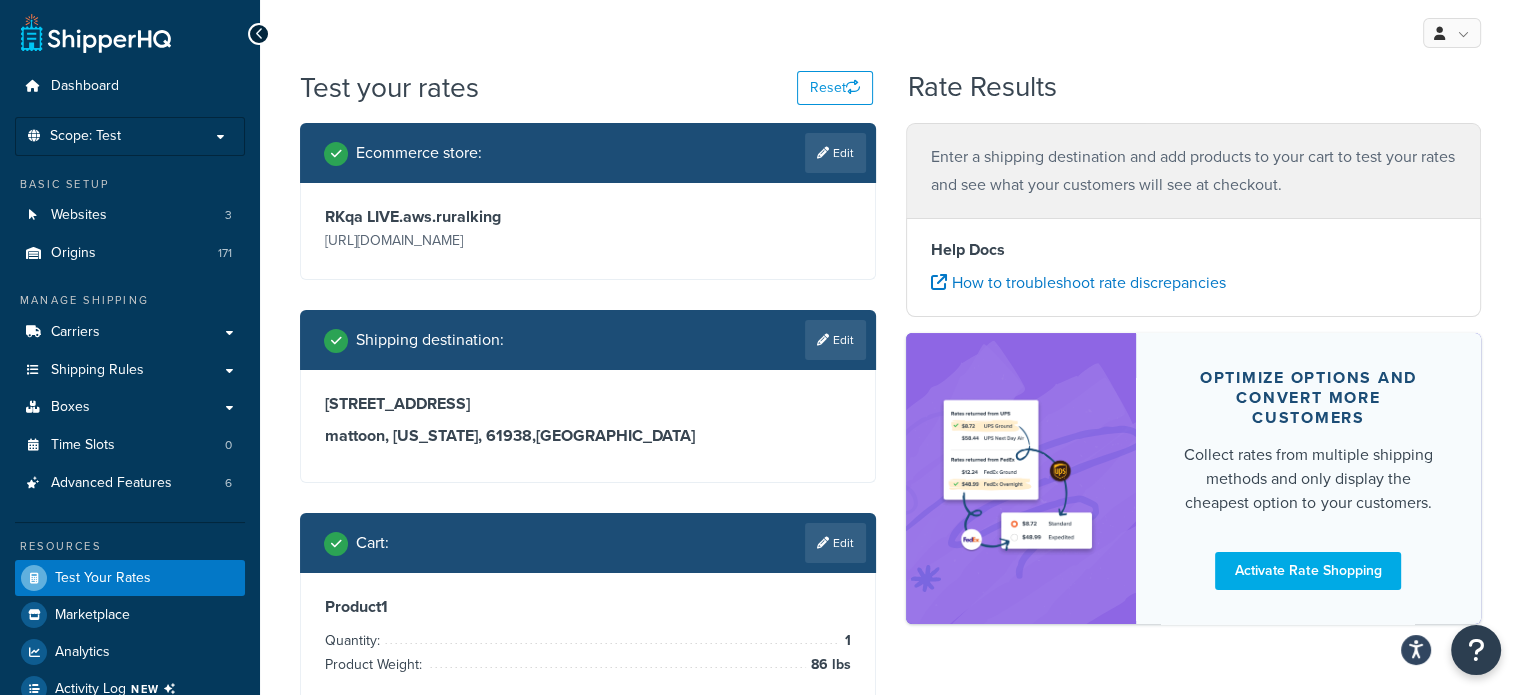 scroll, scrollTop: 0, scrollLeft: 0, axis: both 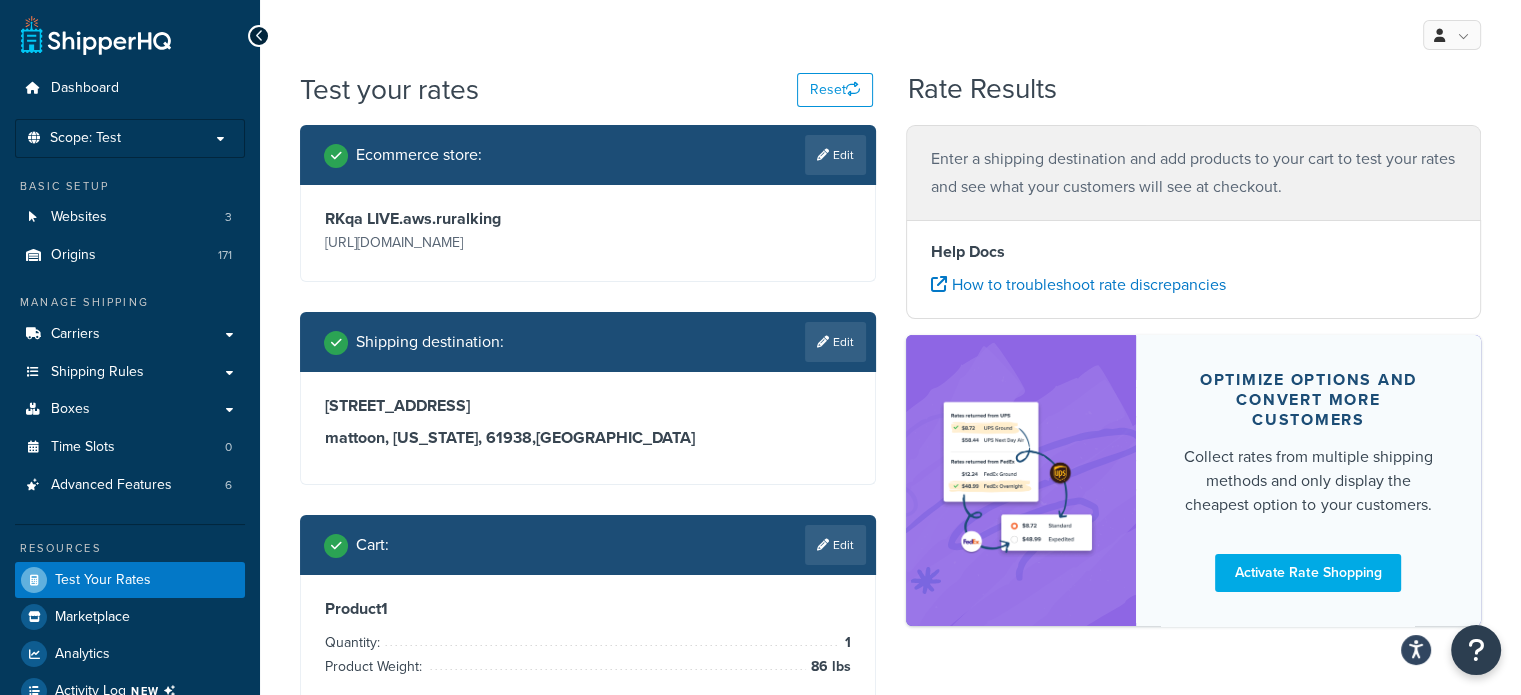 click on "Ecommerce store :  Edit" at bounding box center [588, 155] 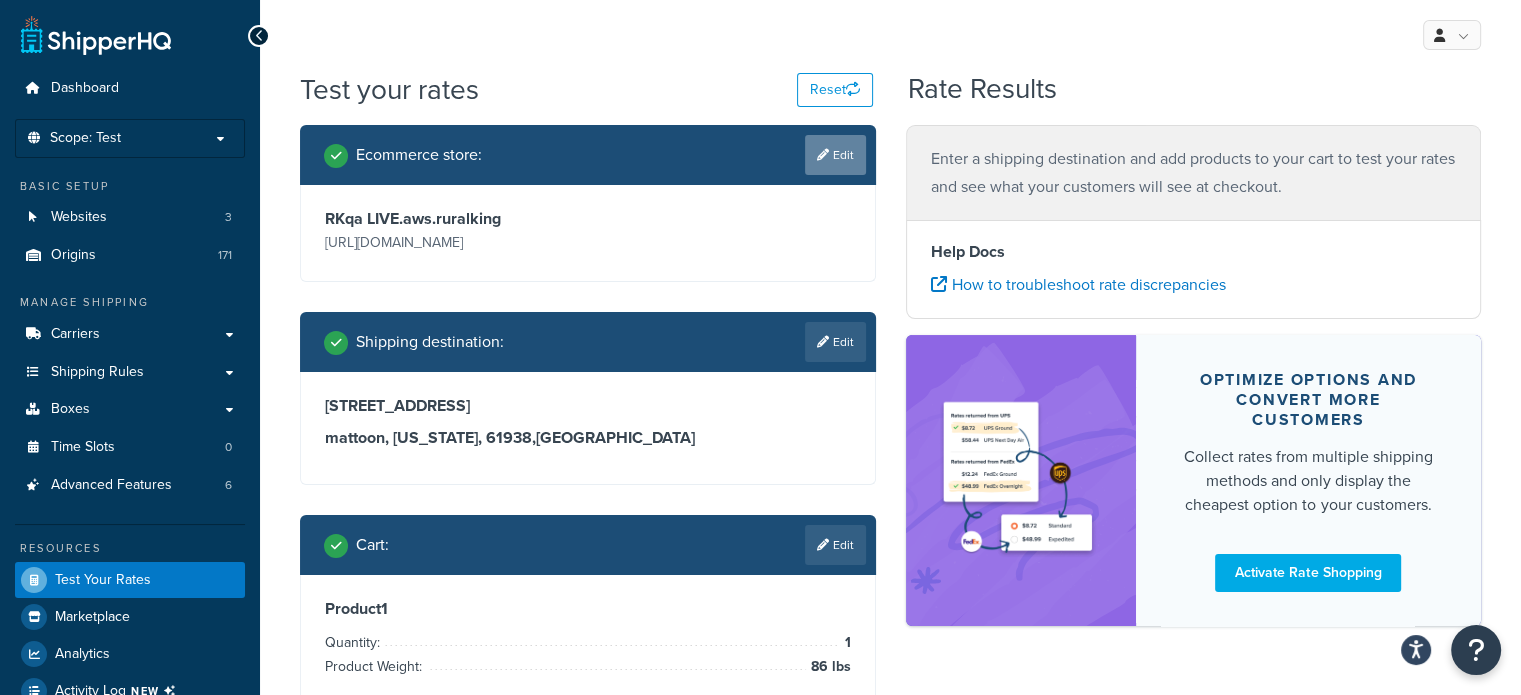 click on "Edit" at bounding box center (835, 155) 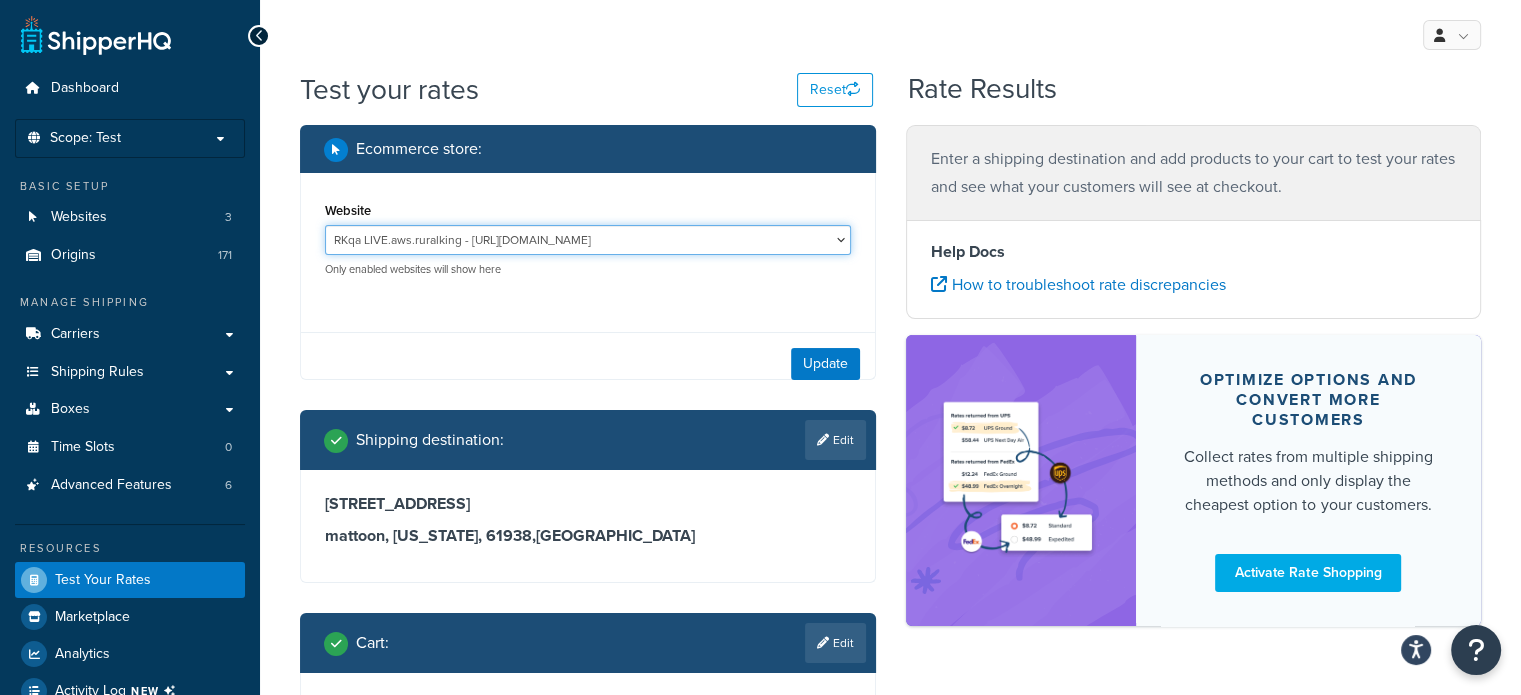 click on "RKqa LIVE.aws.ruralking - [URL][DOMAIN_NAME] RKqa LIVE.ruralking - [URL][DOMAIN_NAME] TKqa AUTH.aws.ruralking - [URL][DOMAIN_NAME]" at bounding box center (588, 240) 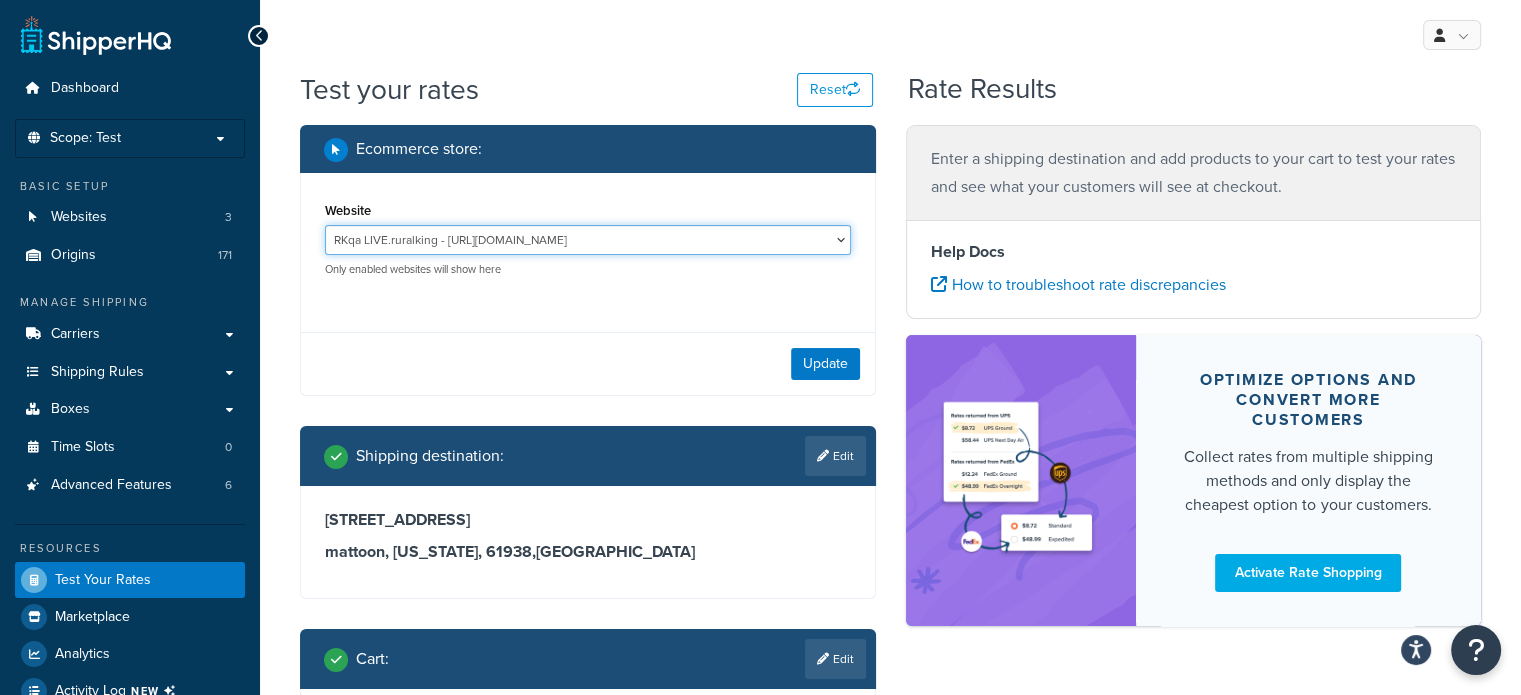 click on "RKqa LIVE.aws.ruralking - [URL][DOMAIN_NAME] RKqa LIVE.ruralking - [URL][DOMAIN_NAME] TKqa AUTH.aws.ruralking - [URL][DOMAIN_NAME]" at bounding box center (588, 240) 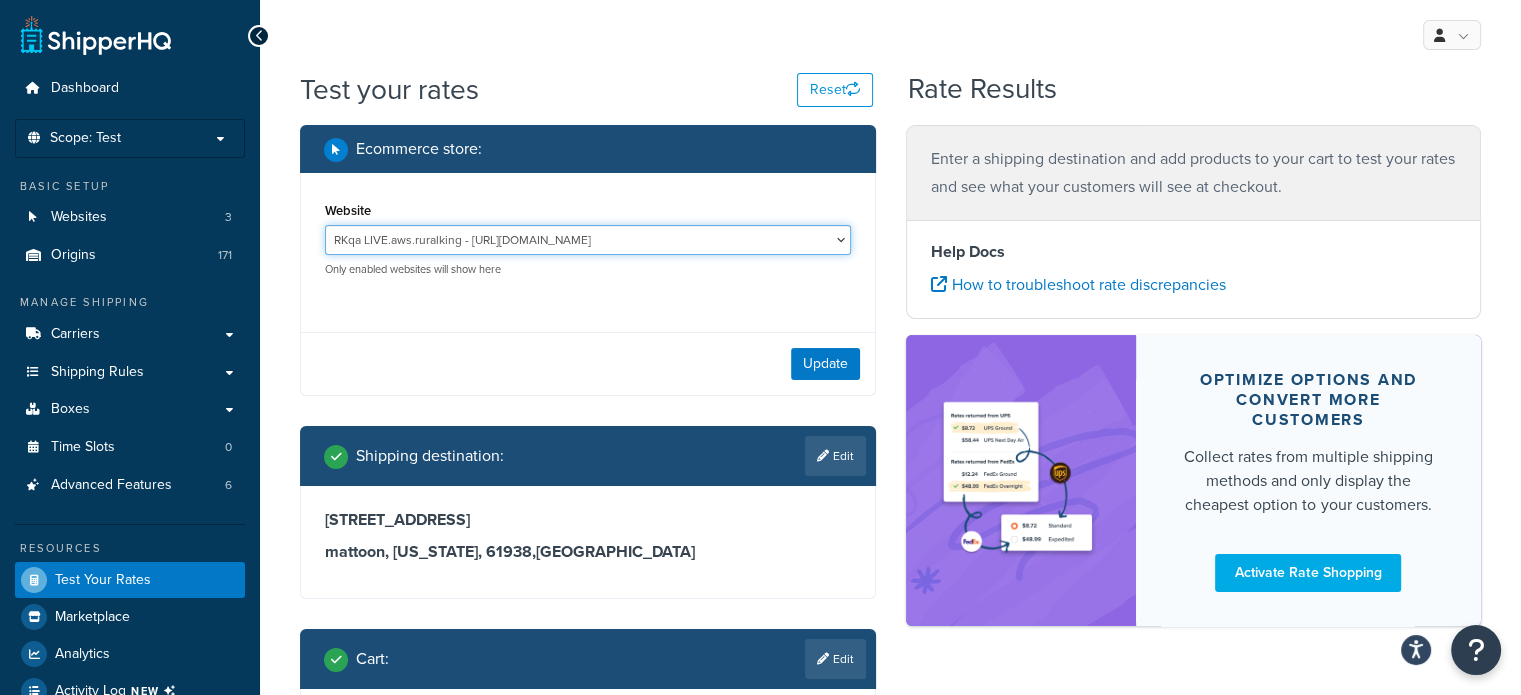 click on "RKqa LIVE.aws.ruralking - [URL][DOMAIN_NAME] RKqa LIVE.ruralking - [URL][DOMAIN_NAME] TKqa AUTH.aws.ruralking - [URL][DOMAIN_NAME]" at bounding box center [588, 240] 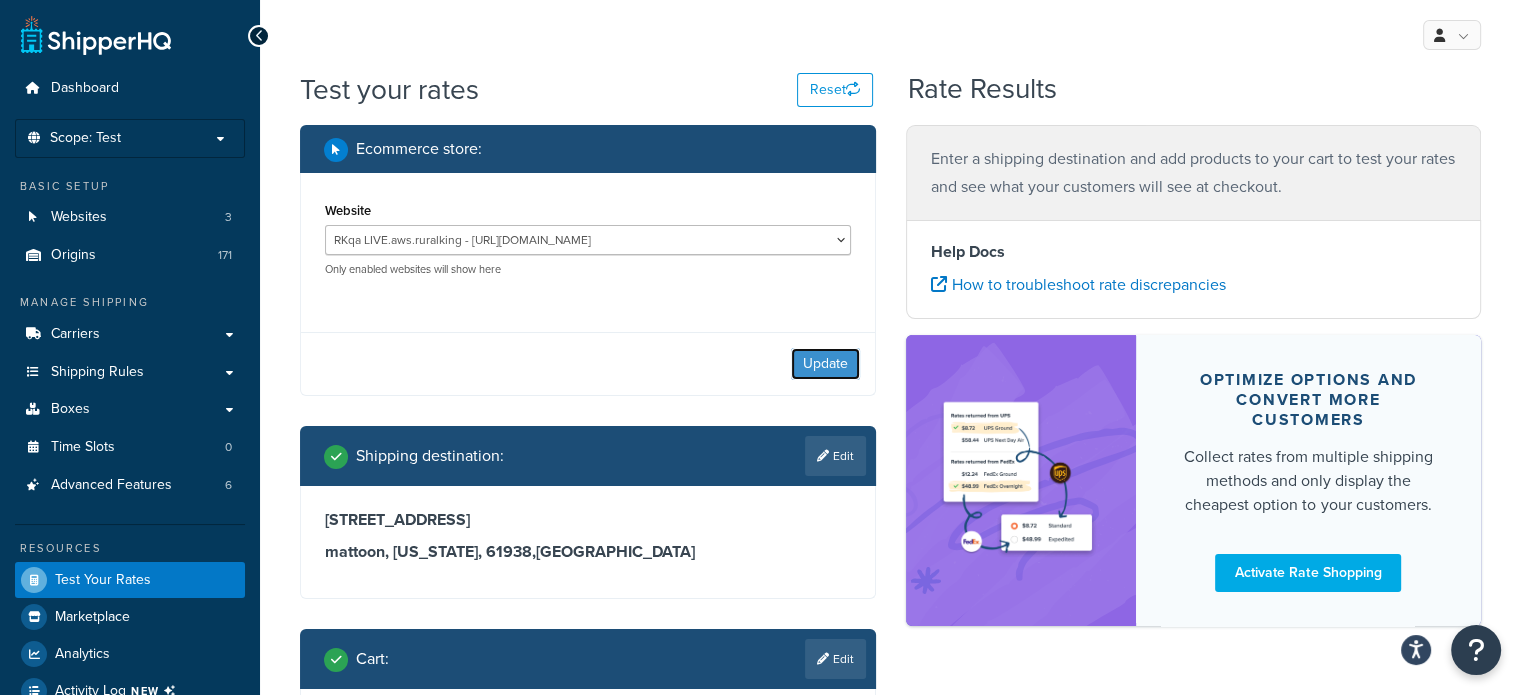 click on "Update" at bounding box center [825, 364] 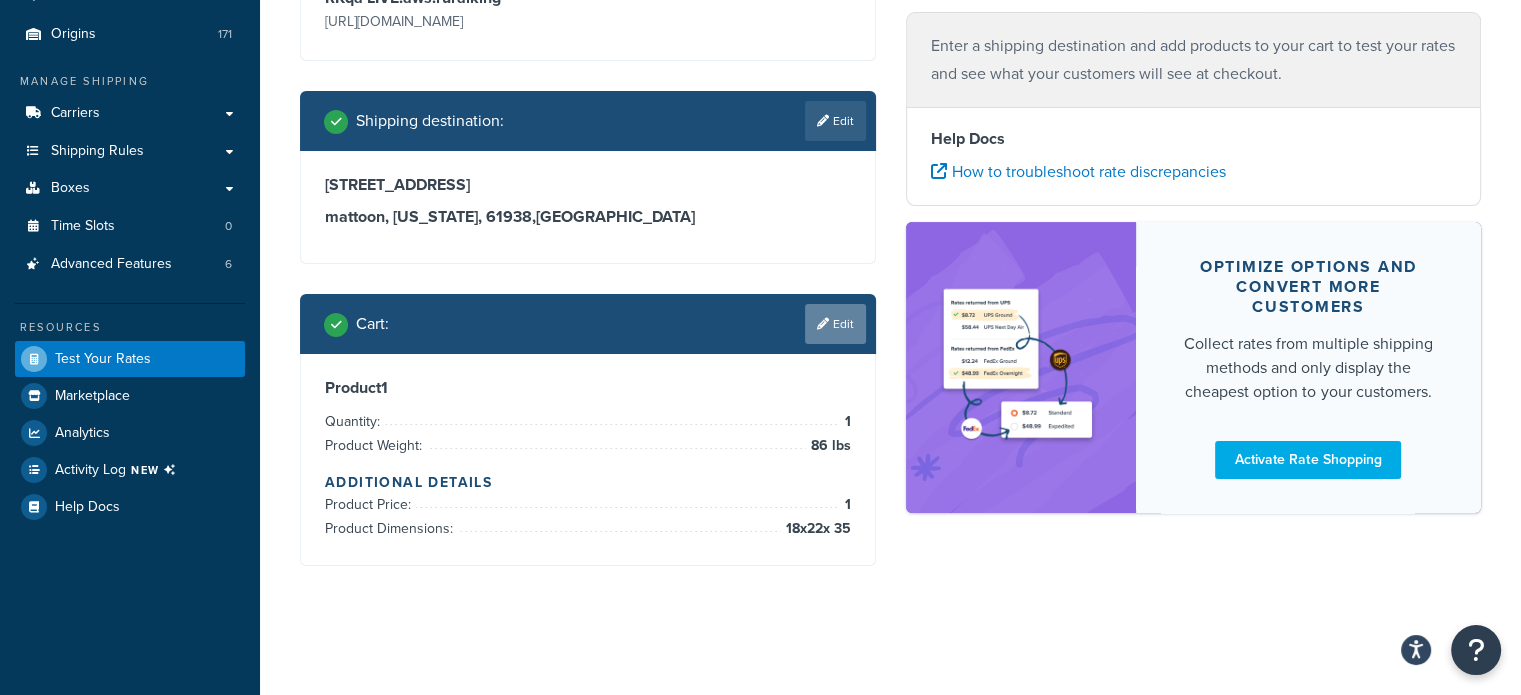 click on "Edit" at bounding box center [835, 324] 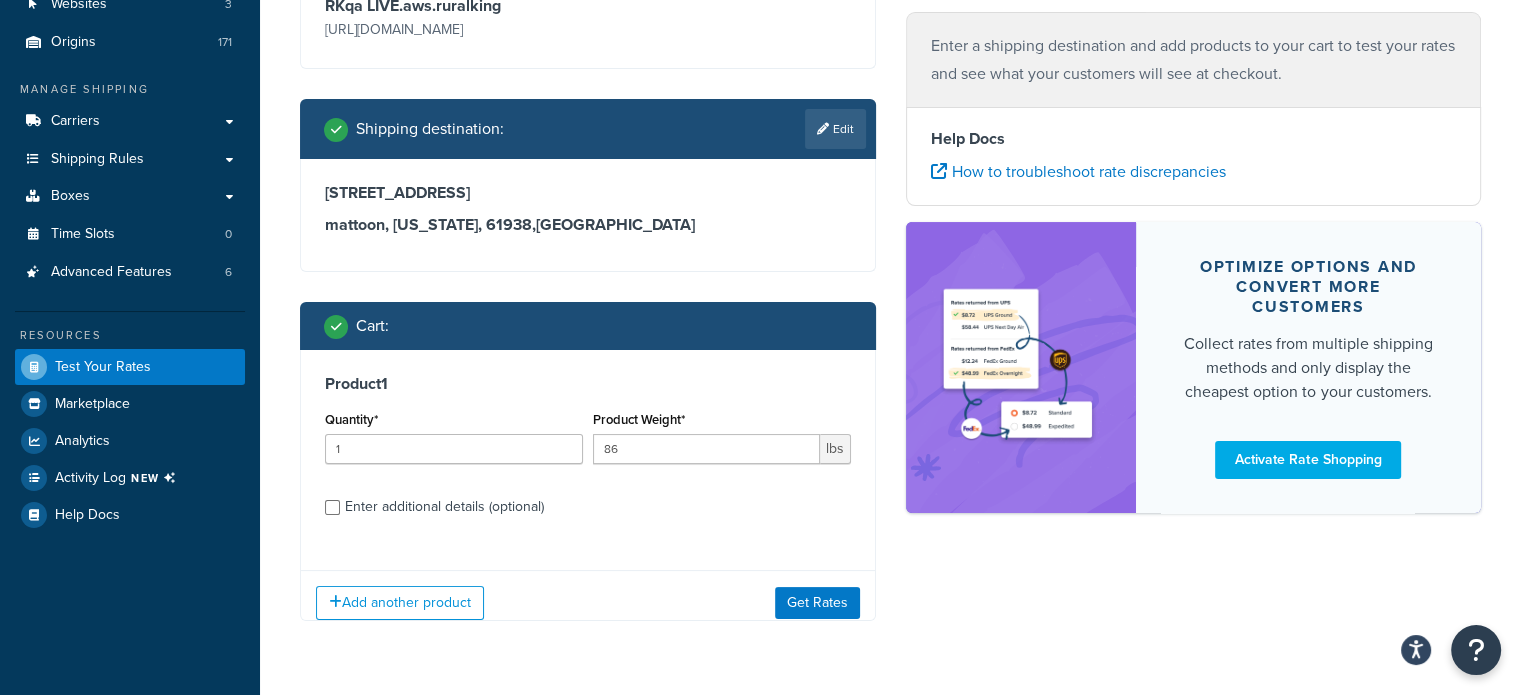 scroll, scrollTop: 221, scrollLeft: 0, axis: vertical 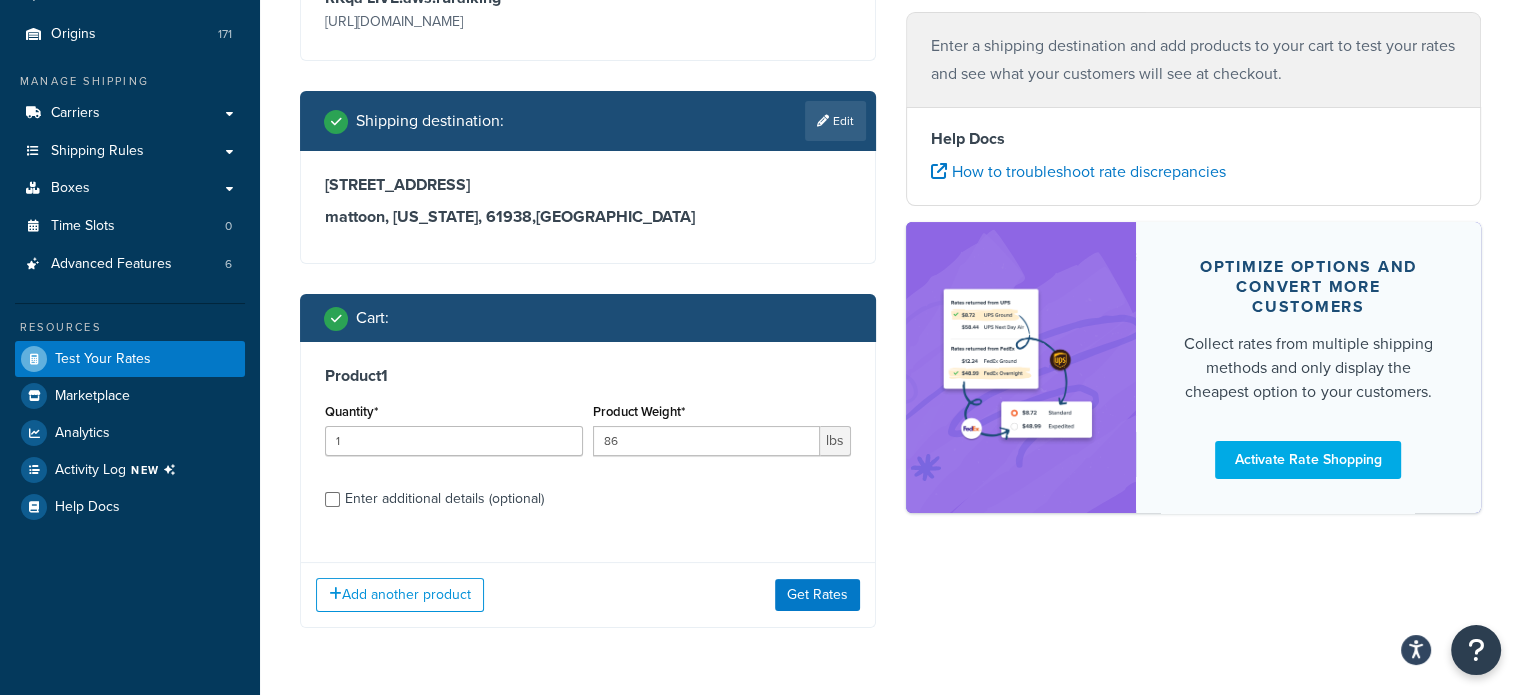 click on "Enter additional details (optional)" at bounding box center (444, 499) 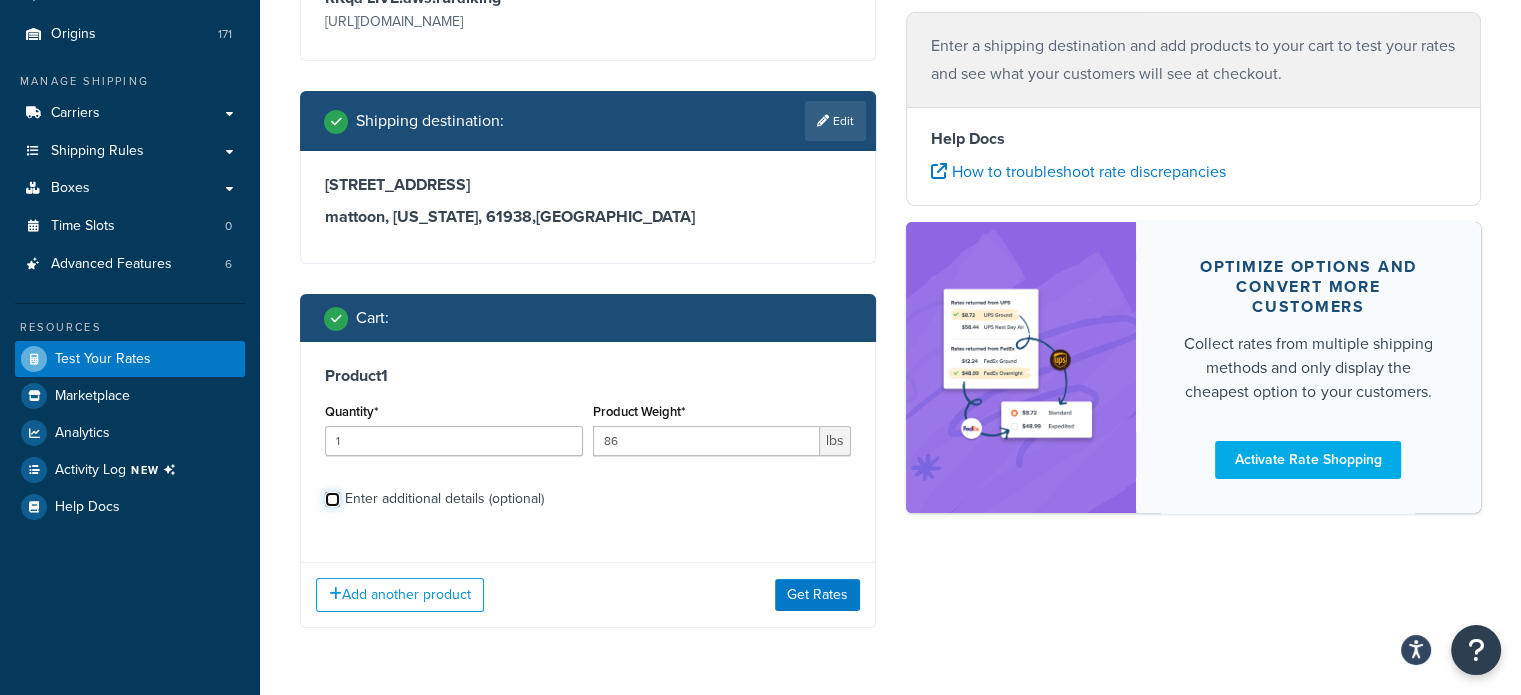 click on "Enter additional details (optional)" at bounding box center [332, 499] 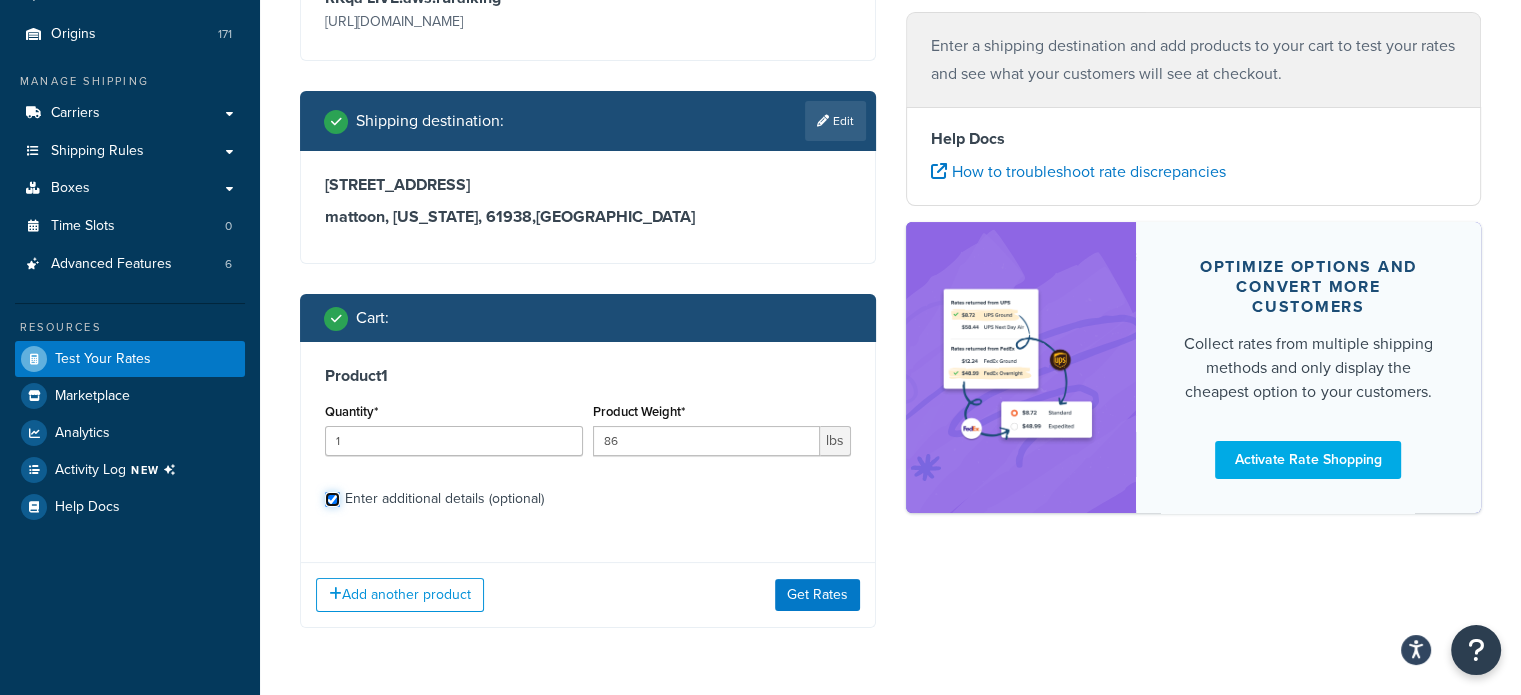checkbox on "true" 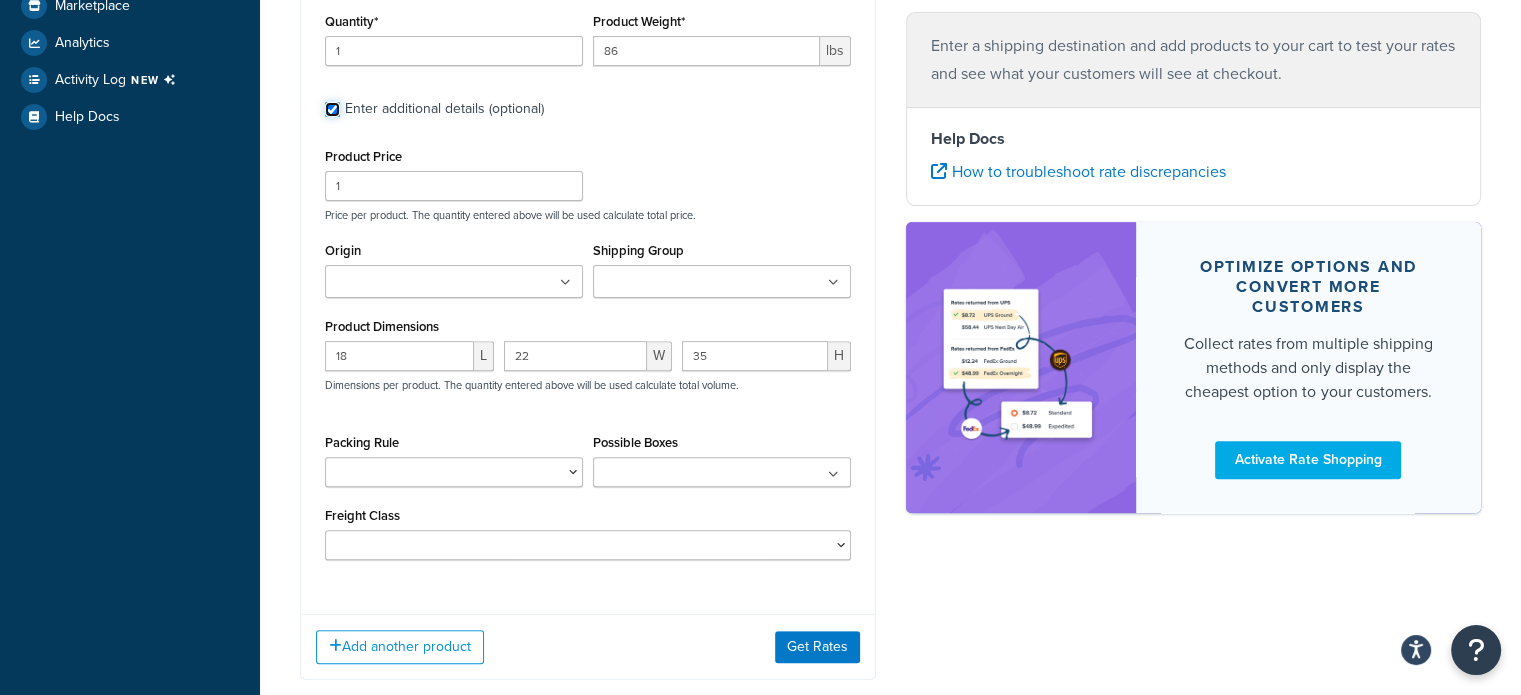 scroll, scrollTop: 661, scrollLeft: 0, axis: vertical 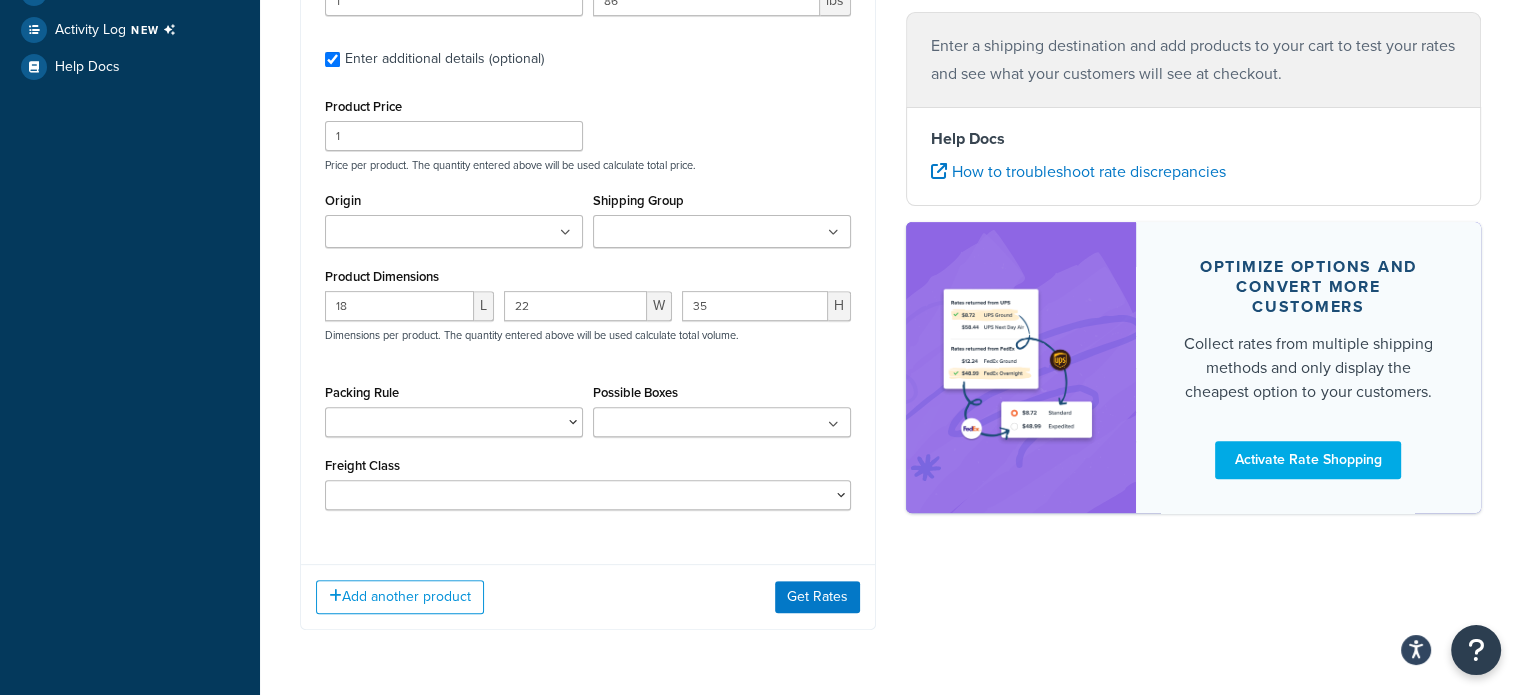 click on "Add another product Get Rates" at bounding box center [588, 596] 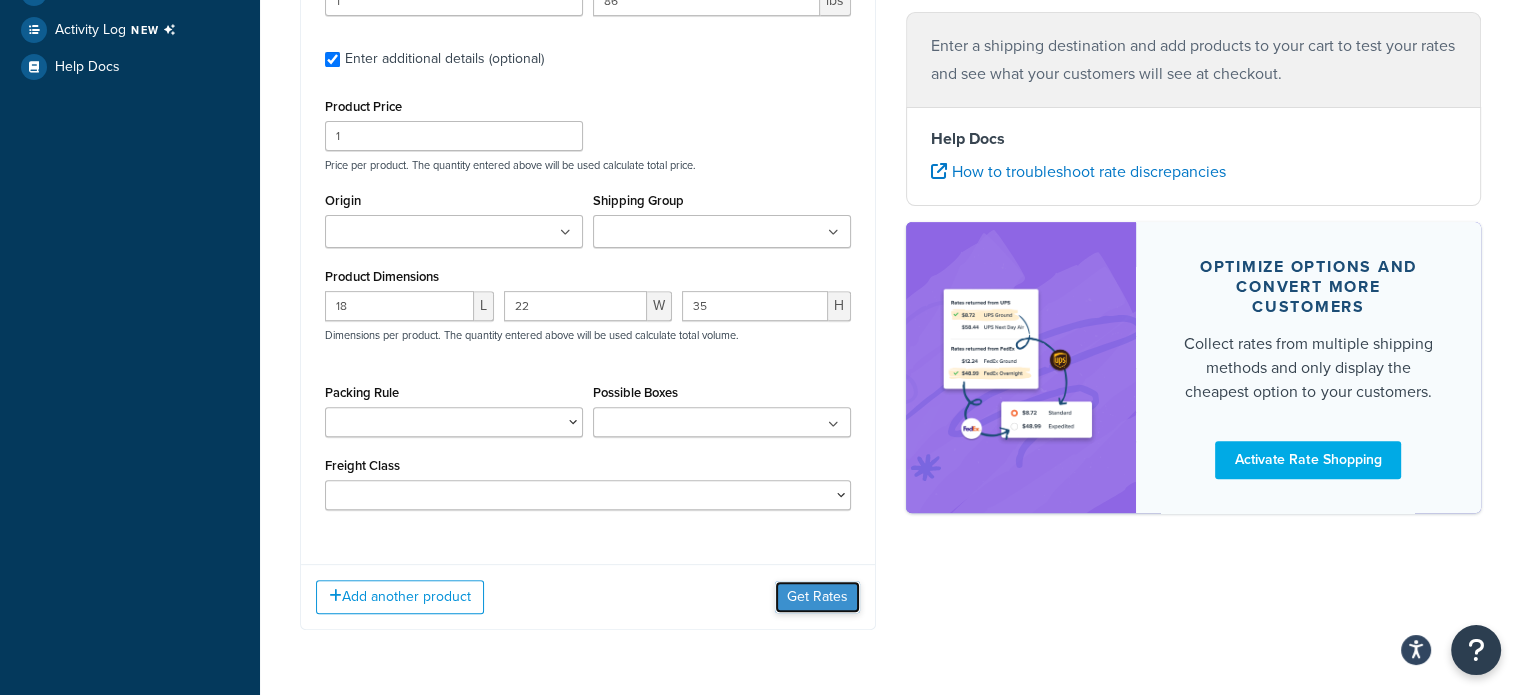 click on "Get Rates" at bounding box center (817, 597) 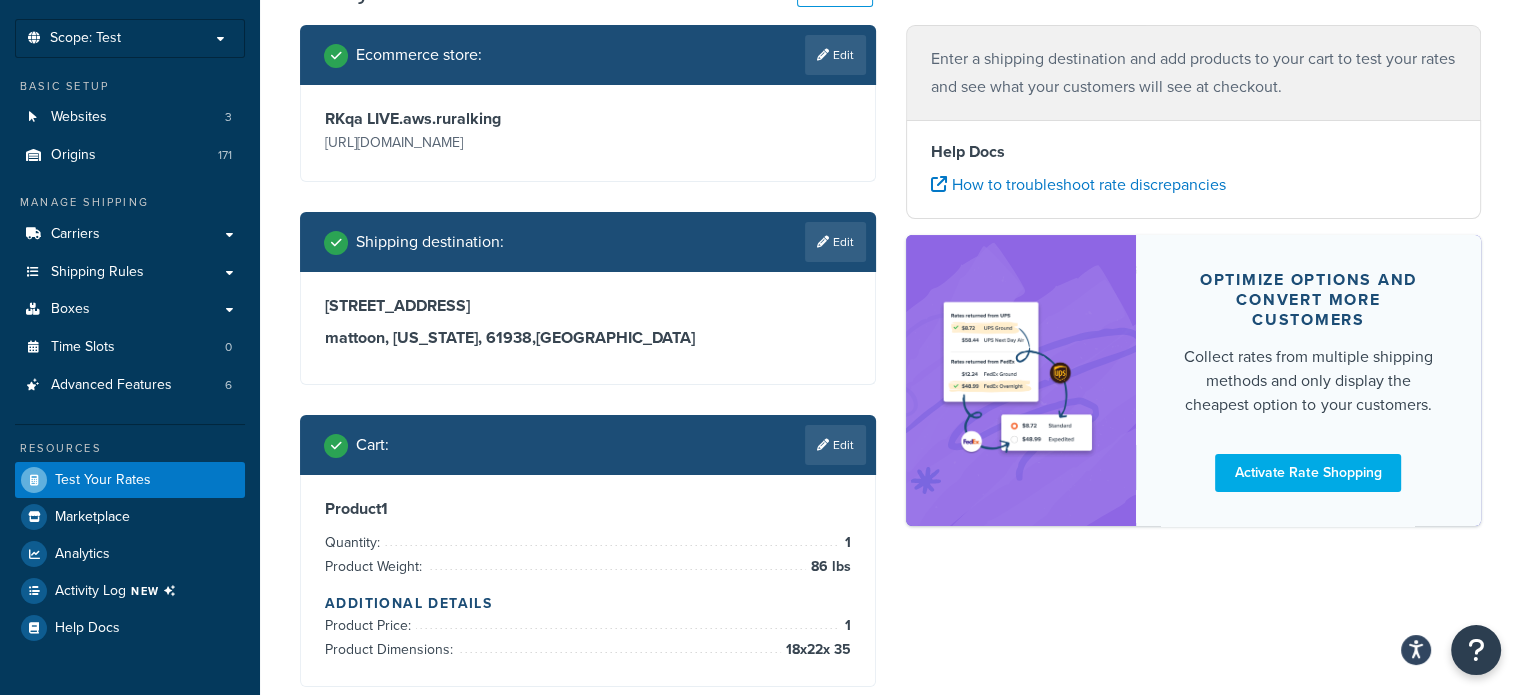 scroll, scrollTop: 0, scrollLeft: 0, axis: both 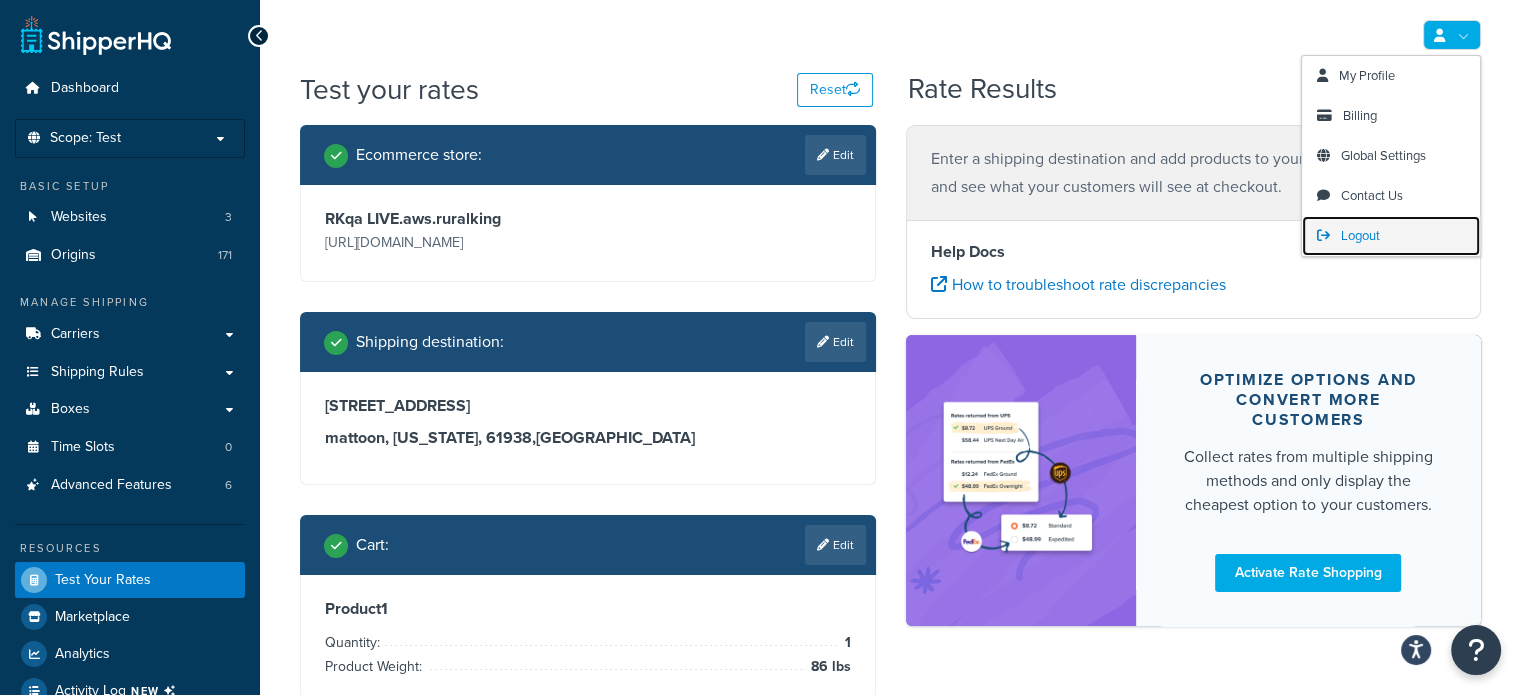 click on "Logout" at bounding box center [1360, 235] 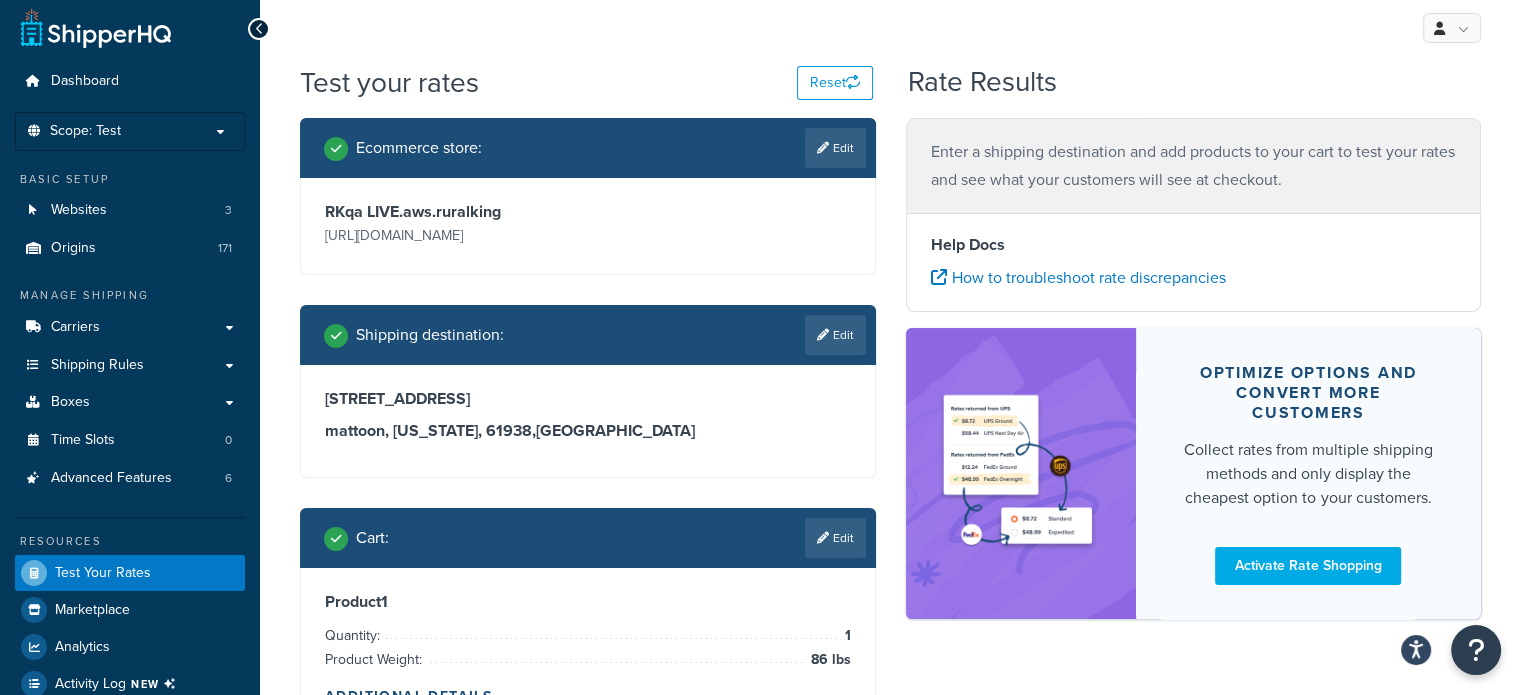 scroll, scrollTop: 0, scrollLeft: 0, axis: both 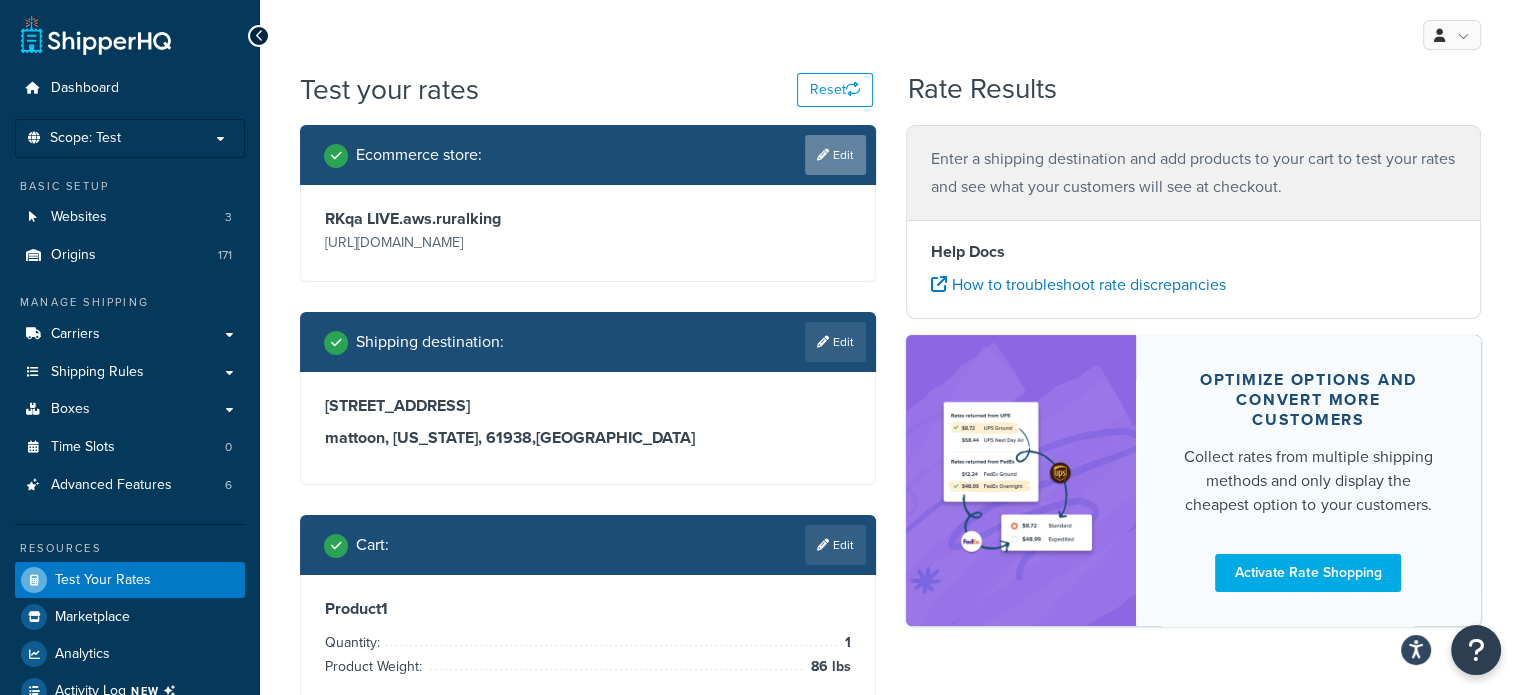 click on "Edit" at bounding box center [835, 155] 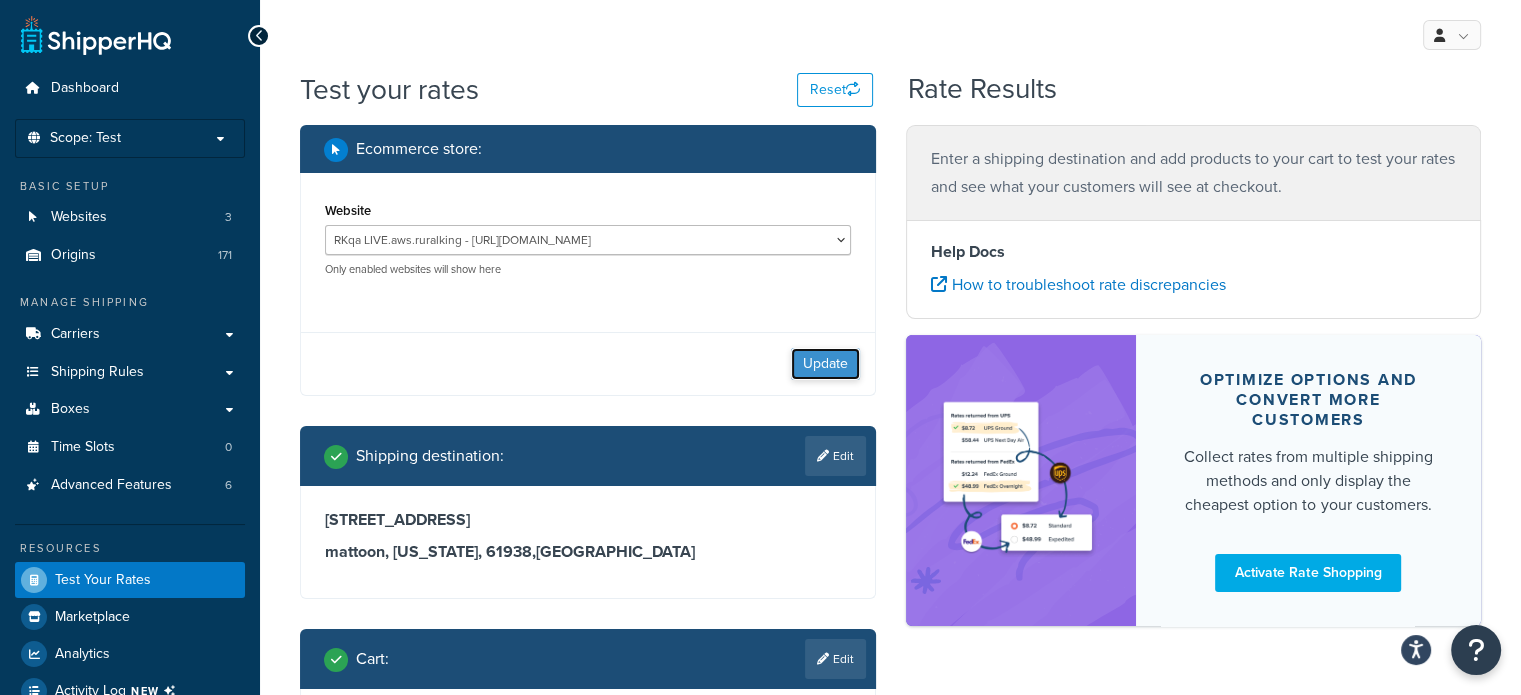 click on "Update" at bounding box center (825, 364) 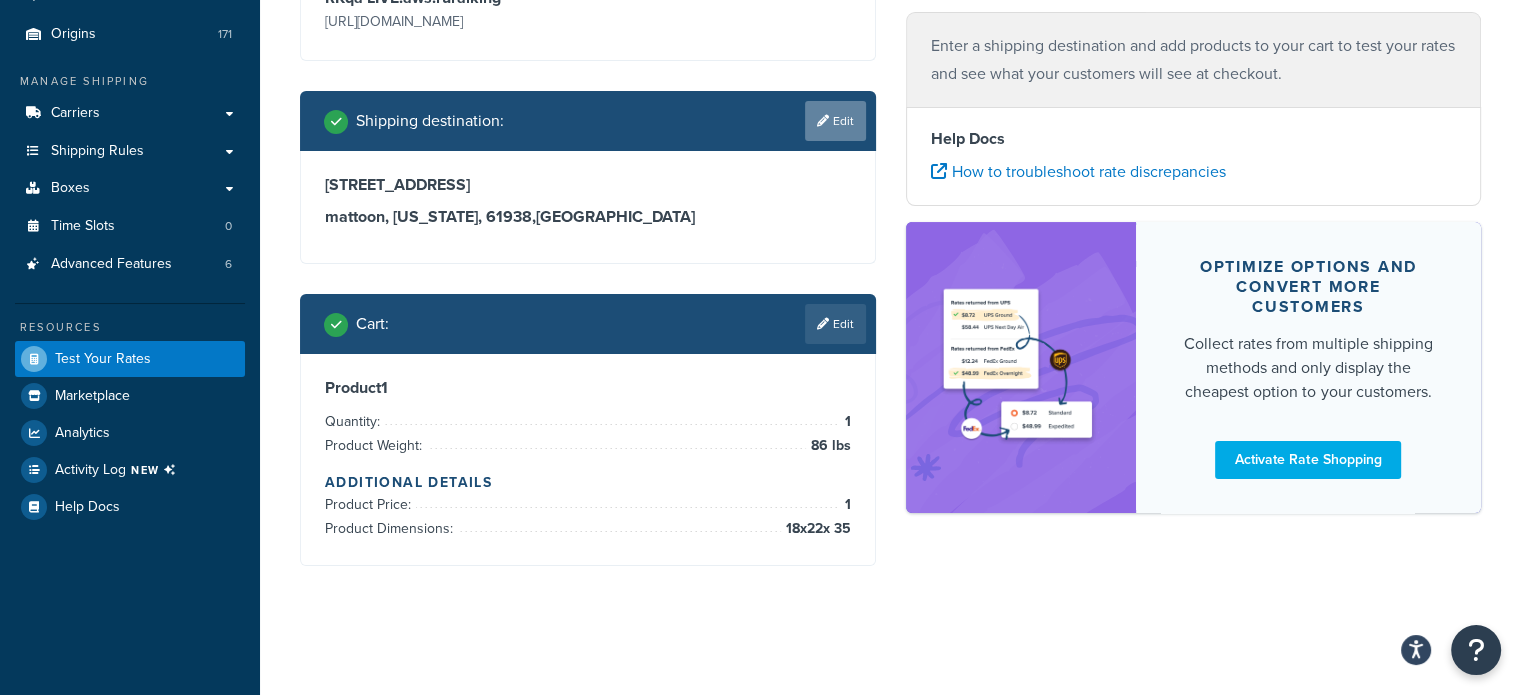 click on "Edit" at bounding box center [835, 121] 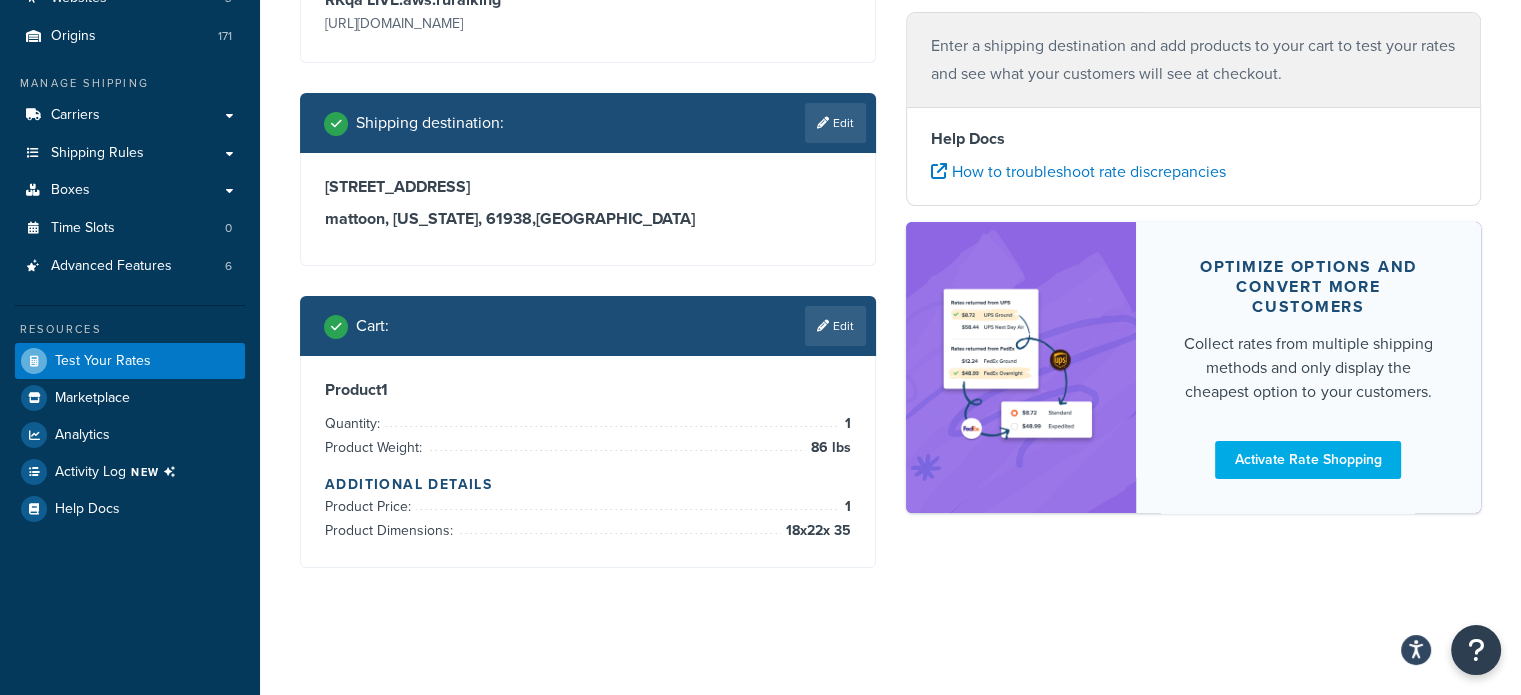 select on "IL" 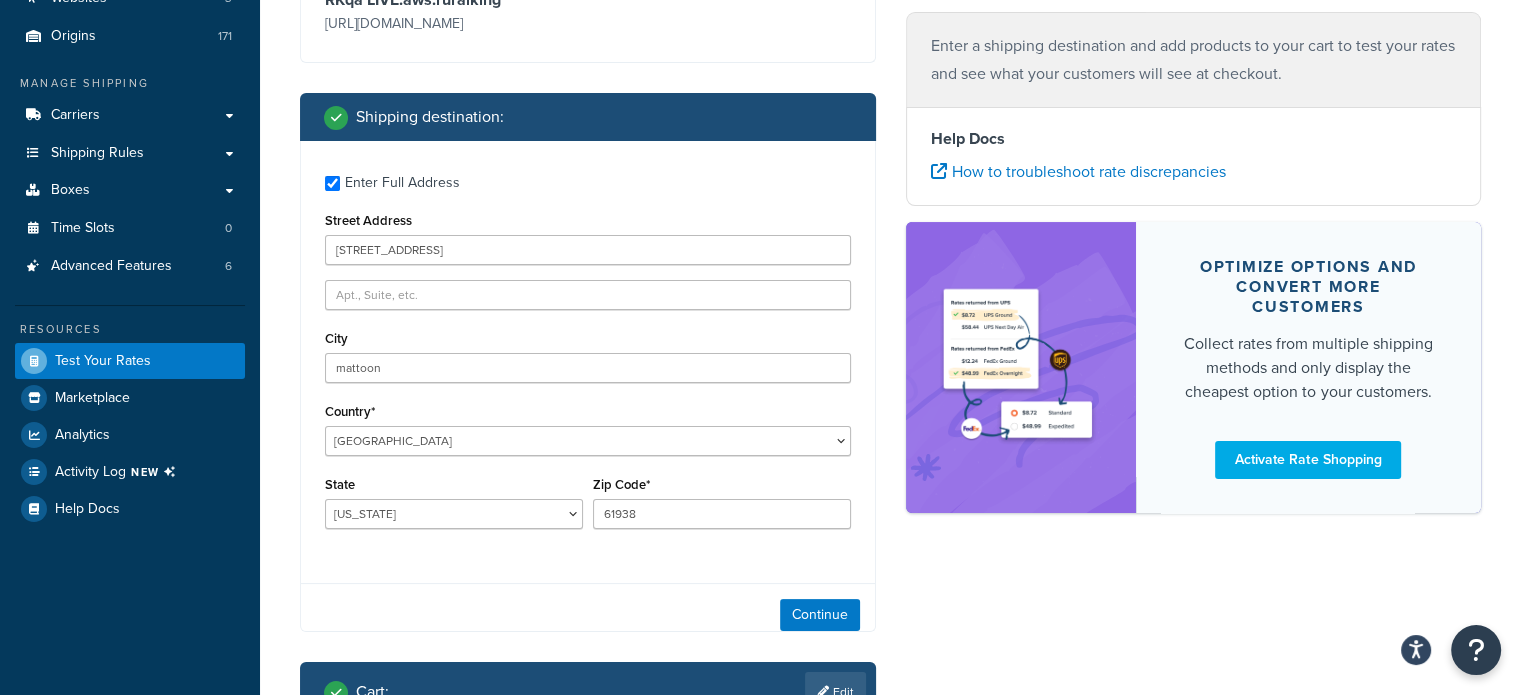 scroll, scrollTop: 221, scrollLeft: 0, axis: vertical 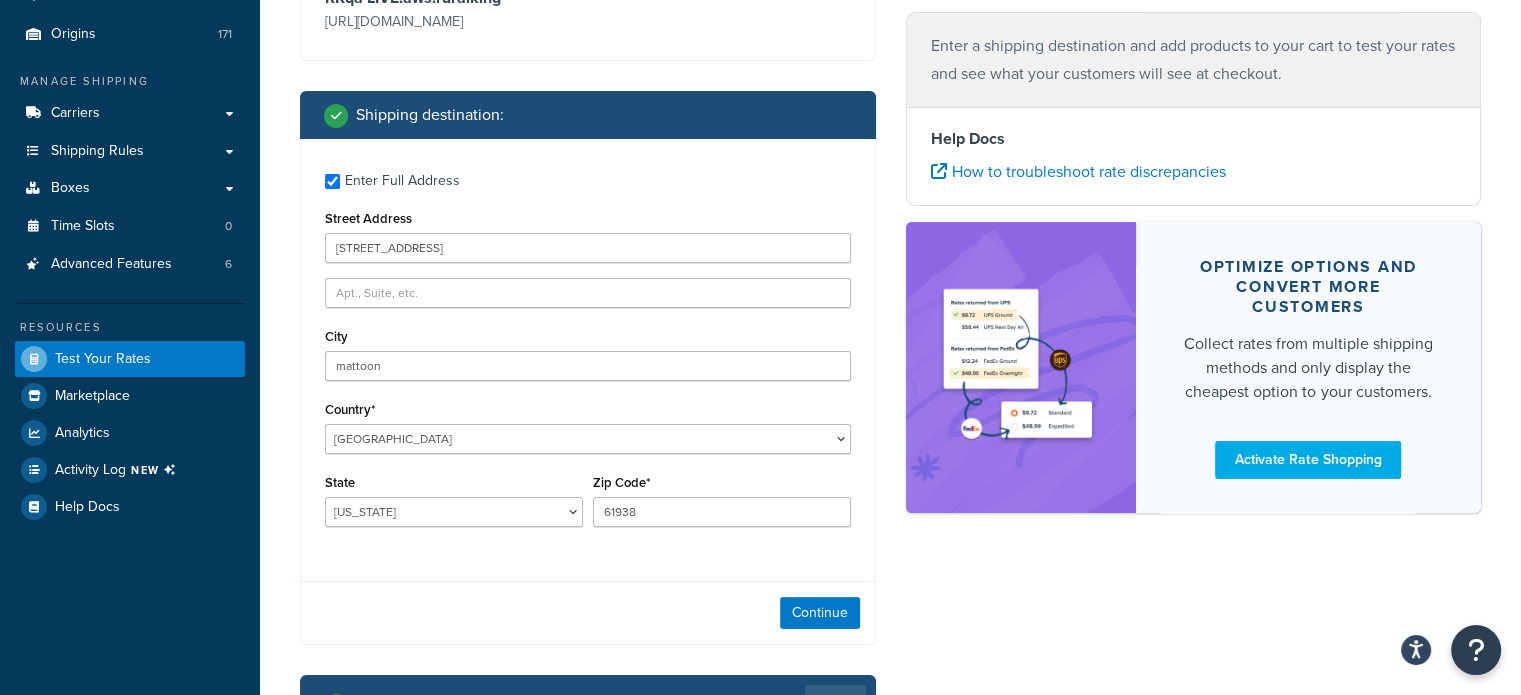 click on "Enter Full Address" at bounding box center [402, 181] 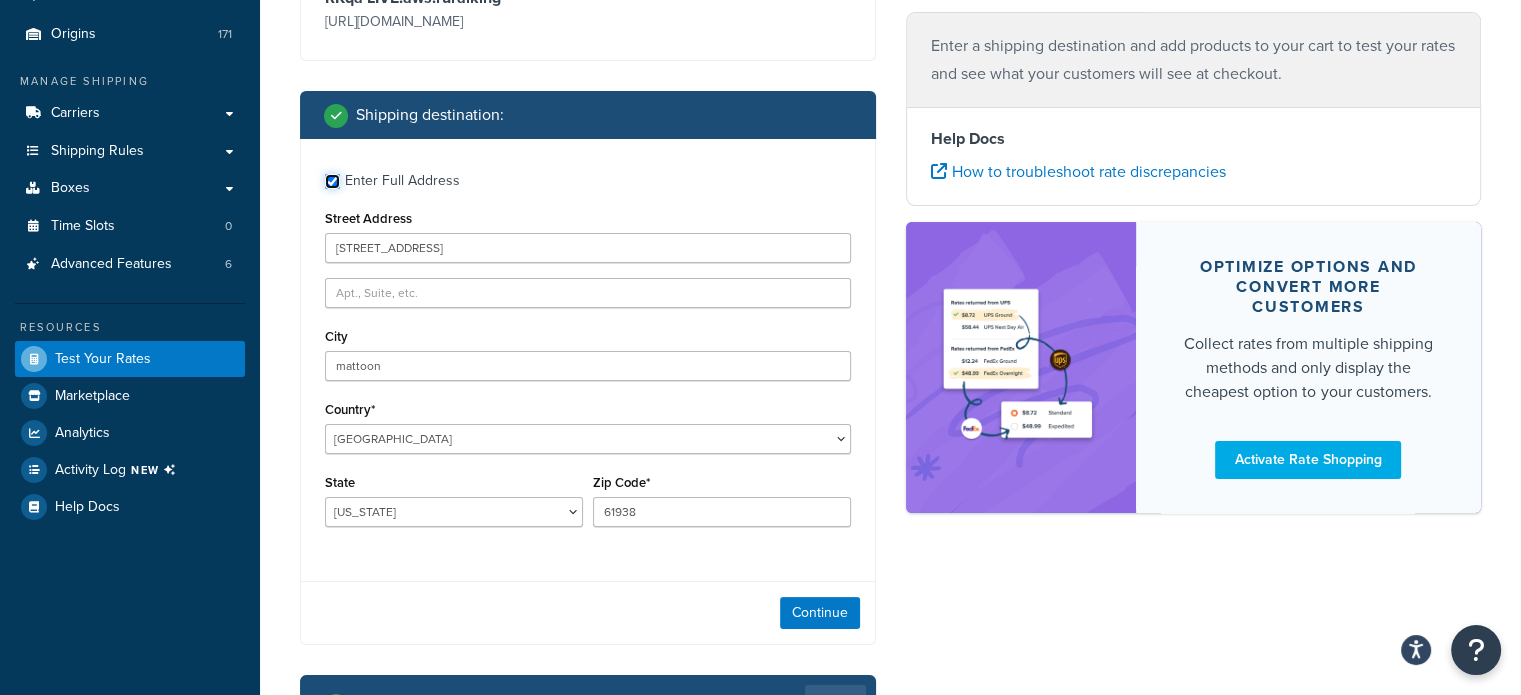 click on "Enter Full Address" at bounding box center [332, 181] 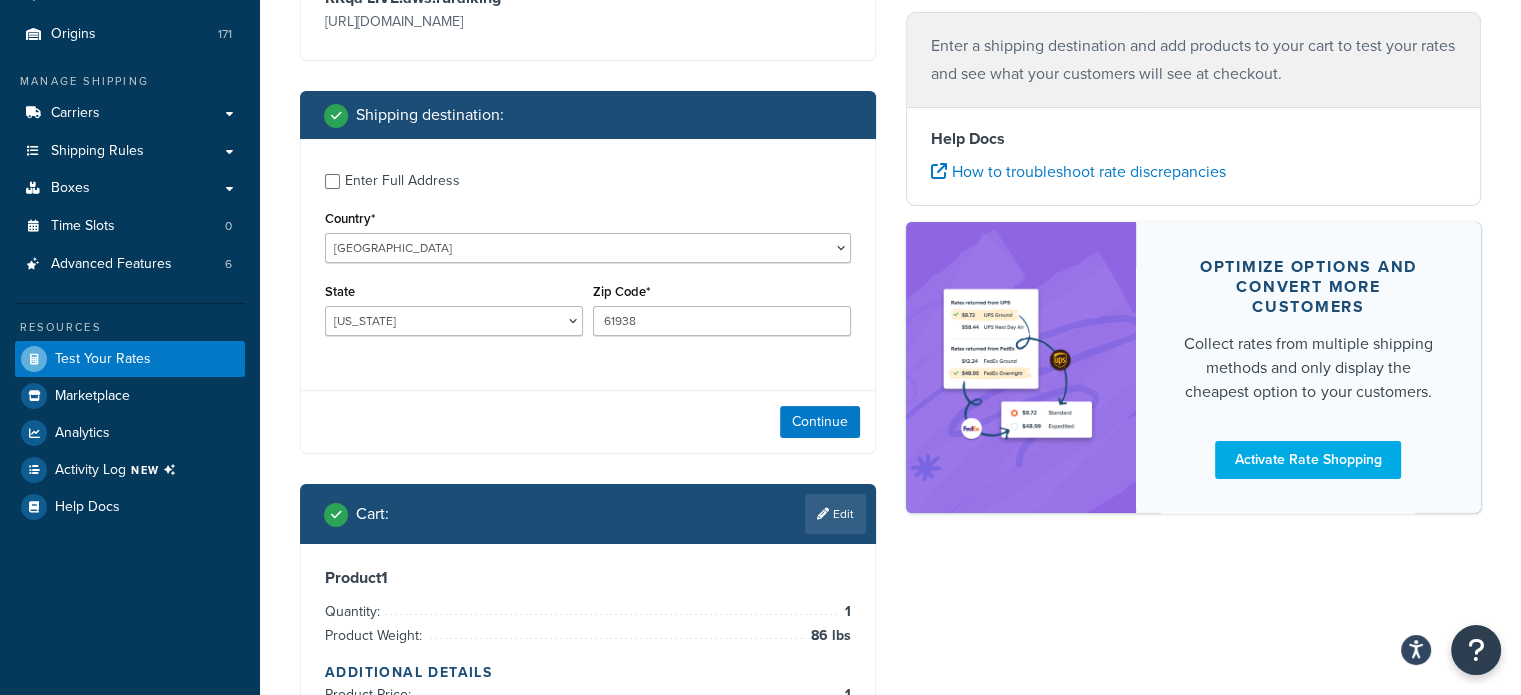 click on "Enter Full Address" at bounding box center [402, 181] 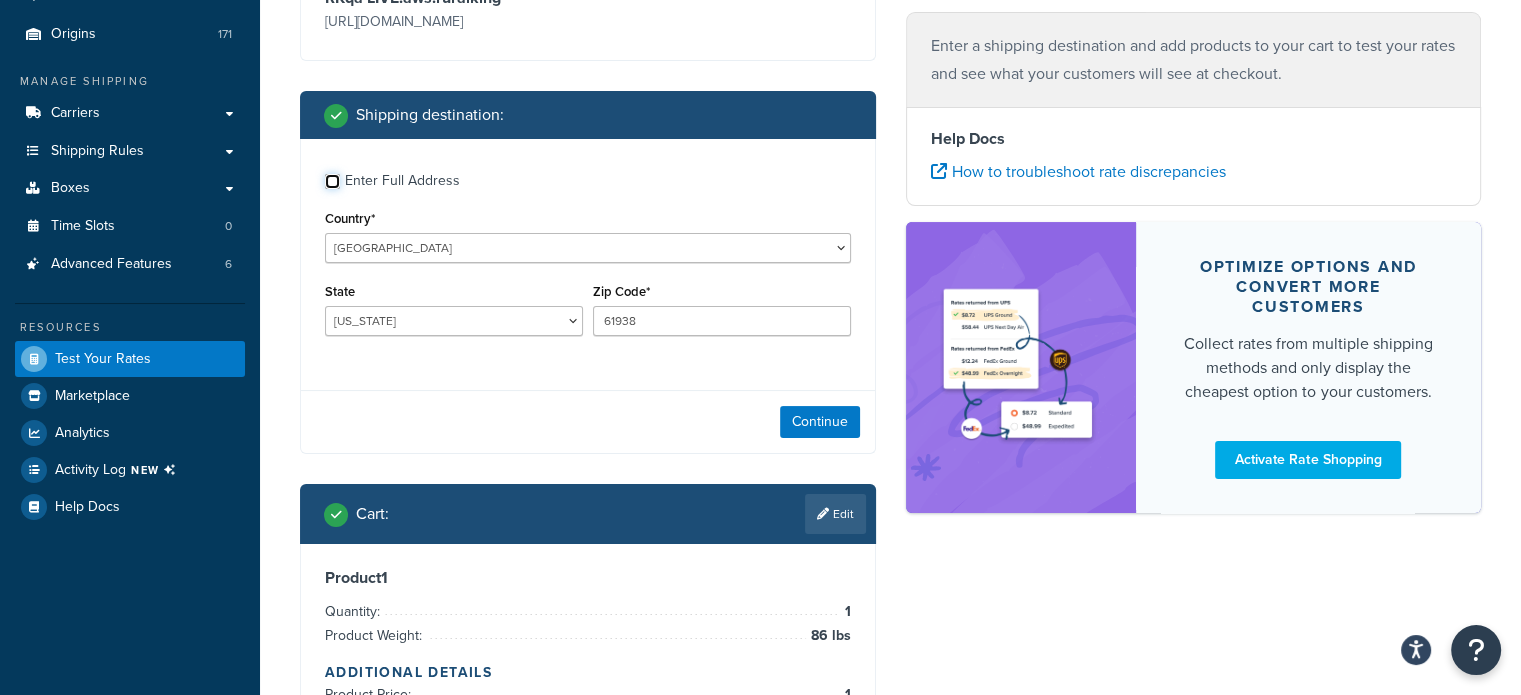 click on "Enter Full Address" at bounding box center [332, 181] 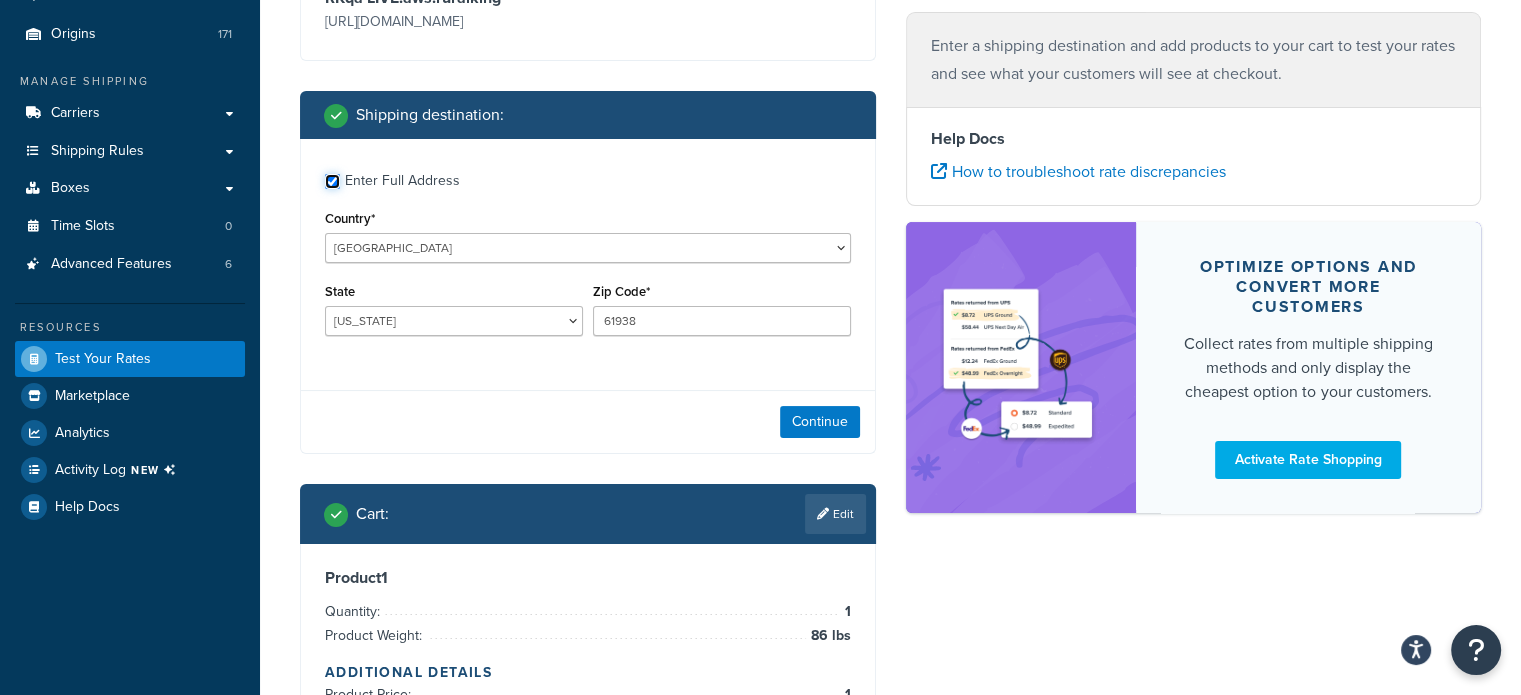 checkbox on "true" 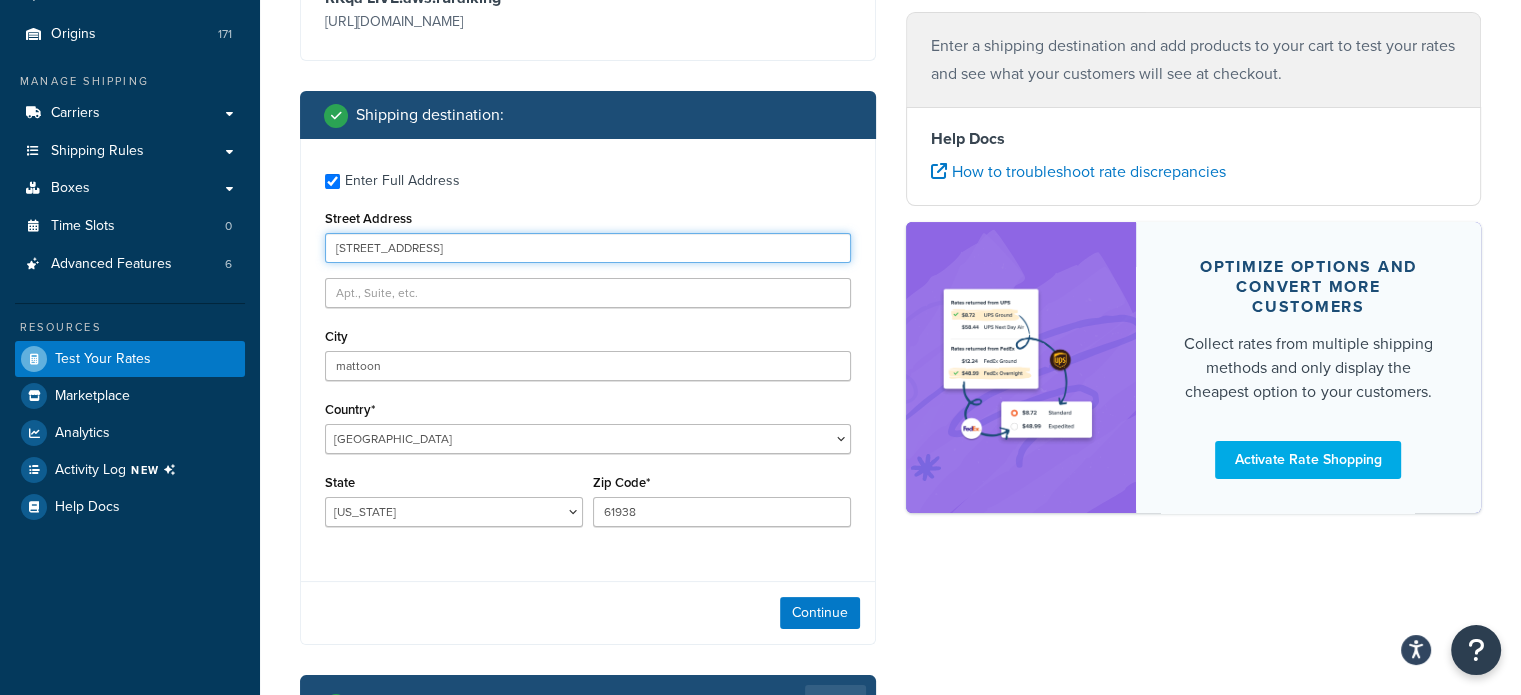 click on "[STREET_ADDRESS]" at bounding box center (588, 248) 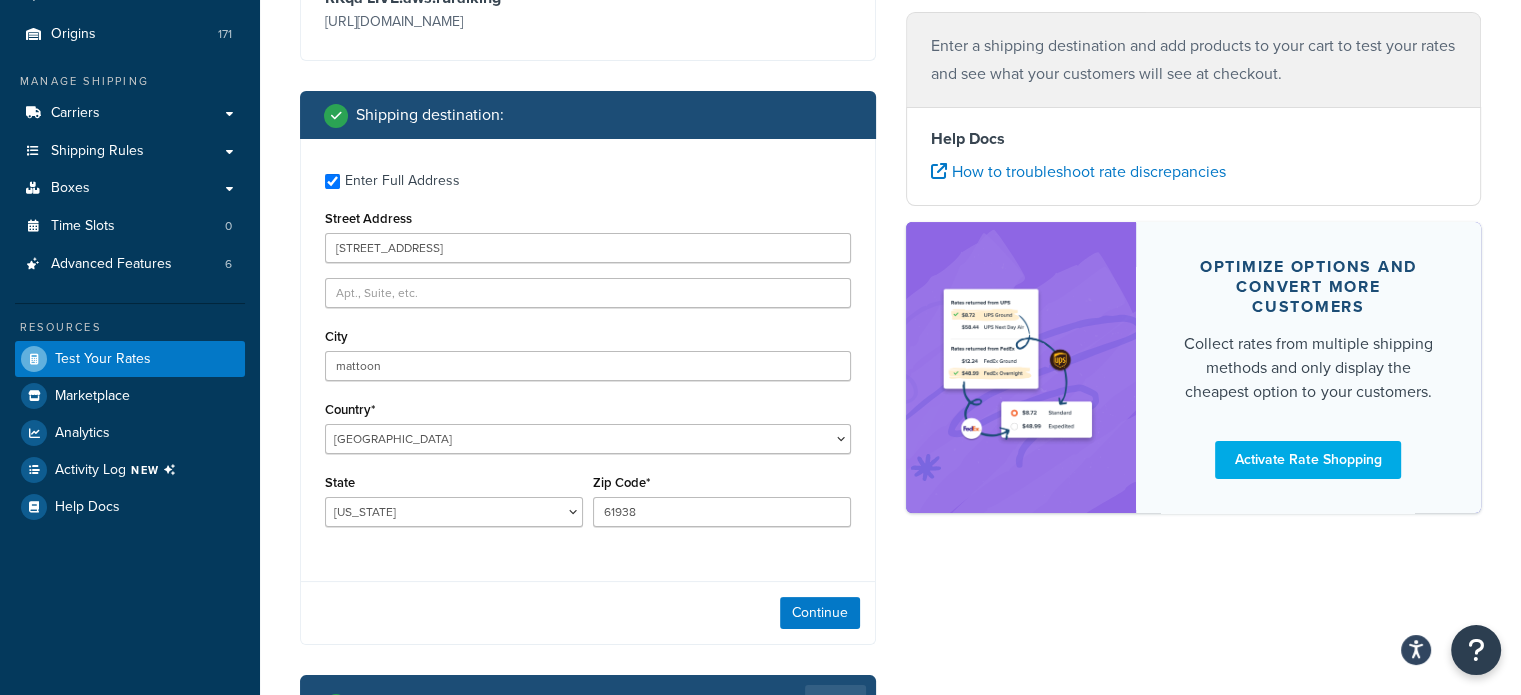 click on "Continue" at bounding box center [588, 612] 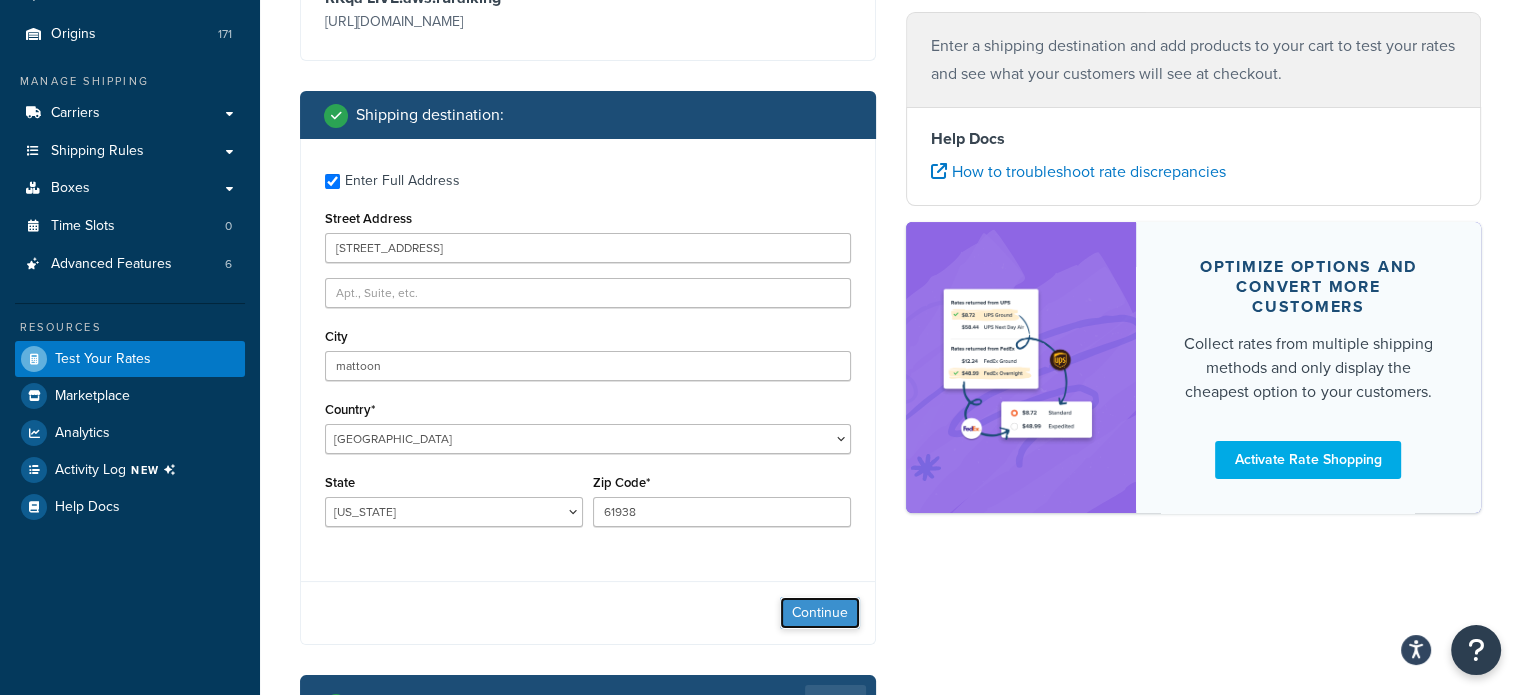 click on "Continue" at bounding box center [820, 613] 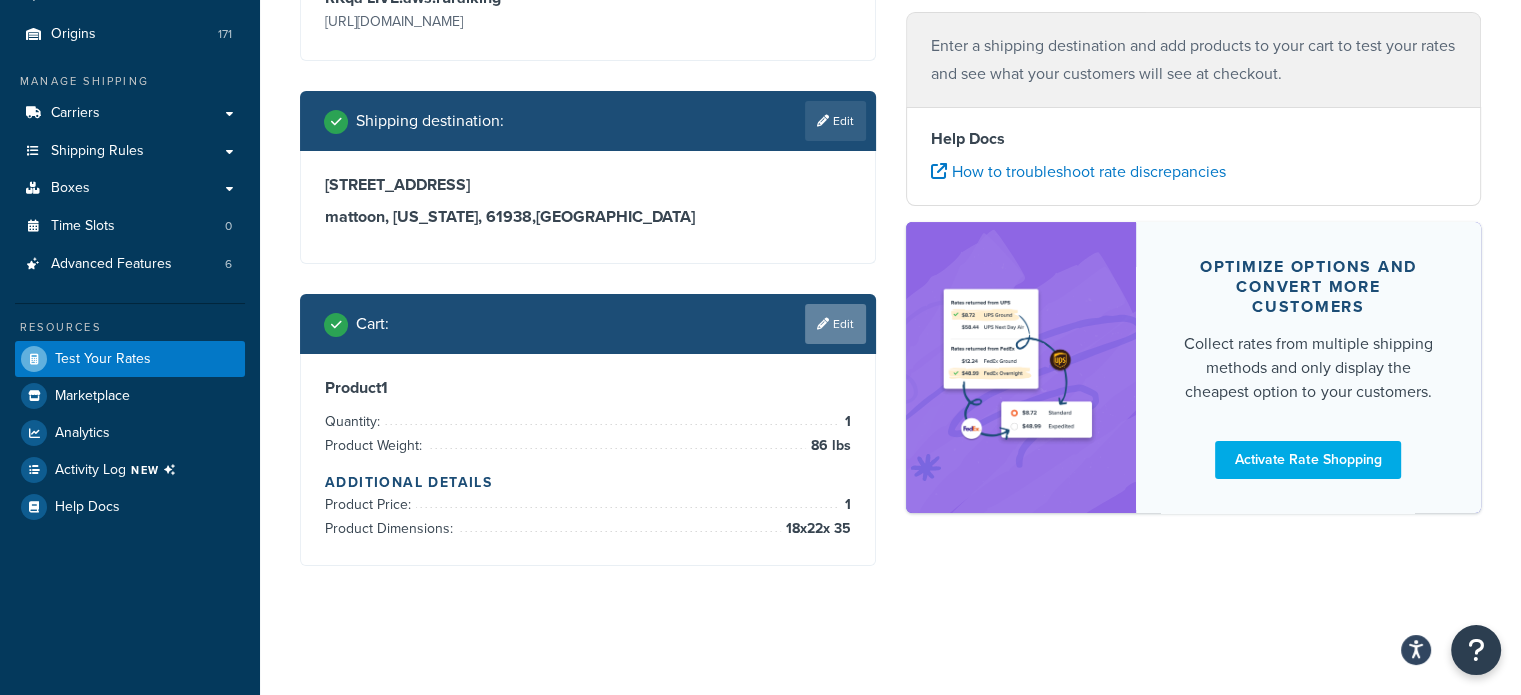 click on "Edit" at bounding box center (835, 324) 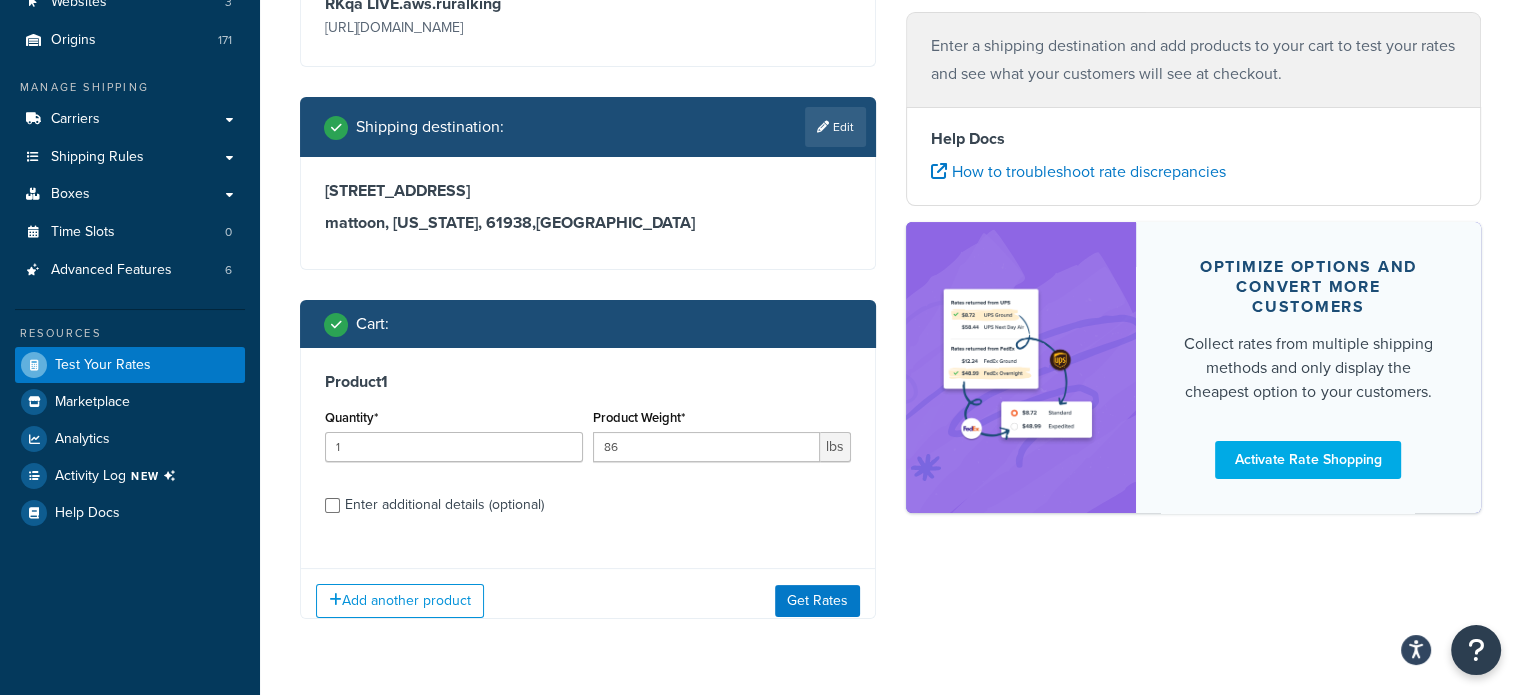 scroll, scrollTop: 221, scrollLeft: 0, axis: vertical 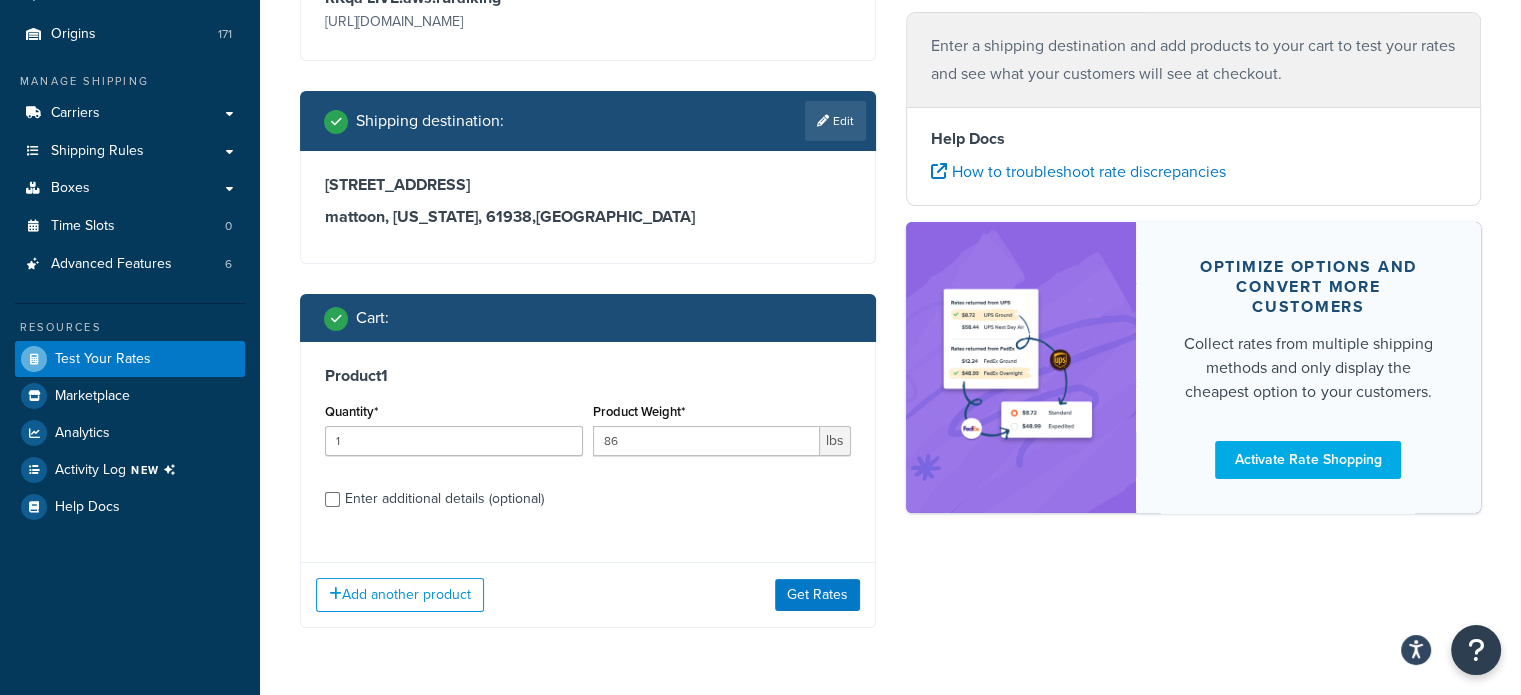 click on "Enter additional details (optional)" at bounding box center [444, 499] 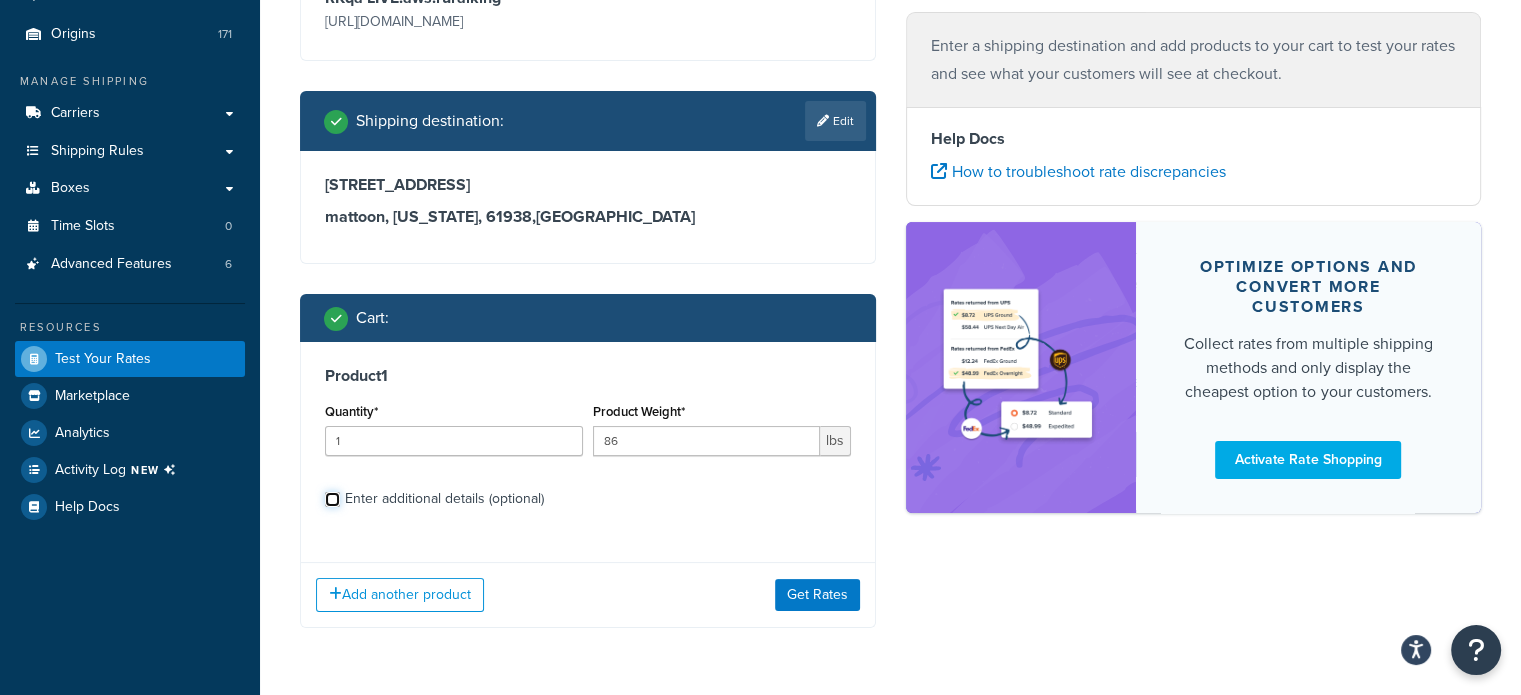 click on "Enter additional details (optional)" at bounding box center [332, 499] 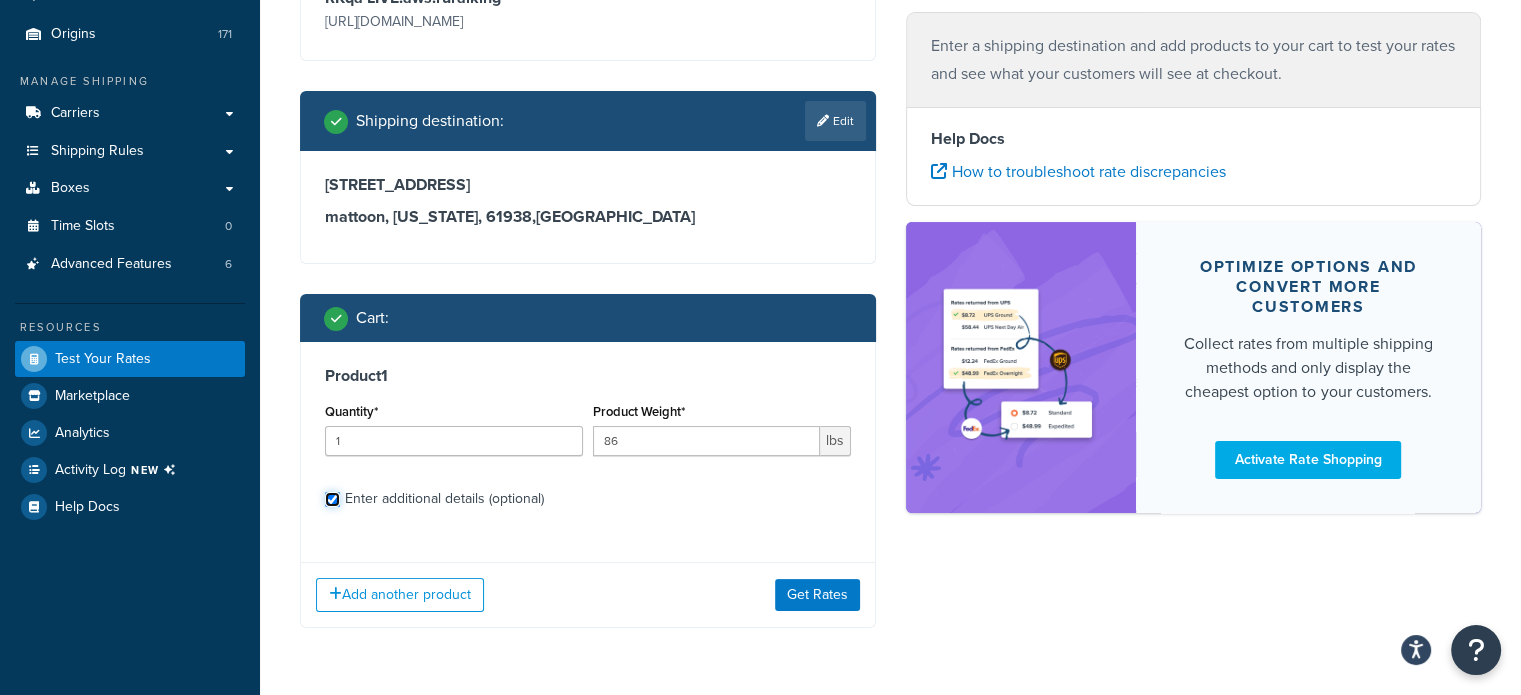 checkbox on "true" 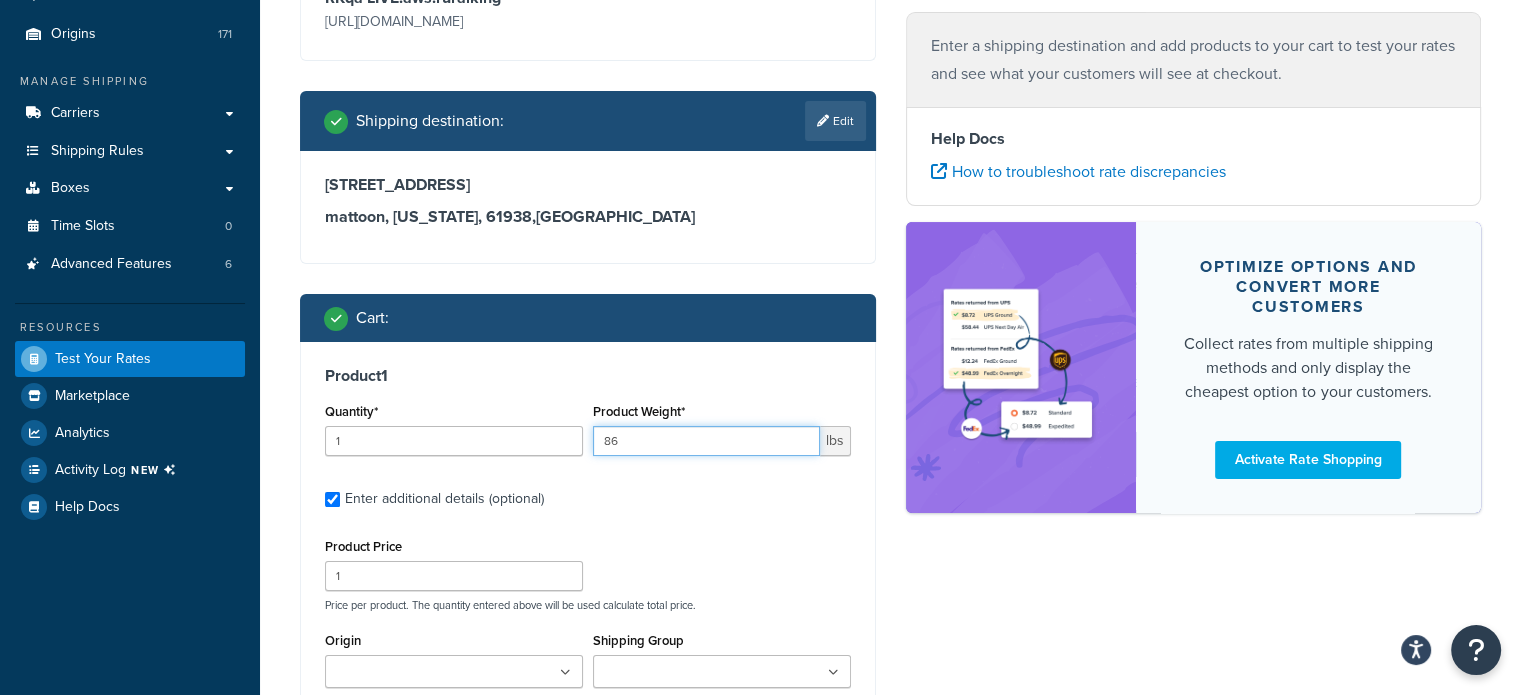 drag, startPoint x: 633, startPoint y: 442, endPoint x: 592, endPoint y: 438, distance: 41.19466 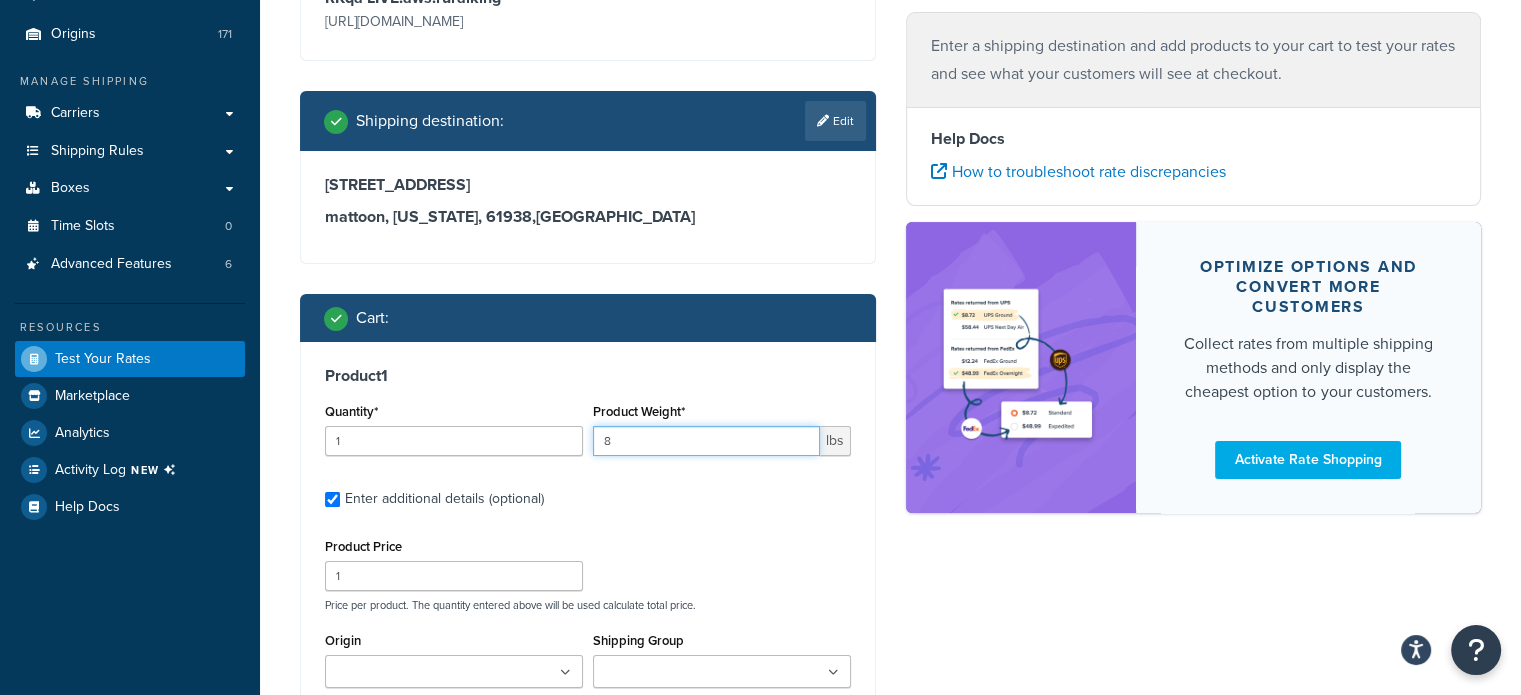 type on "86" 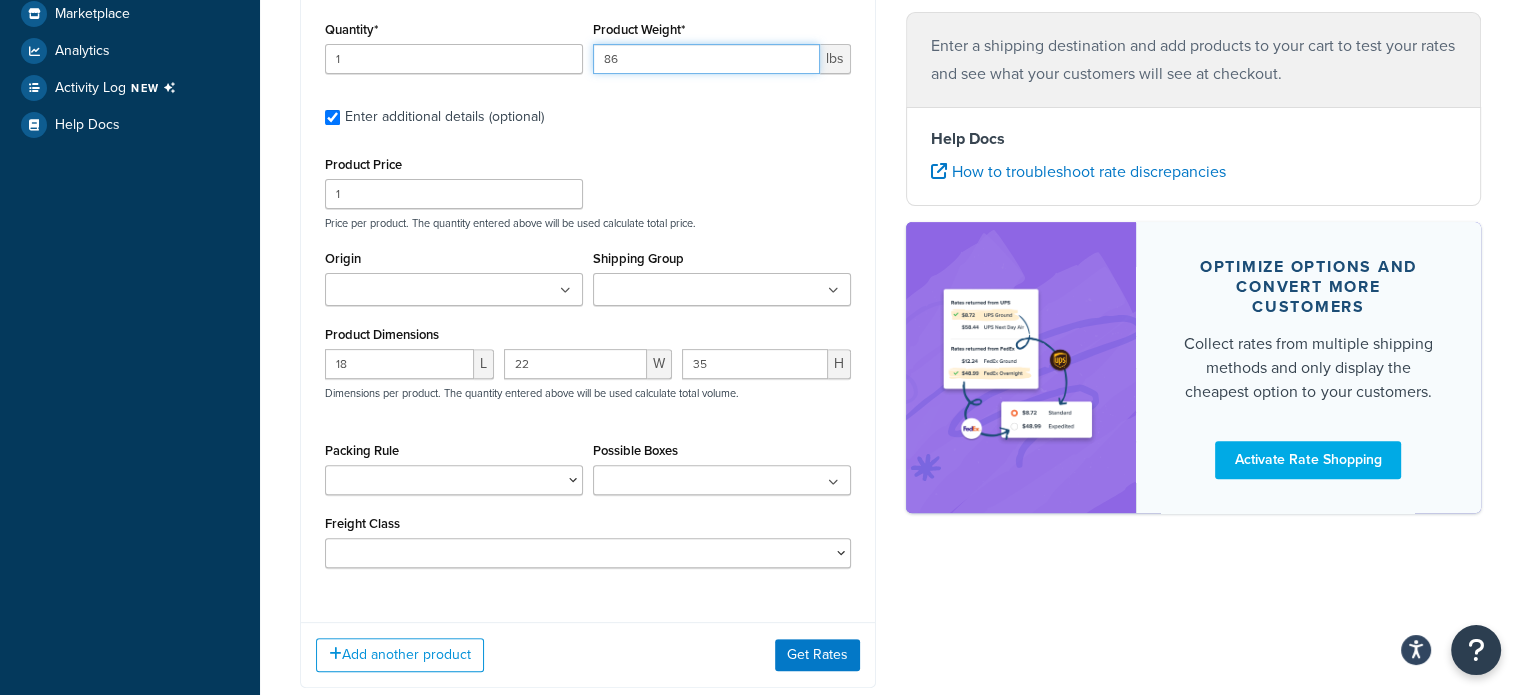scroll, scrollTop: 721, scrollLeft: 0, axis: vertical 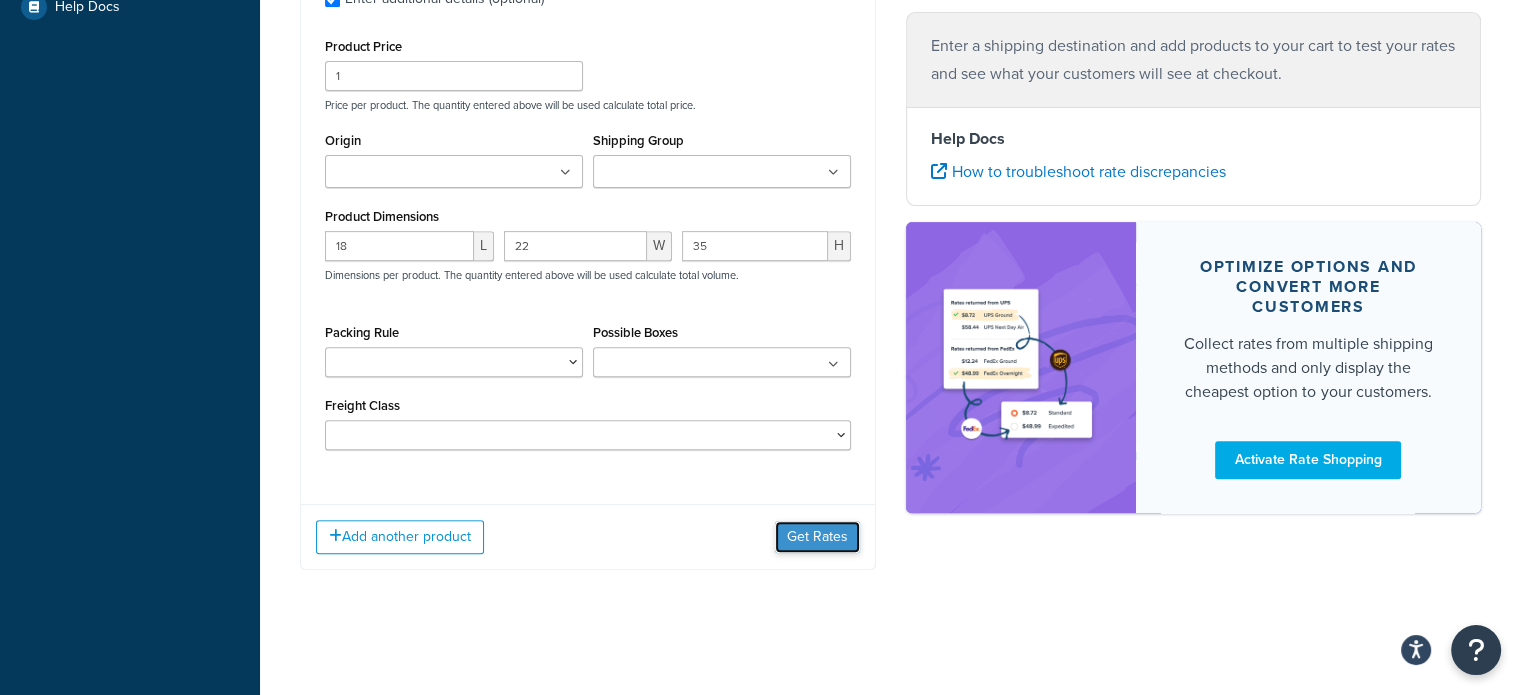 click on "Get Rates" at bounding box center (817, 537) 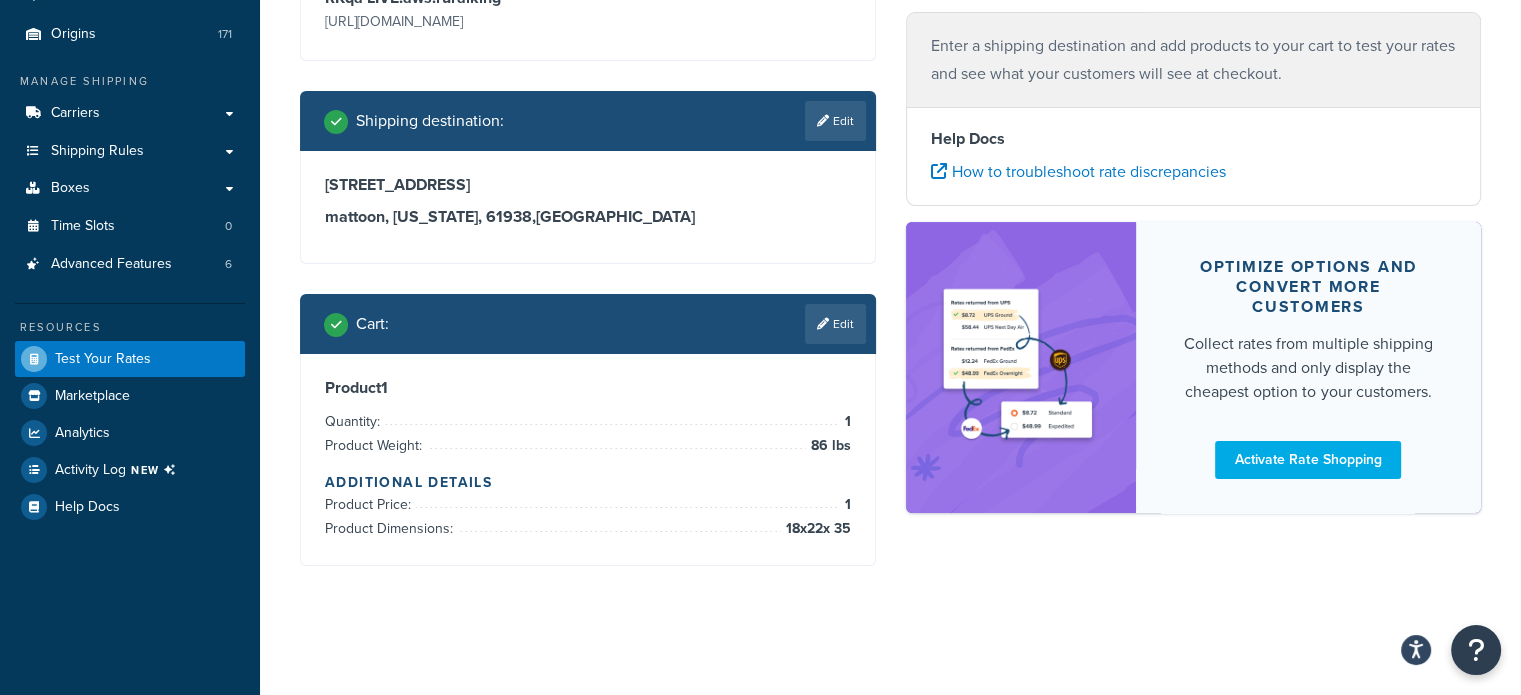 scroll, scrollTop: 0, scrollLeft: 0, axis: both 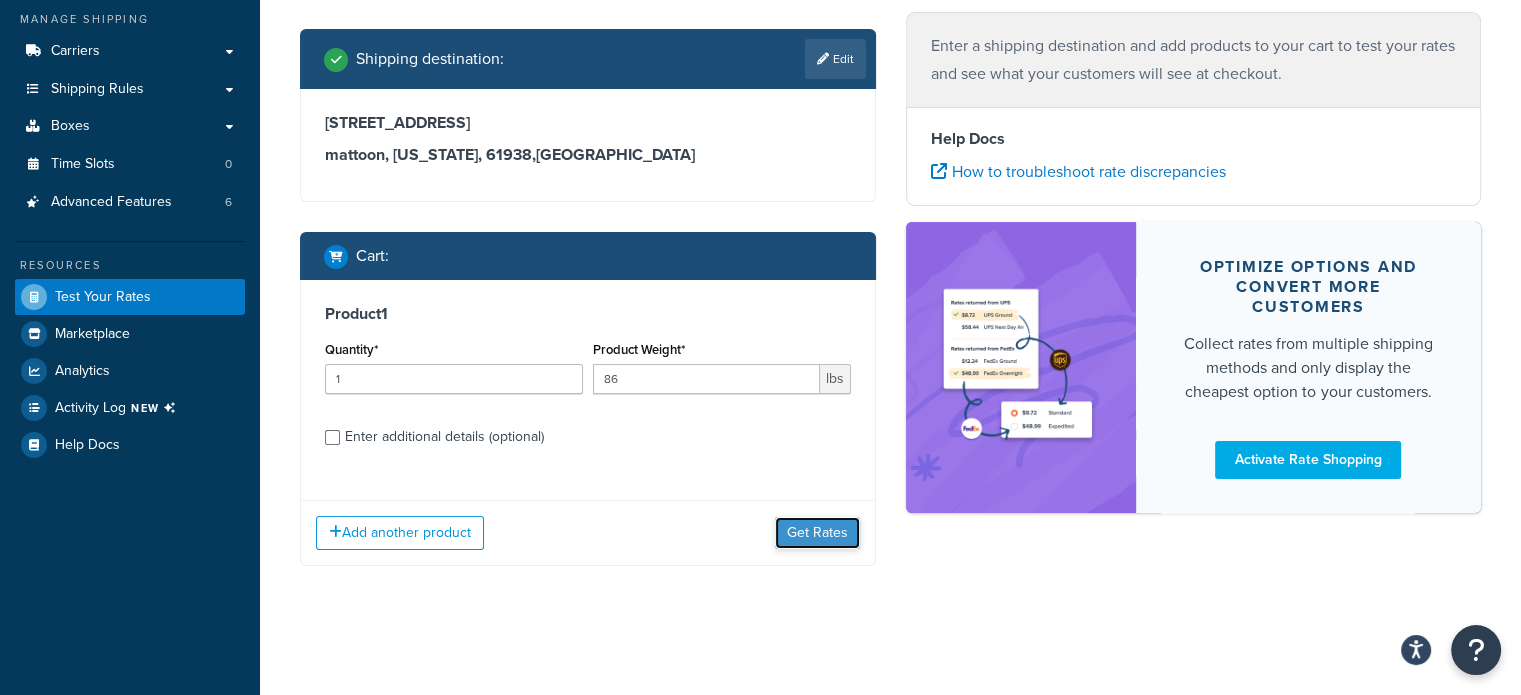 click on "Get Rates" at bounding box center (817, 533) 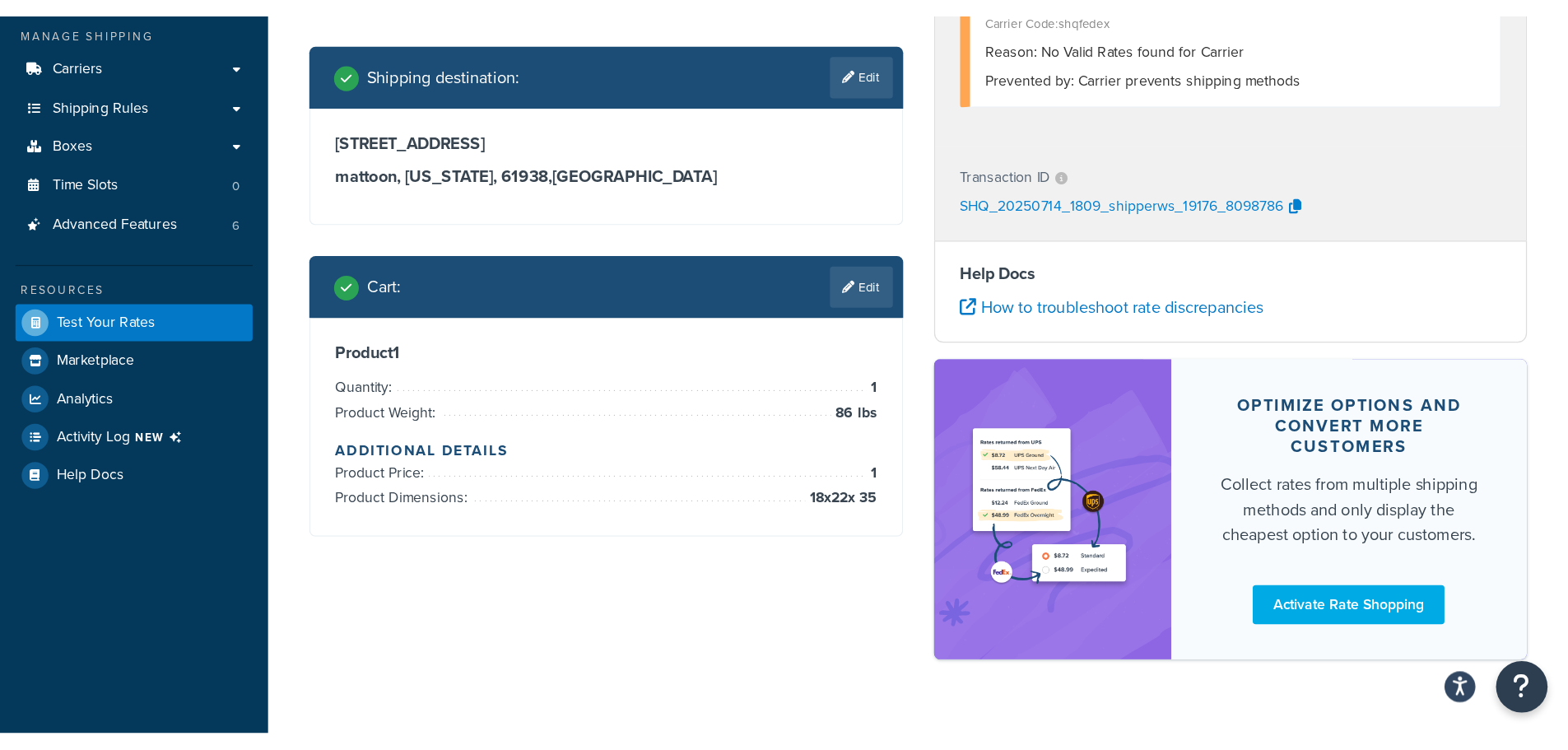 scroll, scrollTop: 0, scrollLeft: 0, axis: both 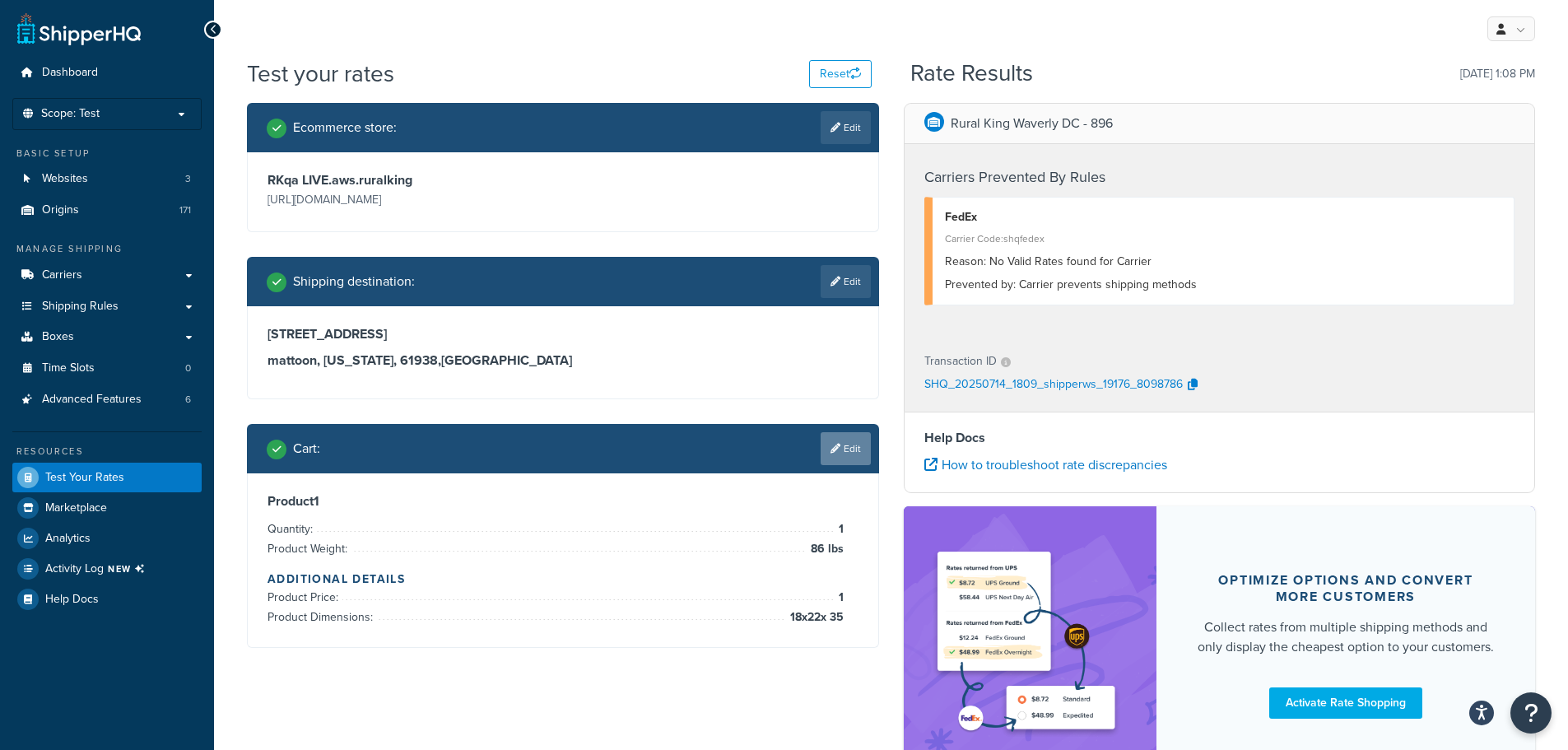 click on "Edit" at bounding box center [845, 449] 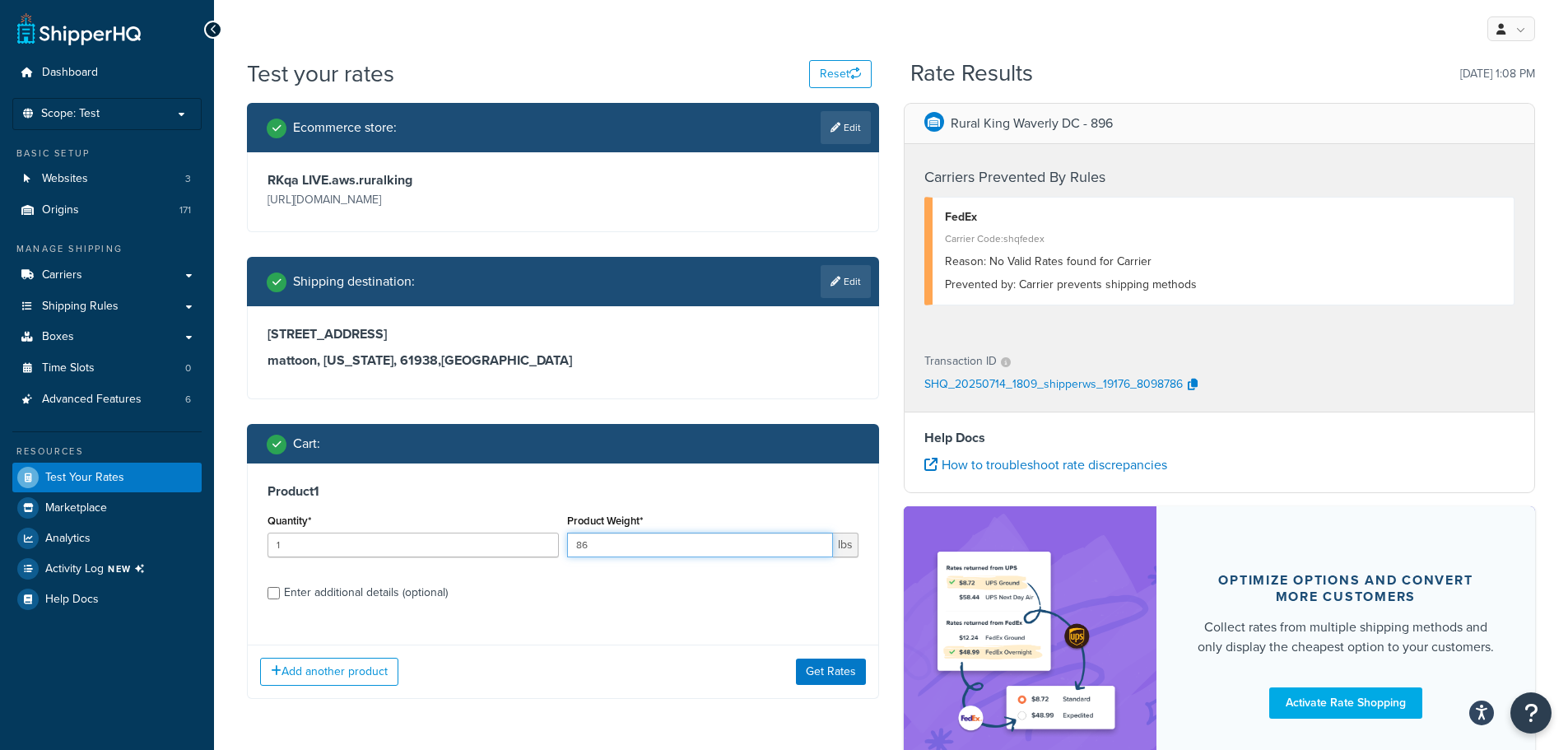 drag, startPoint x: 649, startPoint y: 547, endPoint x: 460, endPoint y: 546, distance: 189.00265 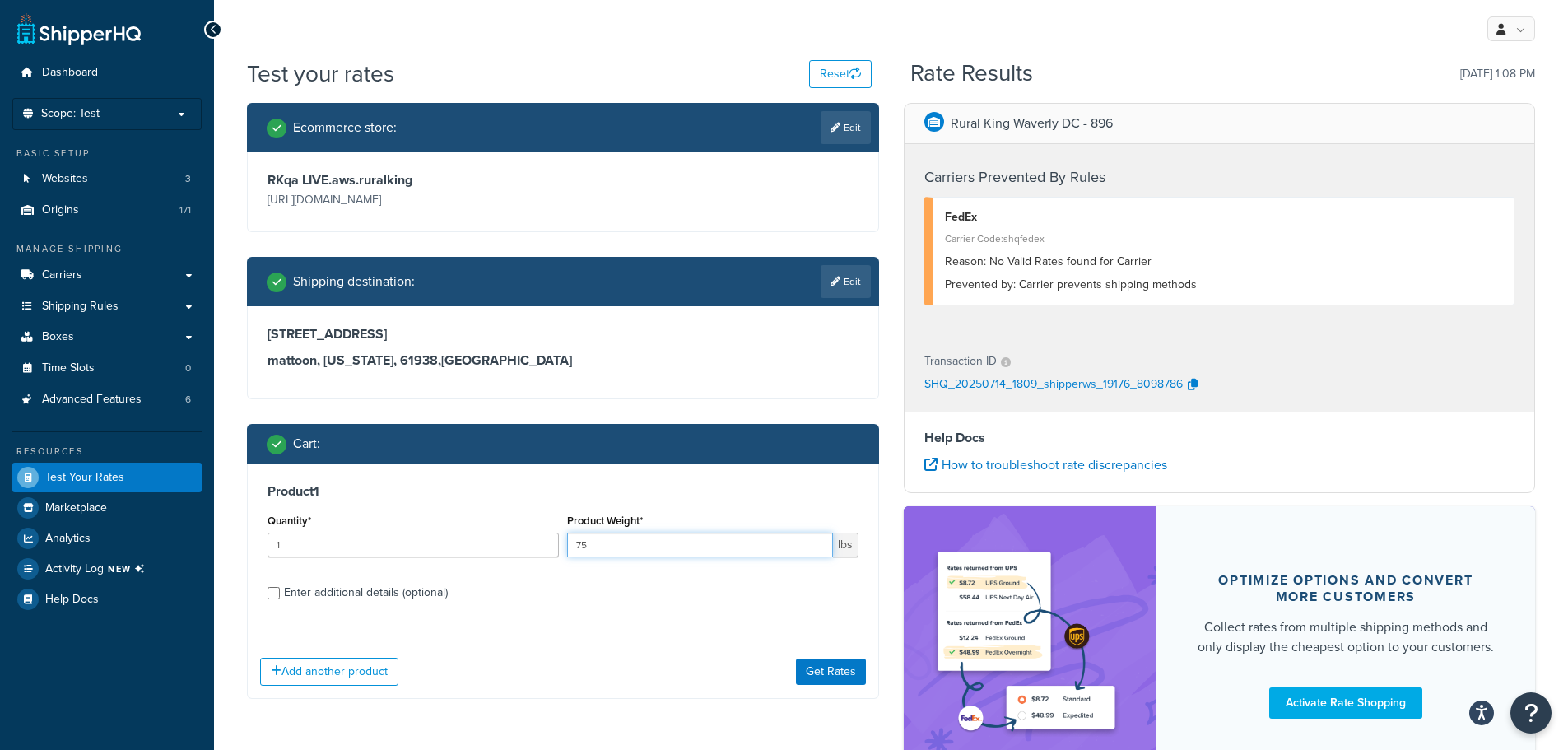 type on "75" 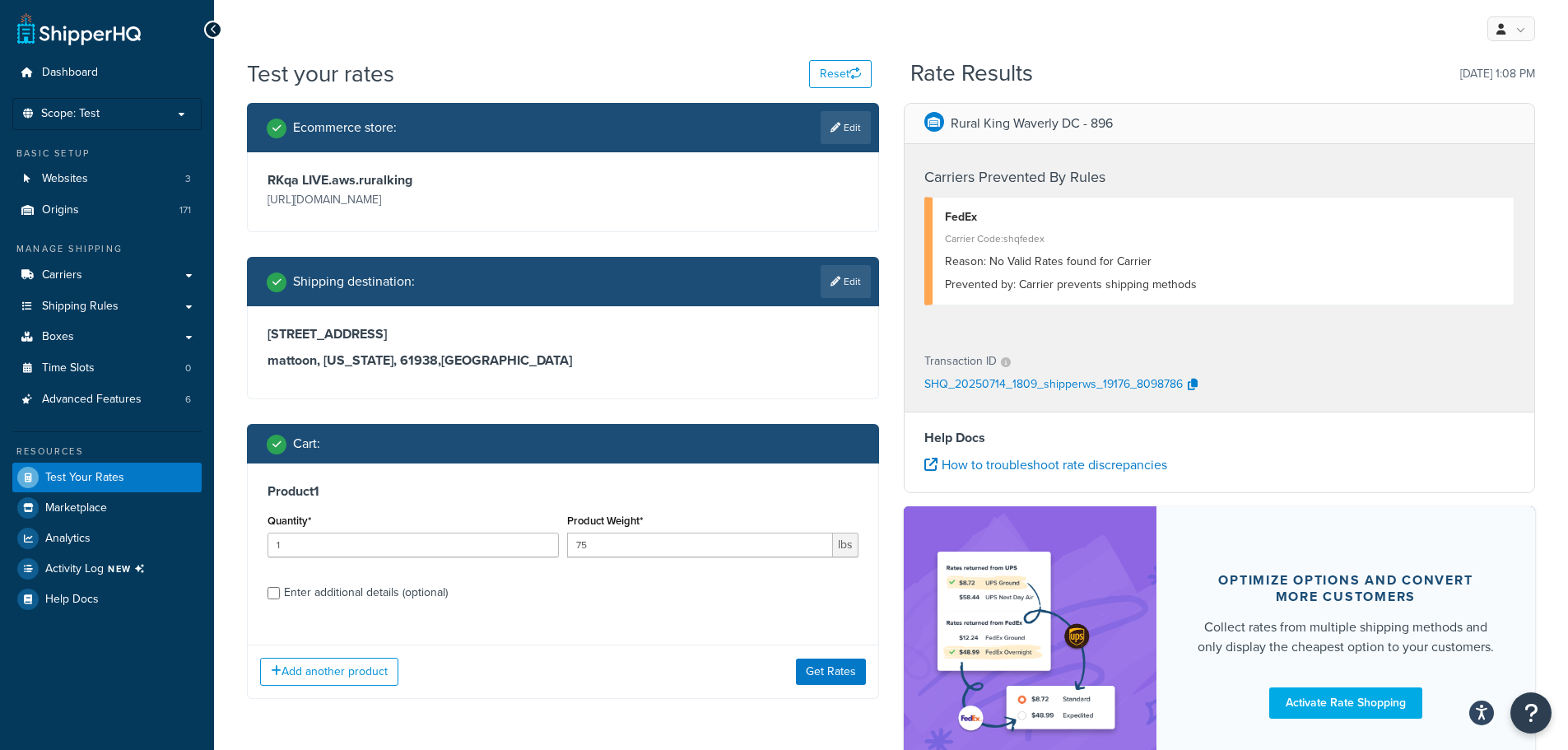 click on "Enter additional details (optional)" at bounding box center [365, 593] 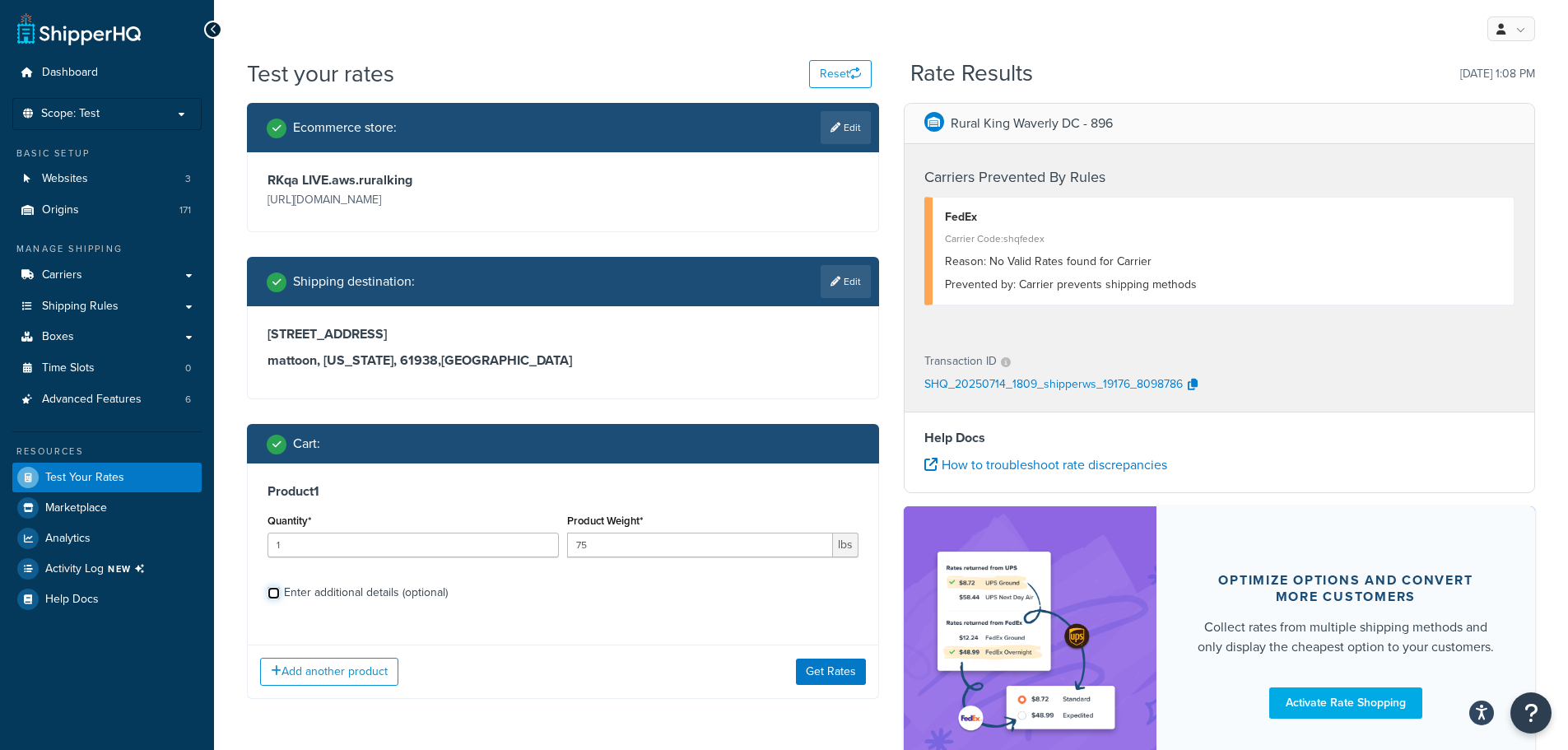 click on "Enter additional details (optional)" at bounding box center [273, 593] 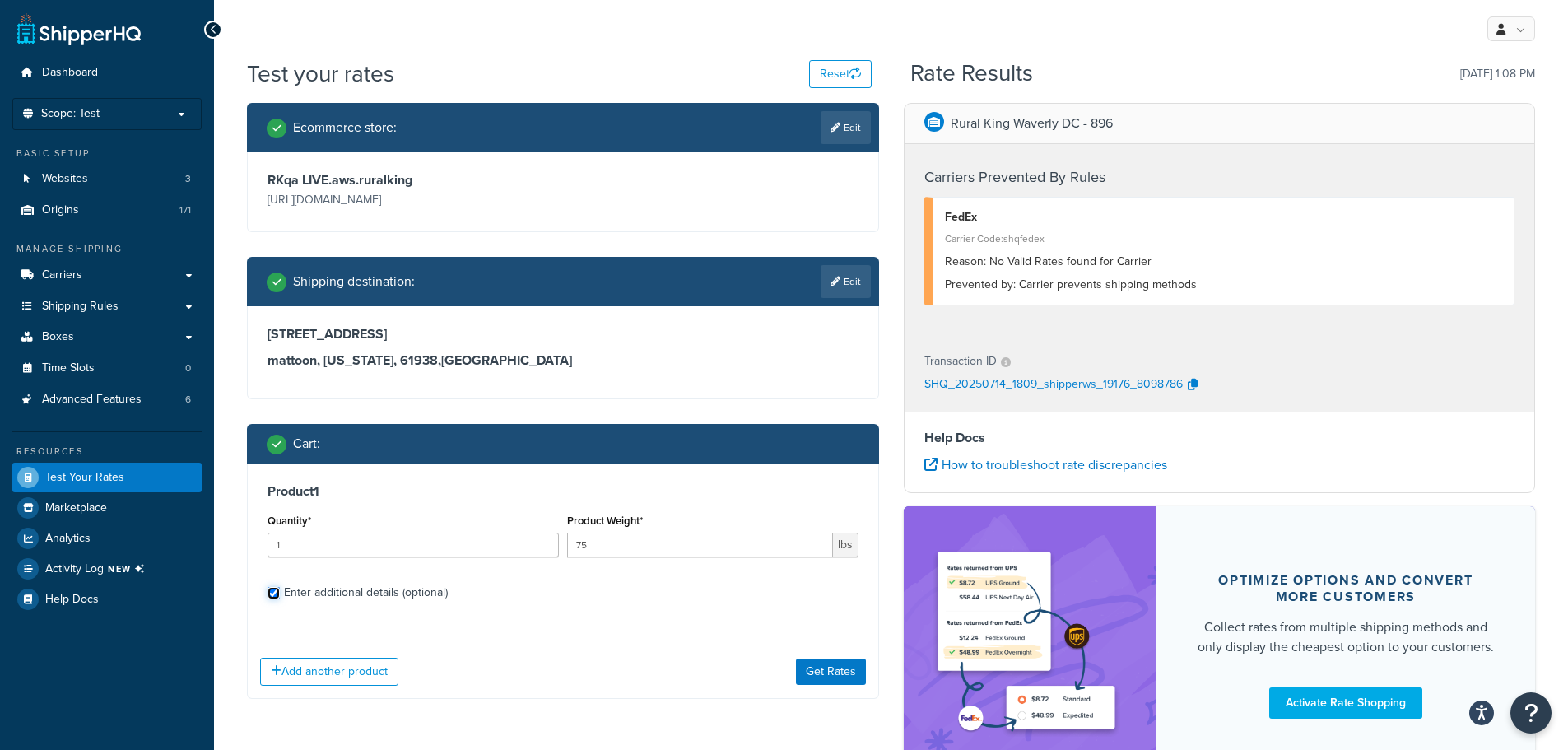 checkbox on "true" 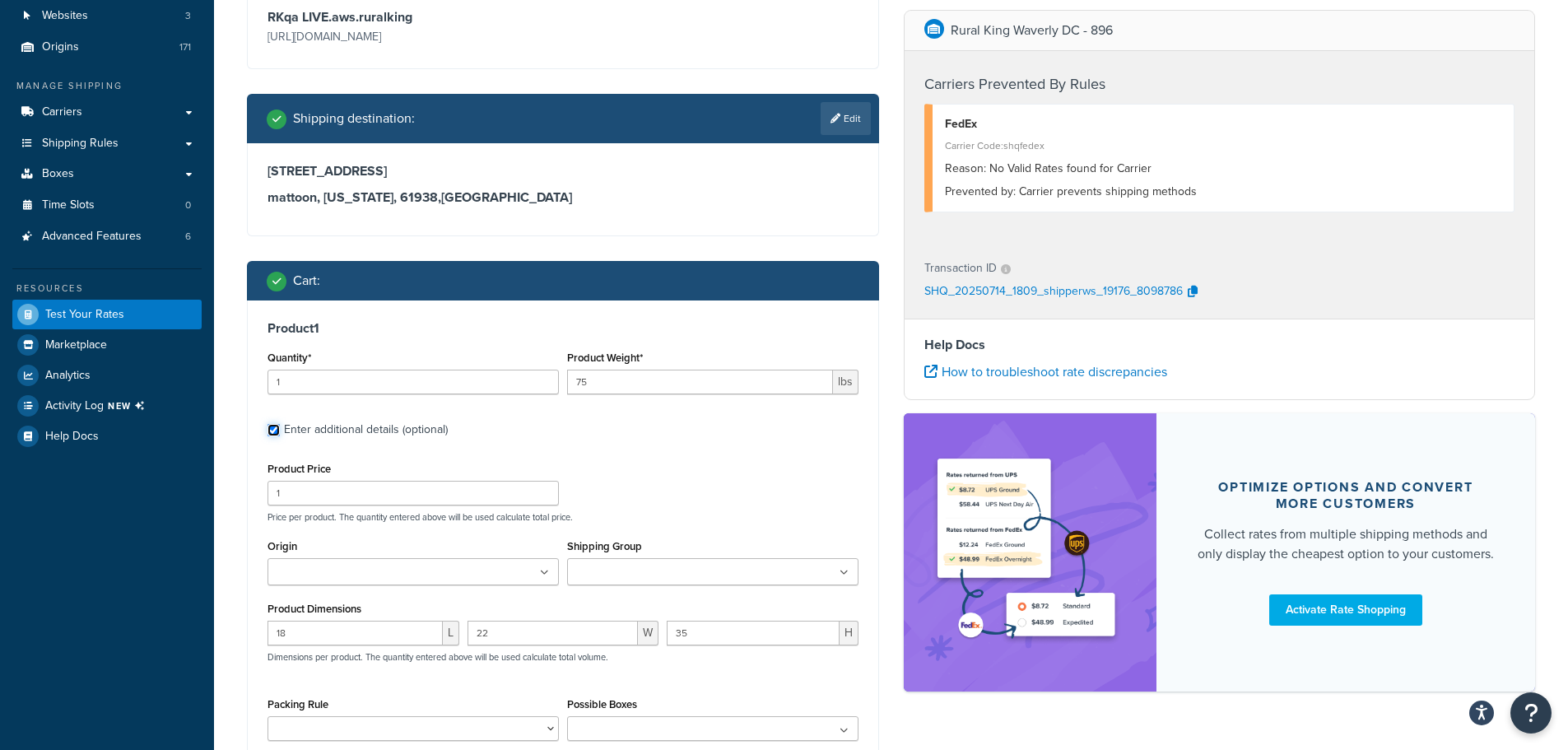 scroll, scrollTop: 165, scrollLeft: 0, axis: vertical 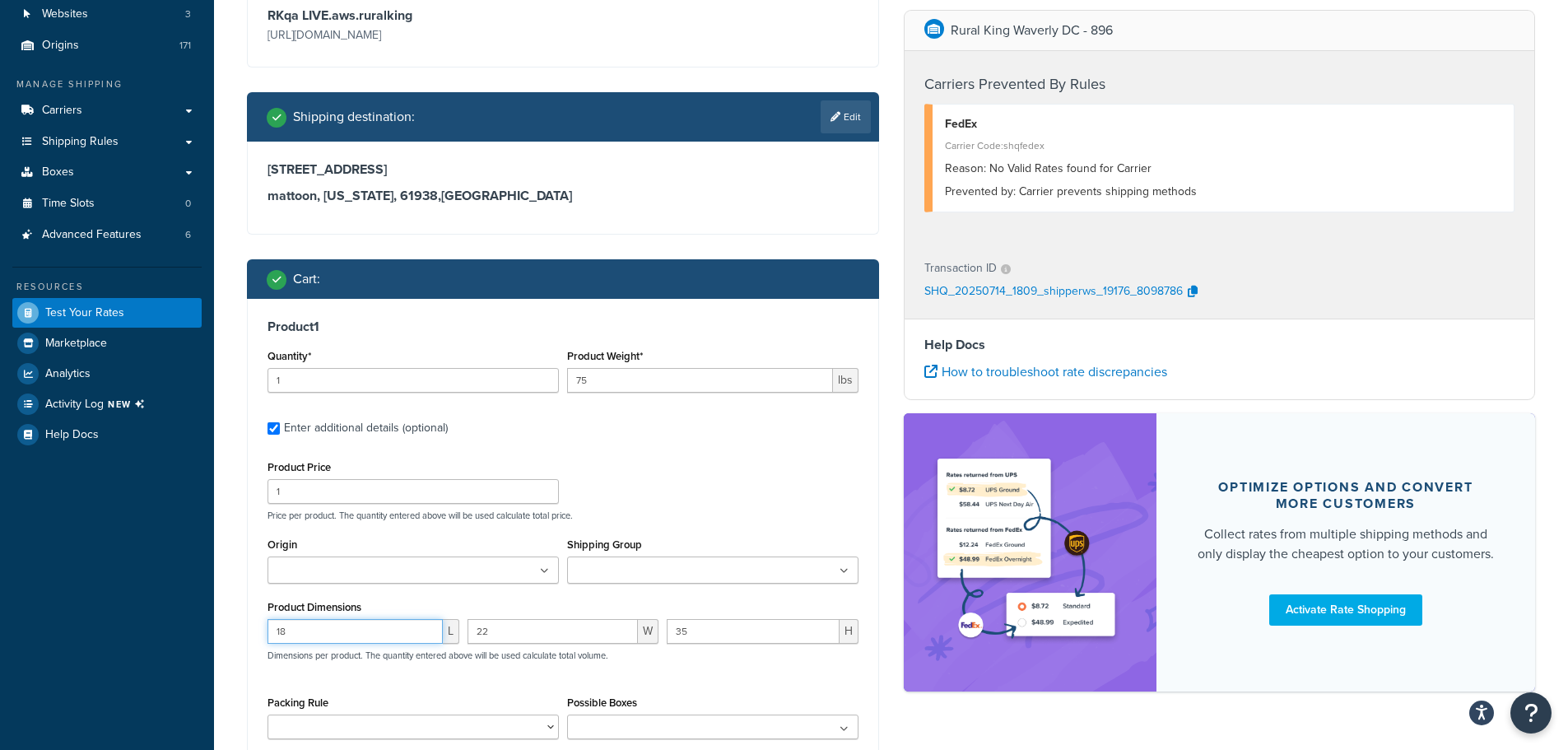 drag, startPoint x: 281, startPoint y: 627, endPoint x: 257, endPoint y: 630, distance: 24.186773 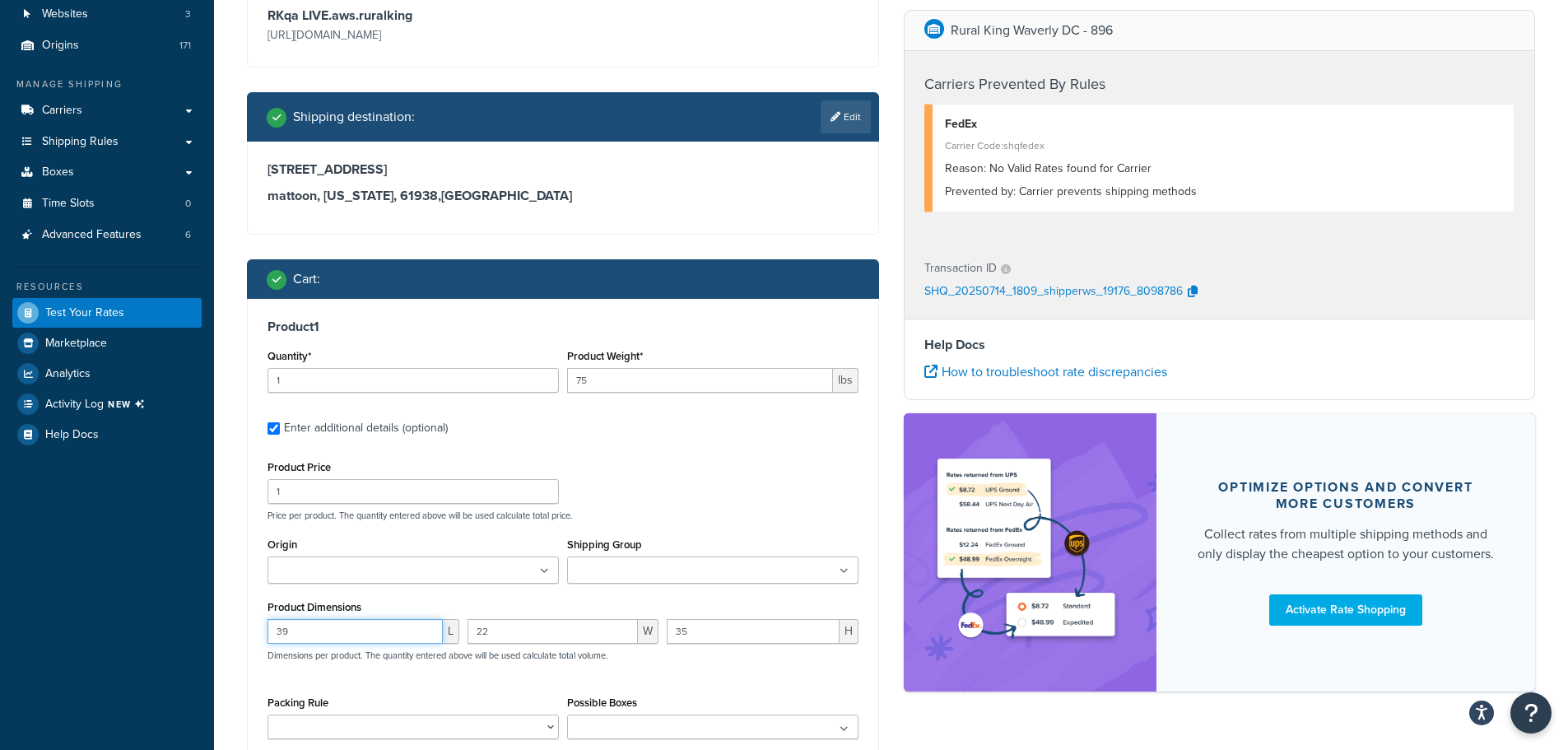 type on "39" 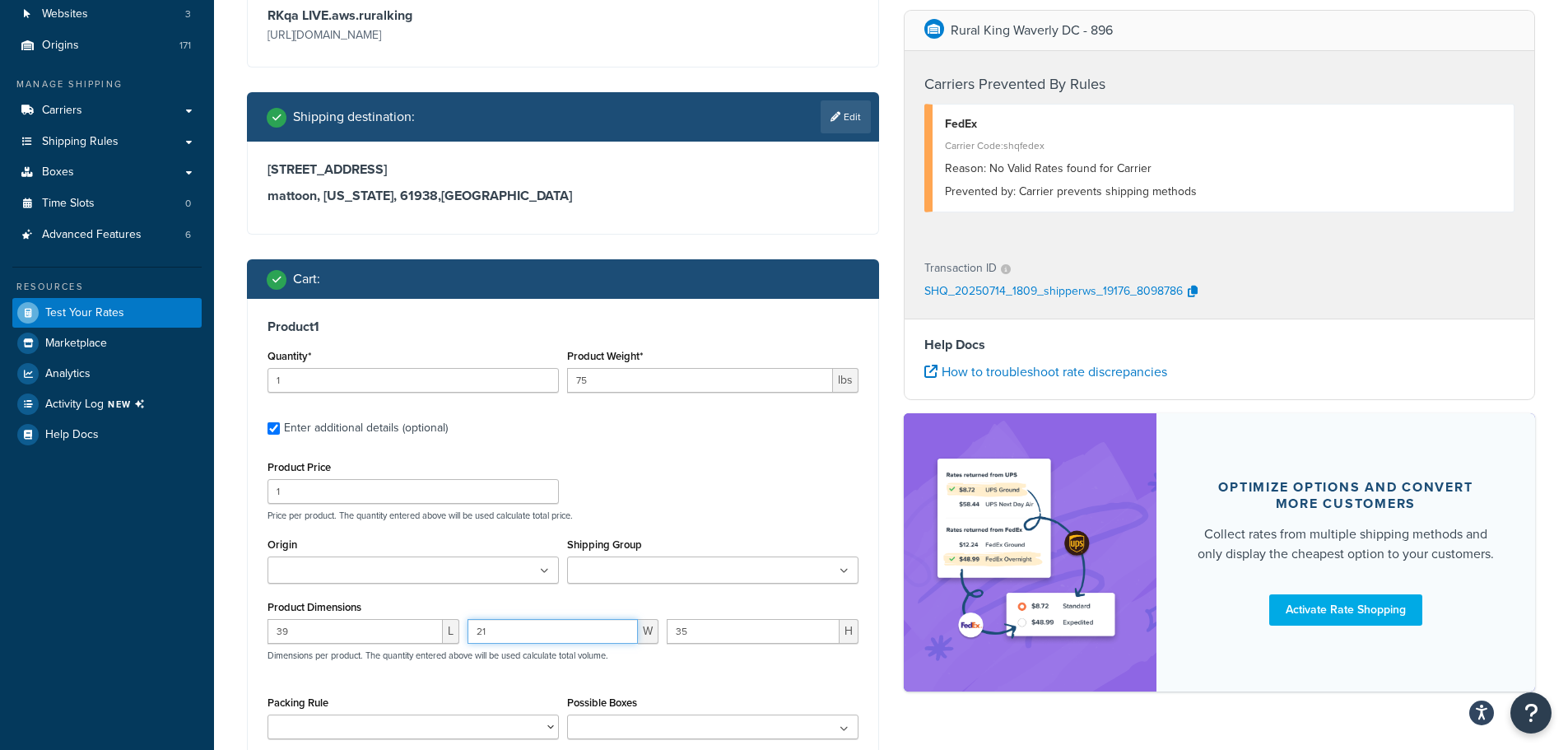 type on "21" 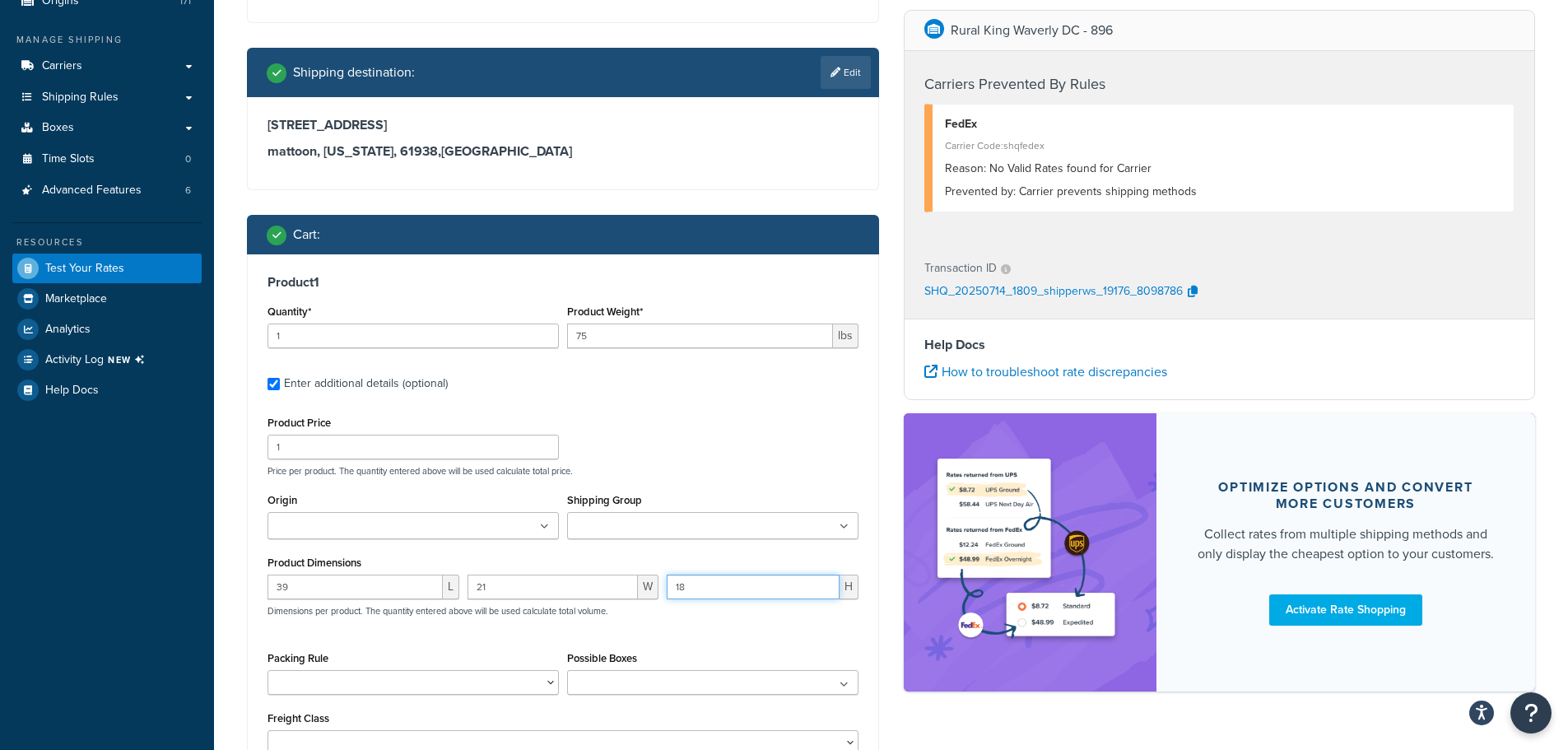 scroll, scrollTop: 329, scrollLeft: 0, axis: vertical 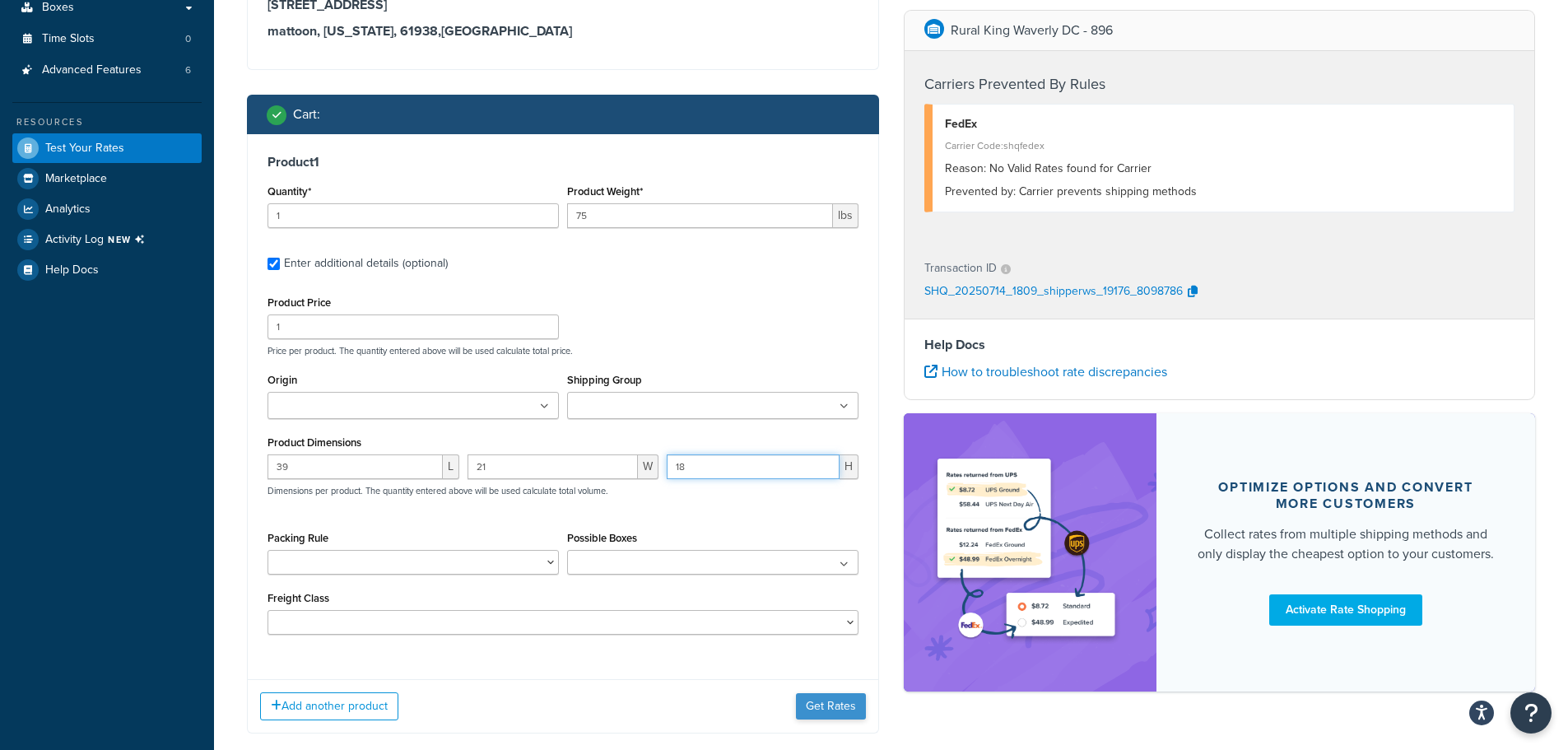 type on "18" 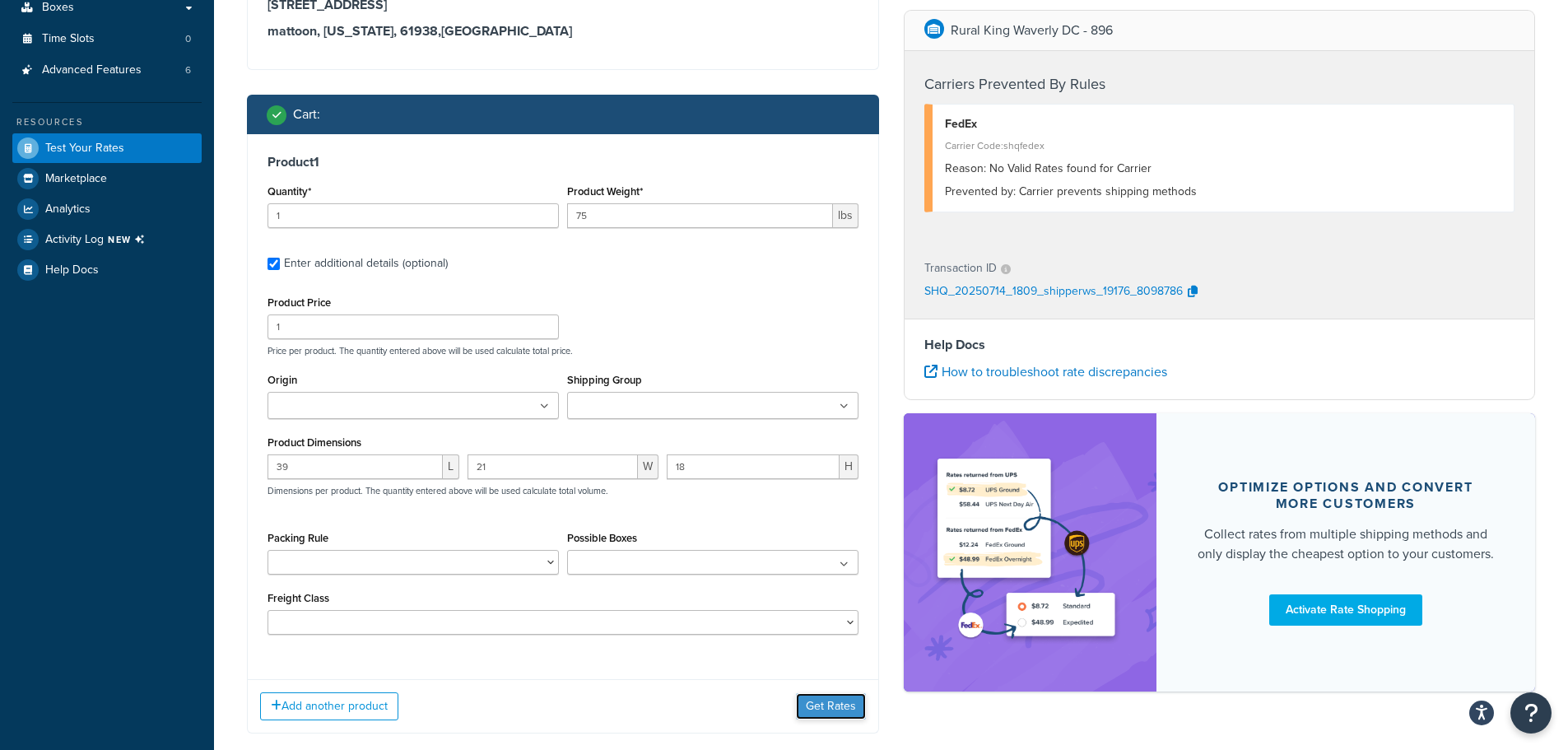 click on "Get Rates" at bounding box center [831, 706] 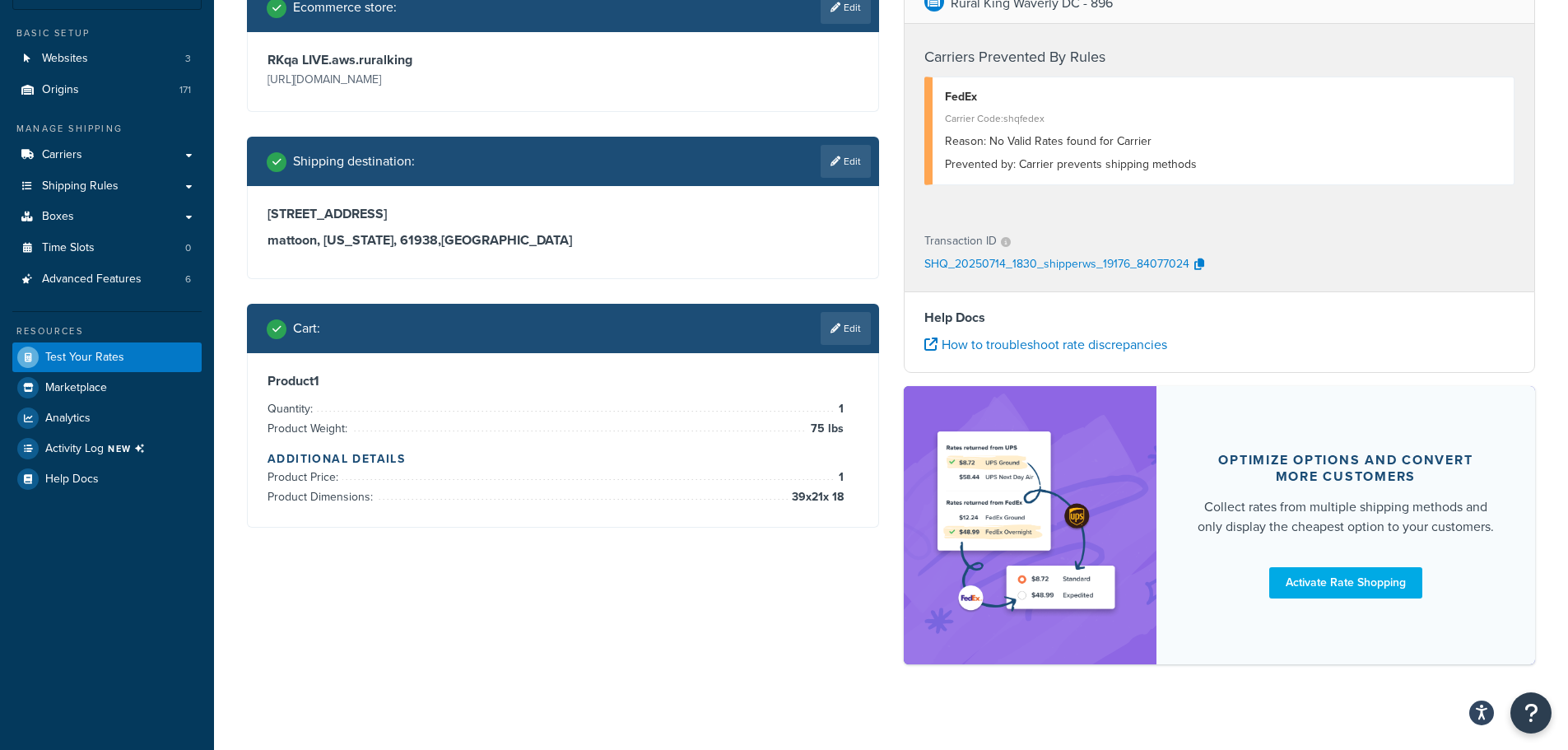 scroll, scrollTop: 0, scrollLeft: 0, axis: both 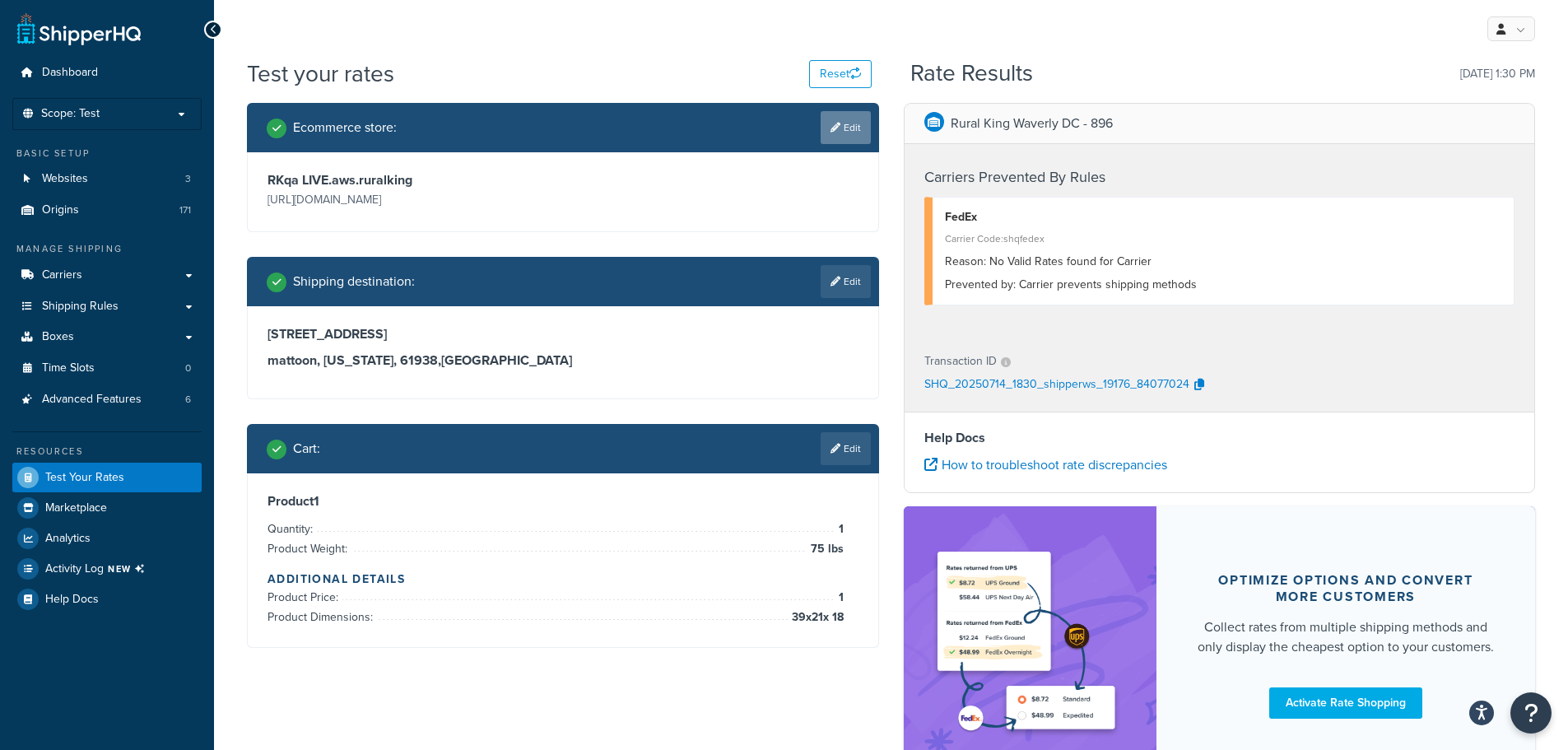 click on "Edit" at bounding box center (845, 128) 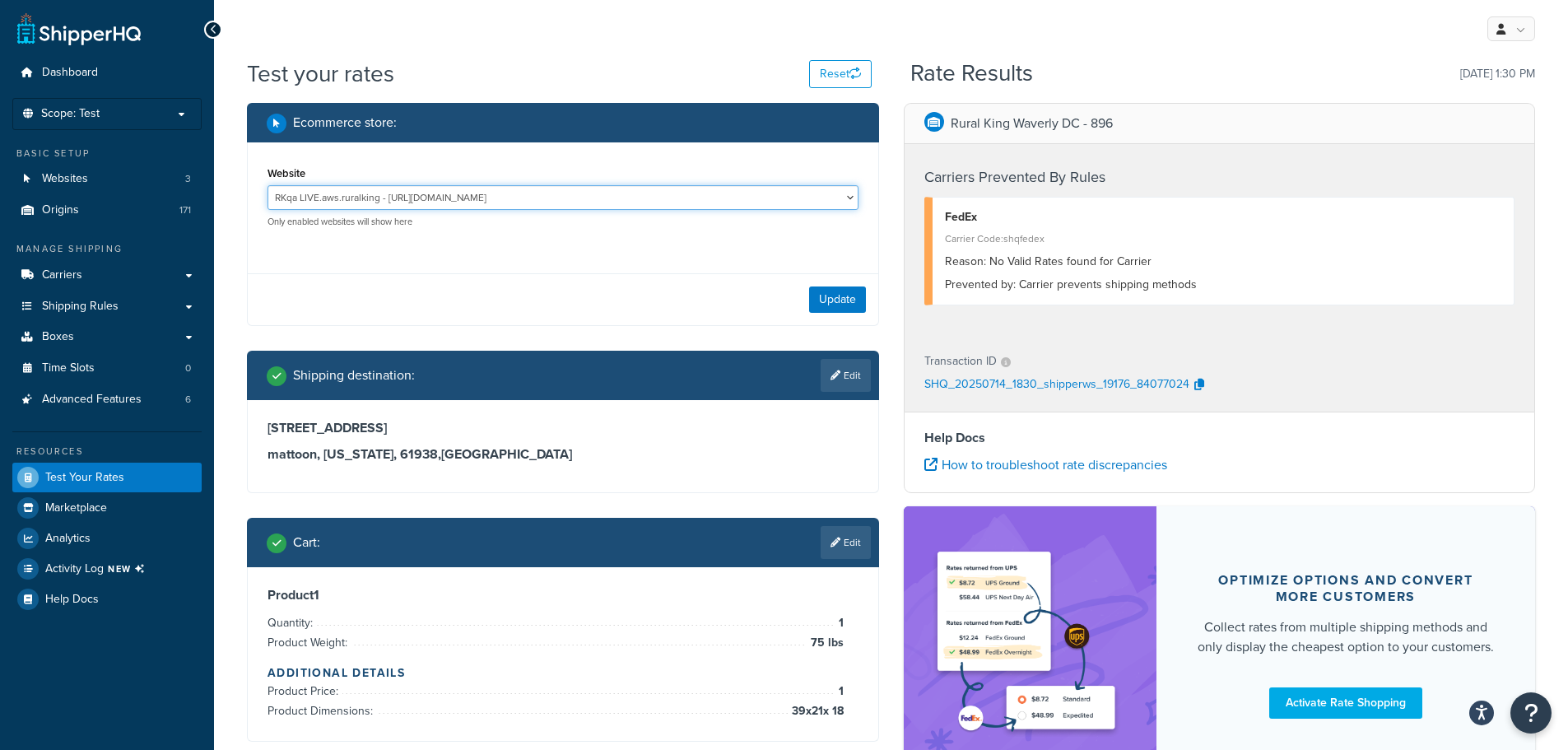click on "RKqa LIVE.aws.ruralking - [URL][DOMAIN_NAME] RKqa LIVE.ruralking - [URL][DOMAIN_NAME] TKqa AUTH.aws.ruralking - [URL][DOMAIN_NAME]" at bounding box center [563, 198] 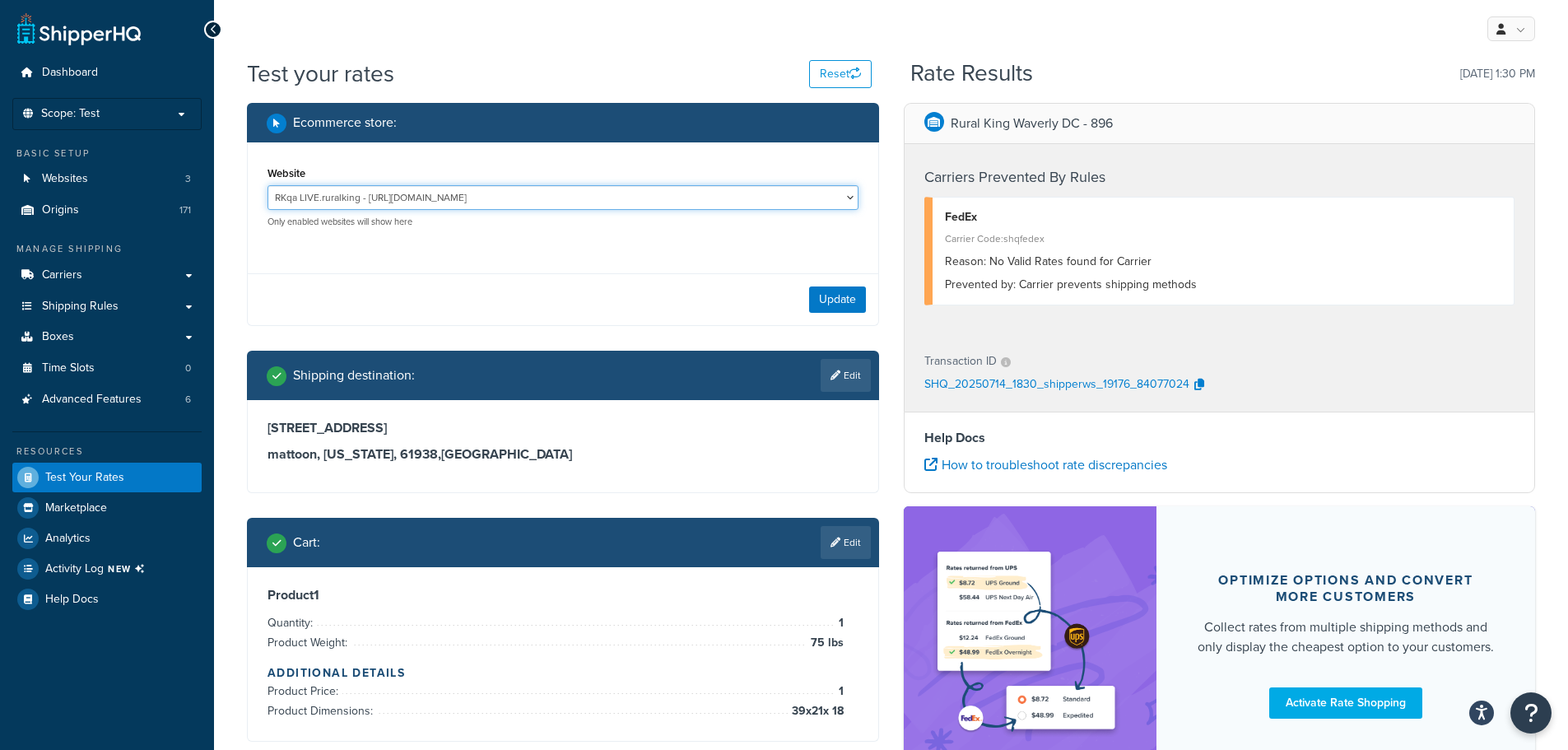 click on "RKqa LIVE.aws.ruralking - [URL][DOMAIN_NAME] RKqa LIVE.ruralking - [URL][DOMAIN_NAME] TKqa AUTH.aws.ruralking - [URL][DOMAIN_NAME]" at bounding box center (563, 198) 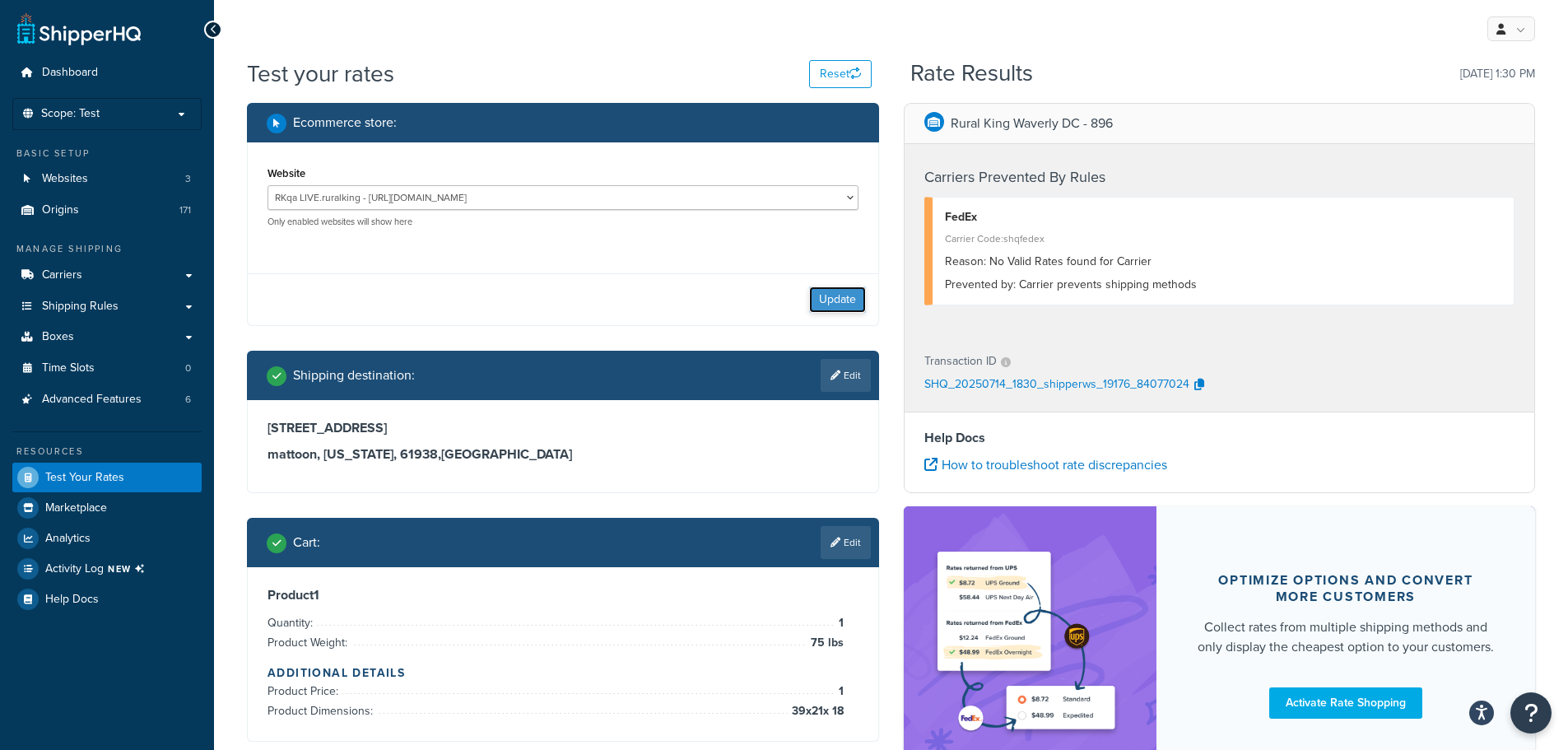 click on "Update" at bounding box center (837, 300) 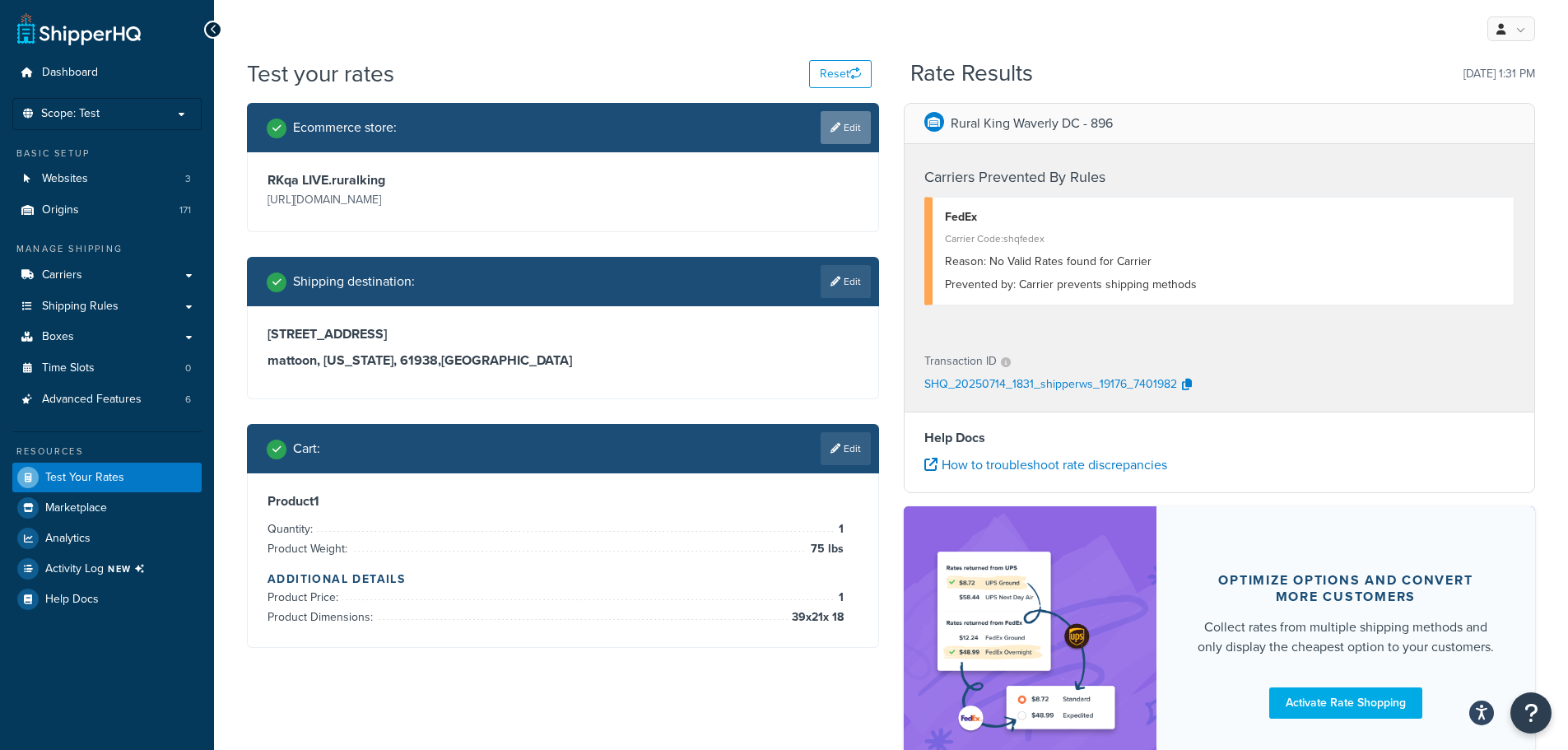 click on "Edit" at bounding box center (845, 128) 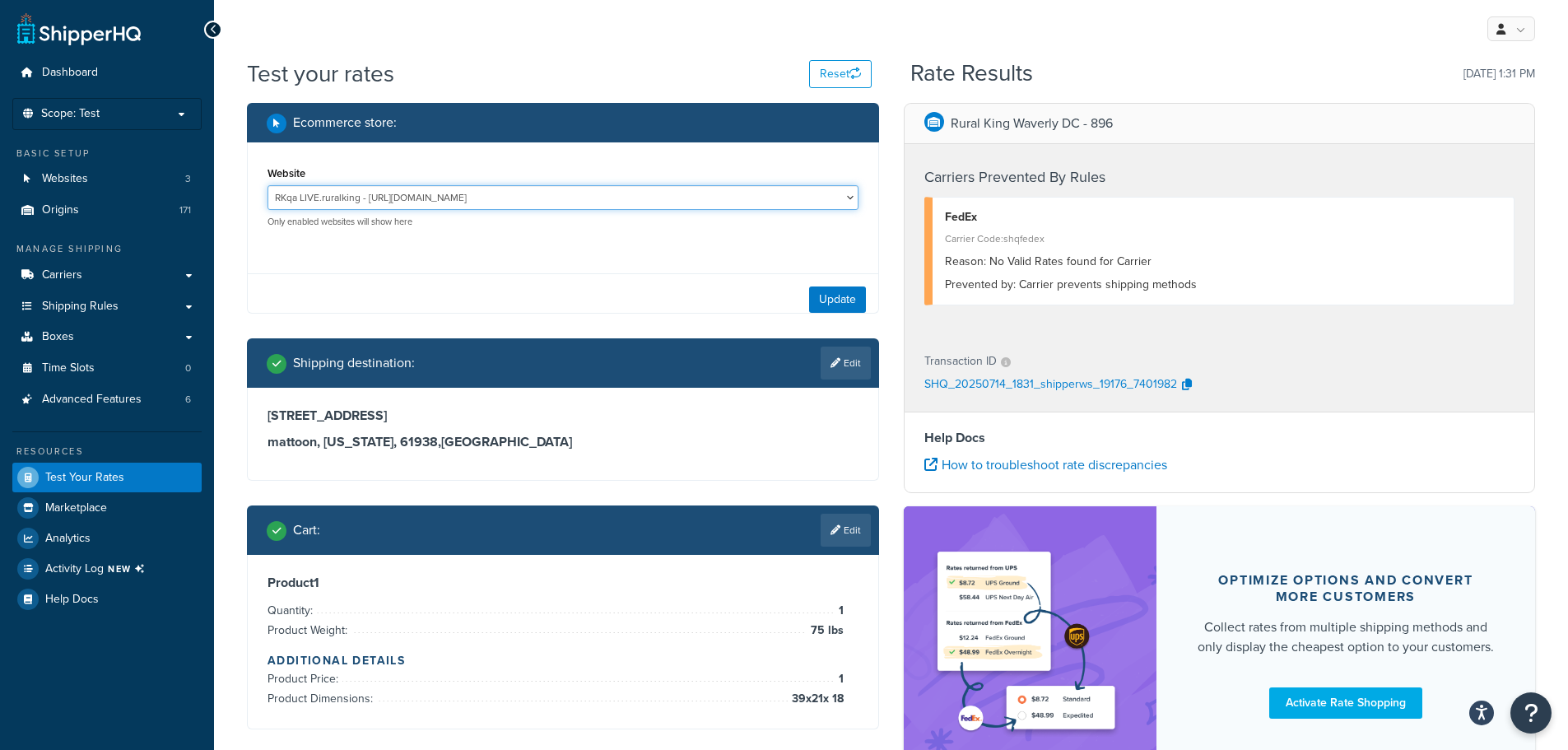 click on "RKqa LIVE.aws.ruralking - [URL][DOMAIN_NAME] RKqa LIVE.ruralking - [URL][DOMAIN_NAME] TKqa AUTH.aws.ruralking - [URL][DOMAIN_NAME]" at bounding box center (563, 198) 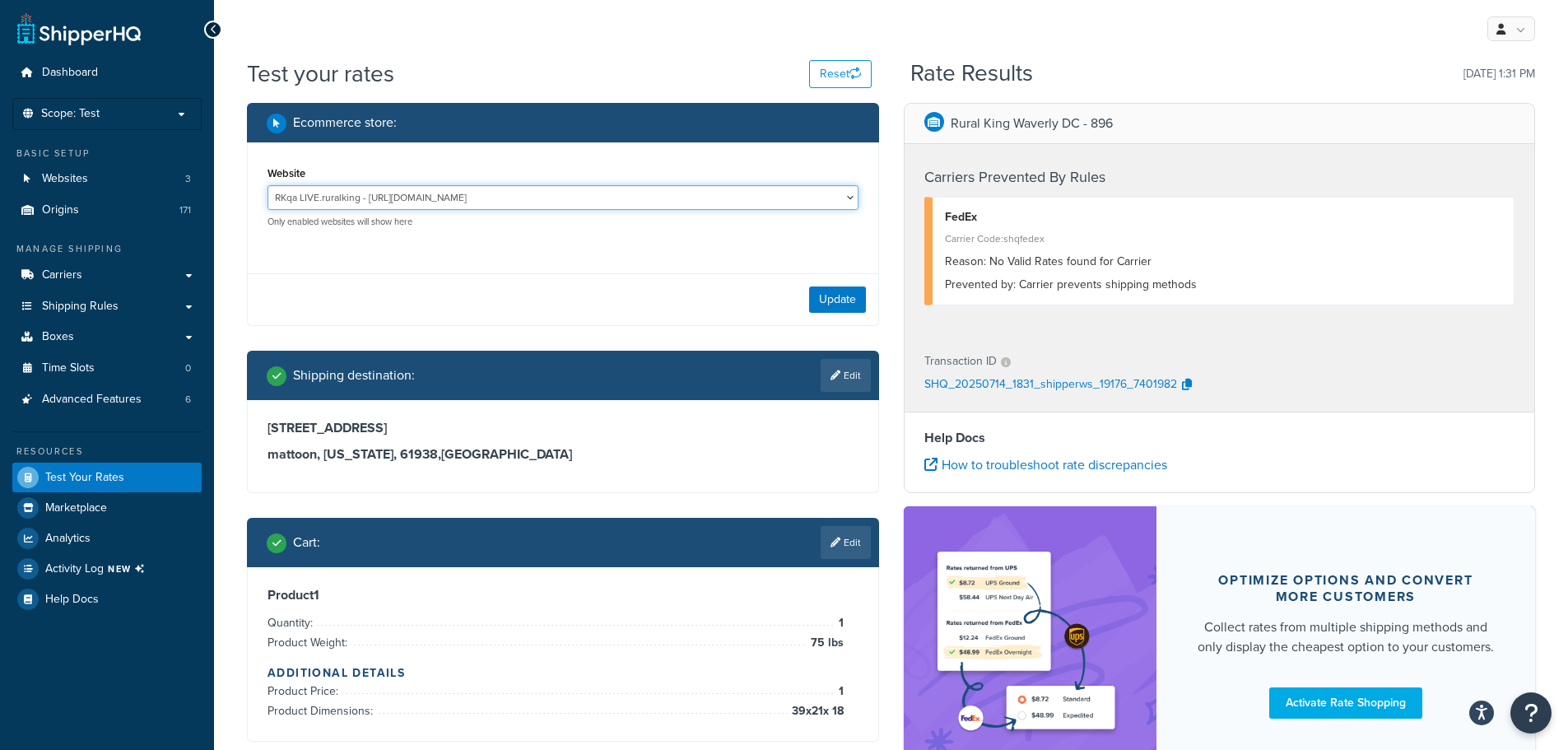 select on "ec9a4d30b0bf85f81b77e4acfbf9dd72" 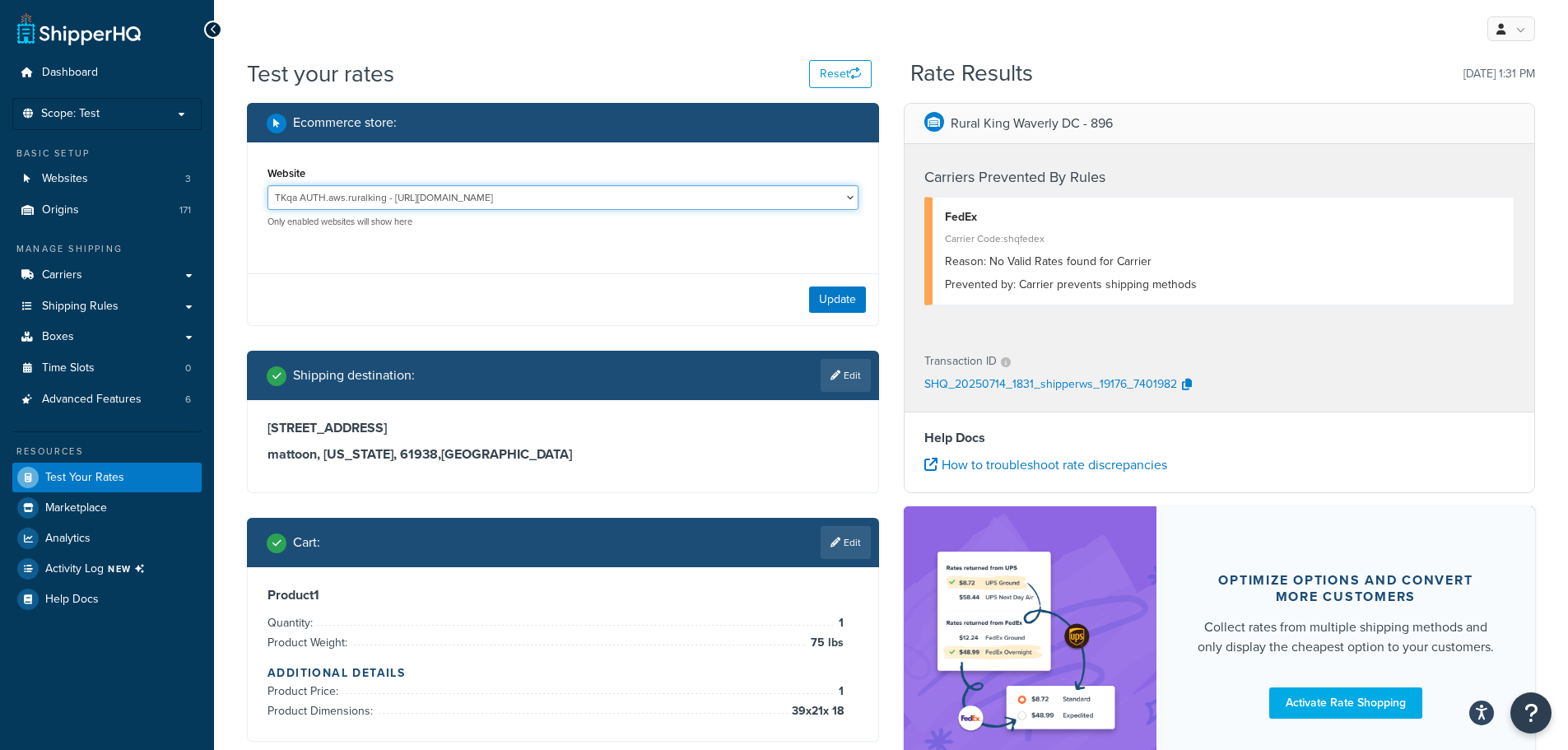 click on "RKqa LIVE.aws.ruralking - [URL][DOMAIN_NAME] RKqa LIVE.ruralking - [URL][DOMAIN_NAME] TKqa AUTH.aws.ruralking - [URL][DOMAIN_NAME]" at bounding box center (563, 198) 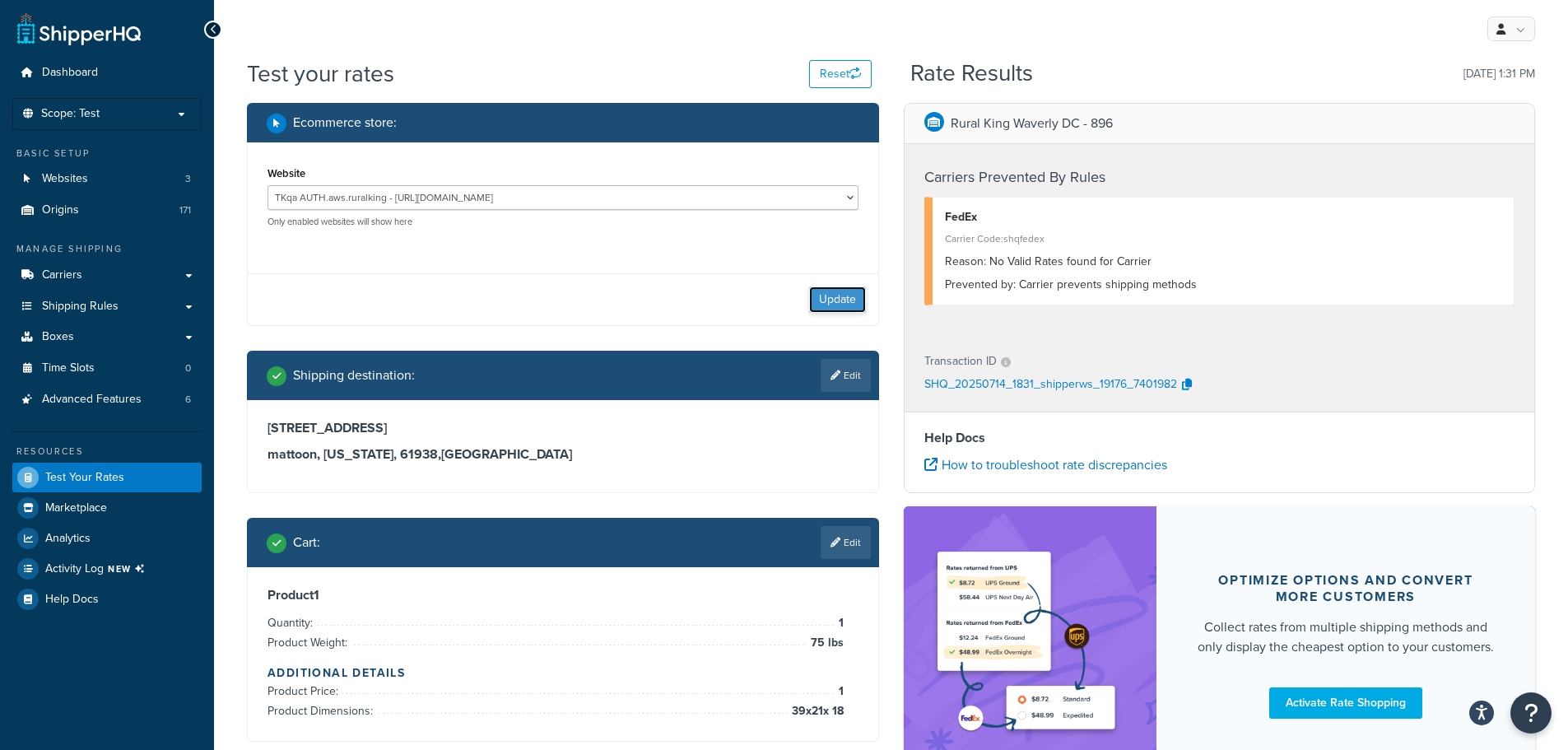 click on "Update" at bounding box center [837, 300] 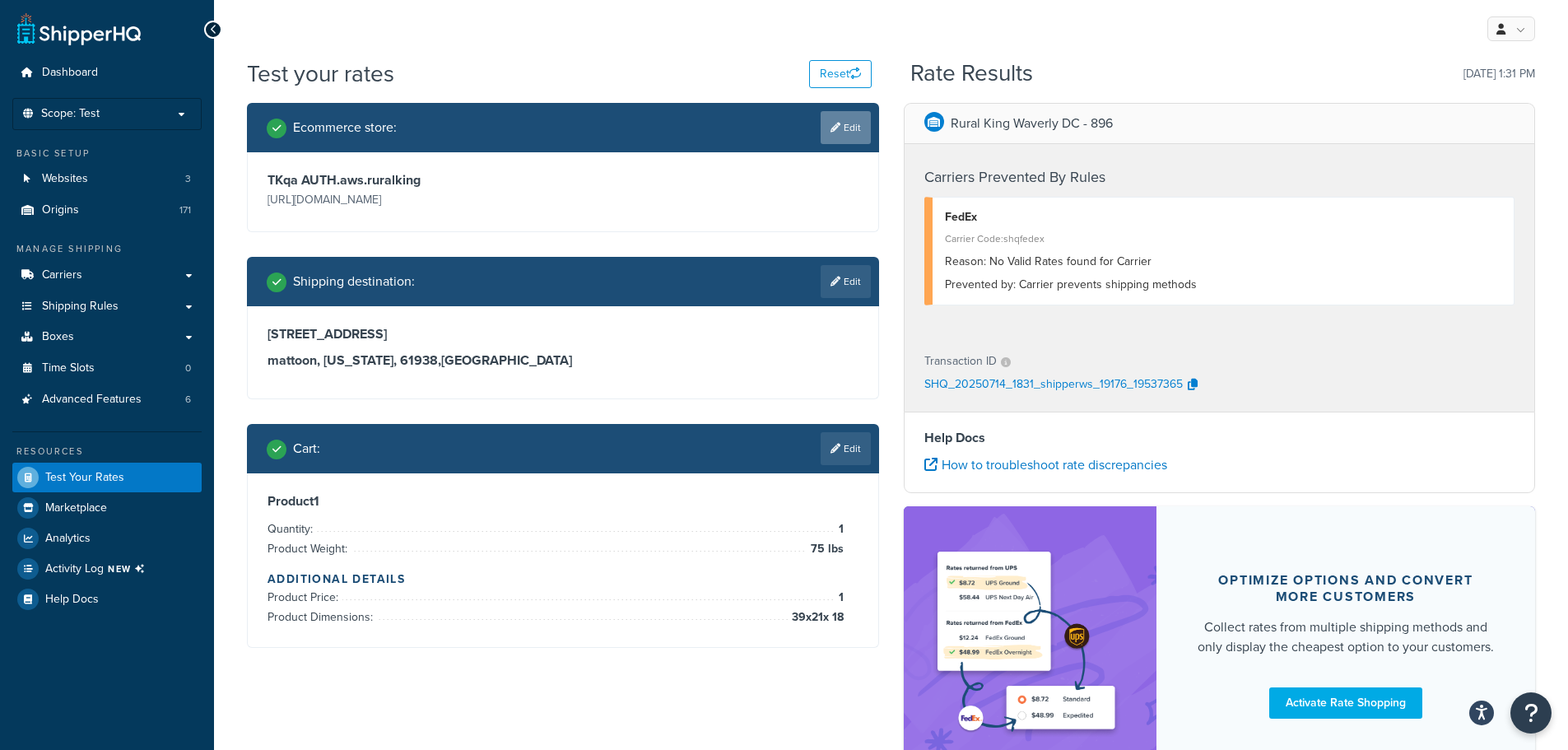 click on "Edit" at bounding box center [845, 128] 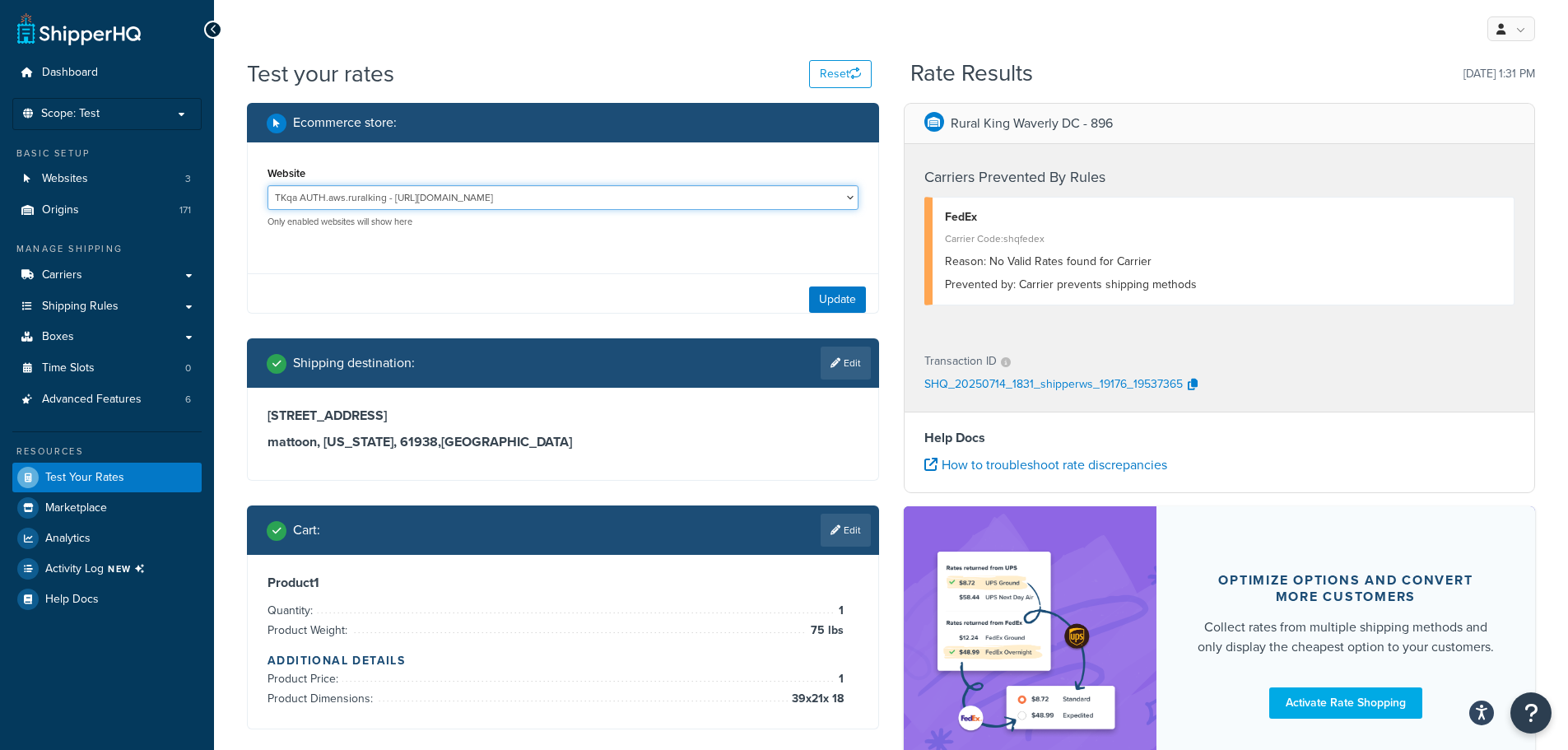 click on "RKqa LIVE.aws.ruralking - [URL][DOMAIN_NAME] RKqa LIVE.ruralking - [URL][DOMAIN_NAME] TKqa AUTH.aws.ruralking - [URL][DOMAIN_NAME]" at bounding box center (563, 198) 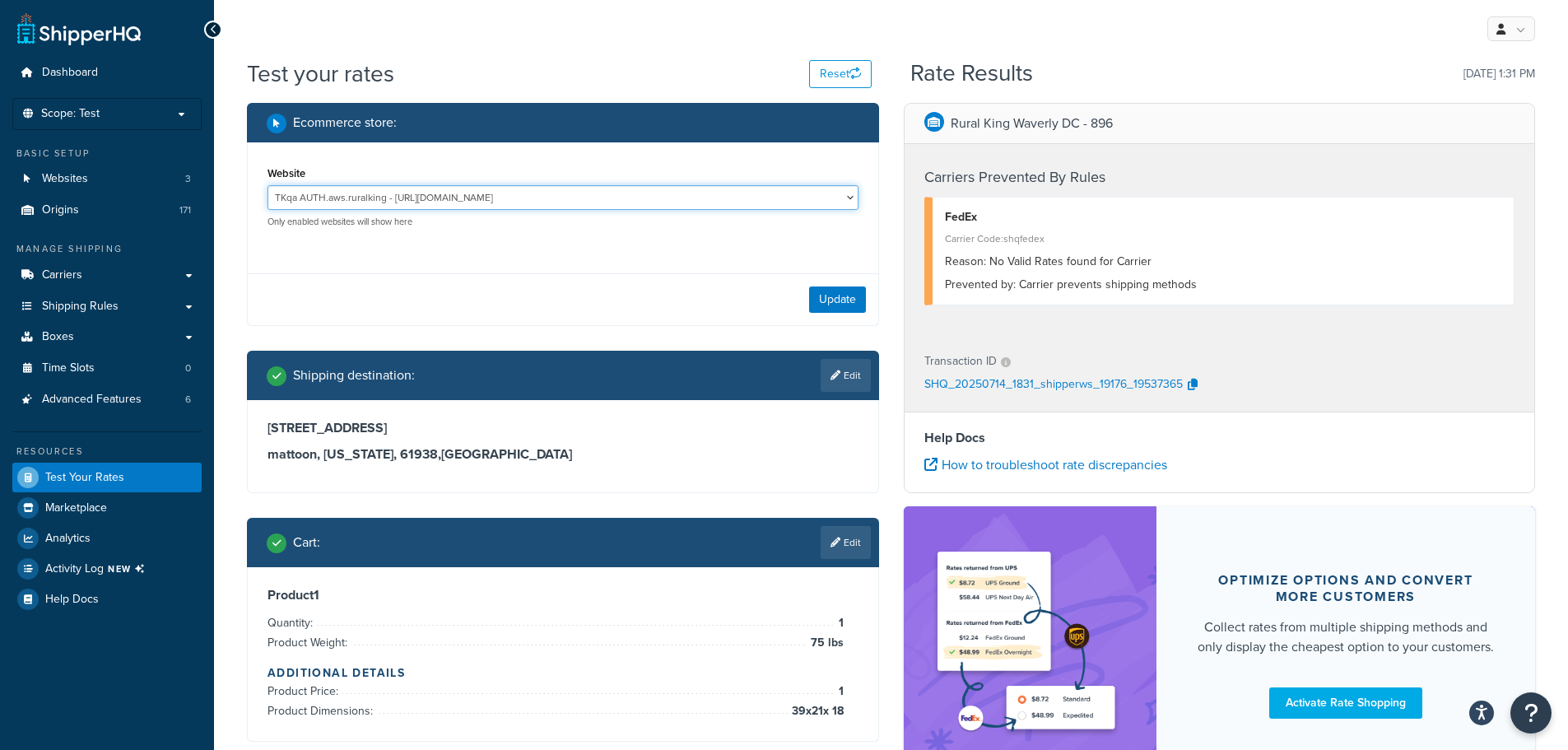 select on "2c3699ee270fcb8cedc87ddc1ef57ece" 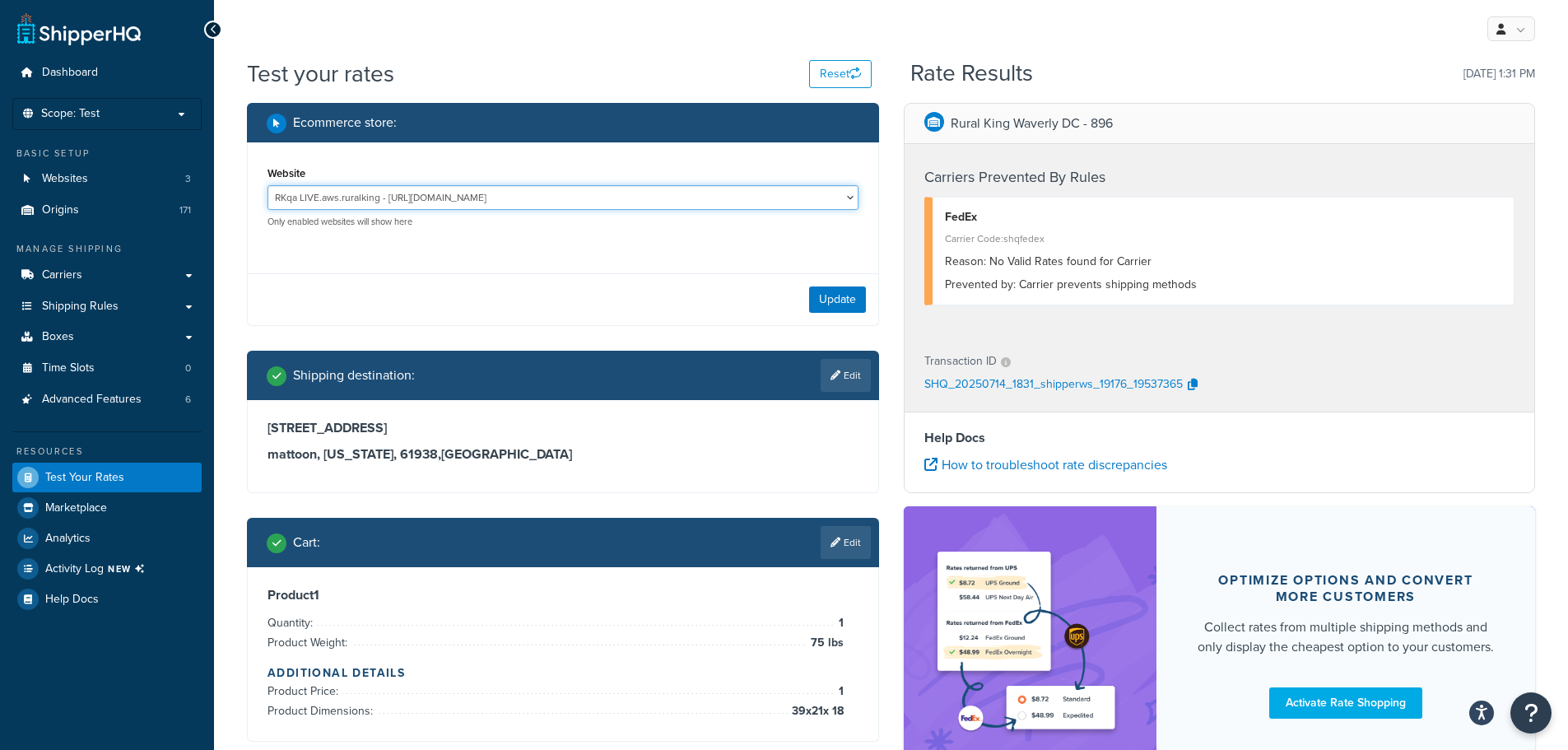 click on "RKqa LIVE.aws.ruralking - [URL][DOMAIN_NAME] RKqa LIVE.ruralking - [URL][DOMAIN_NAME] TKqa AUTH.aws.ruralking - [URL][DOMAIN_NAME]" at bounding box center [563, 198] 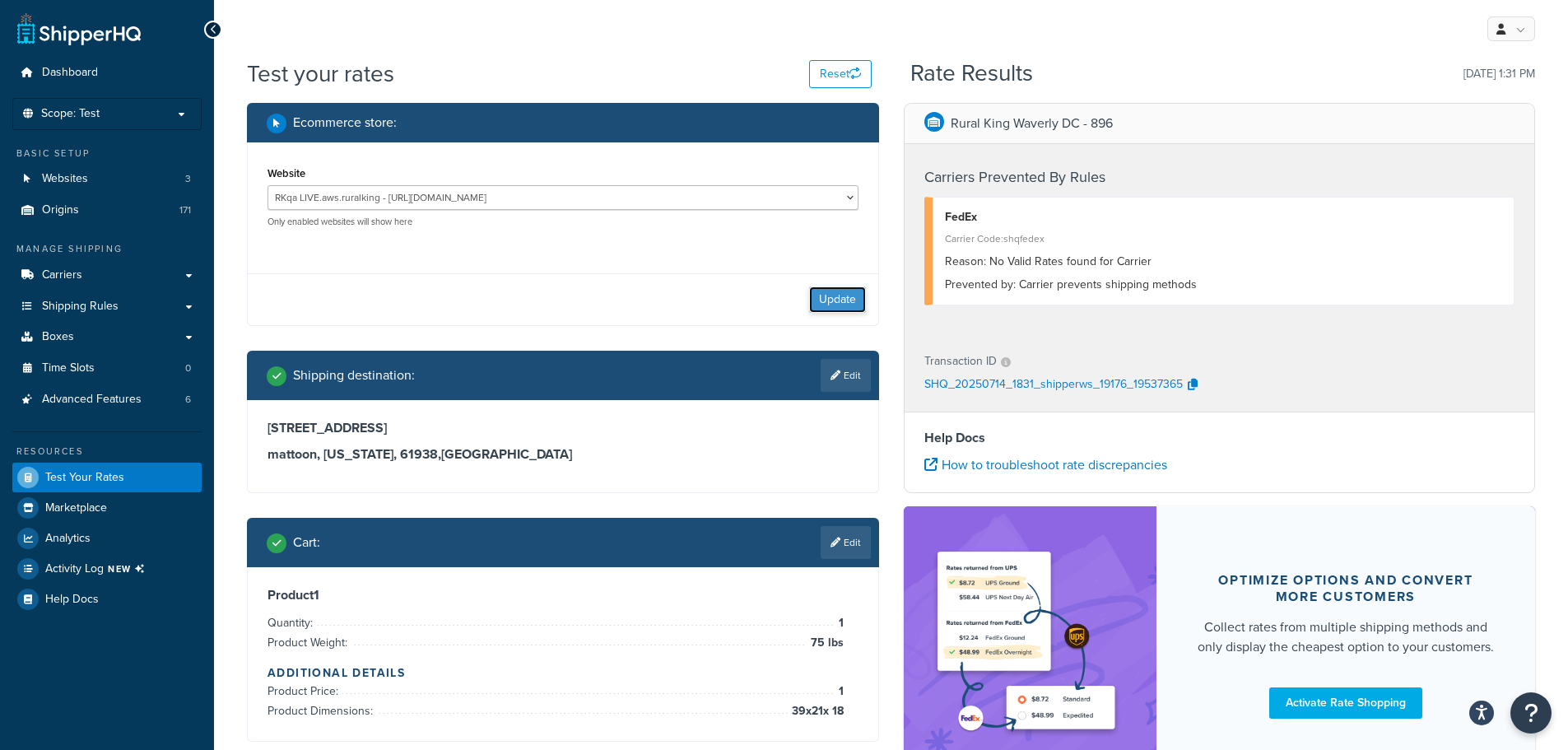 click on "Update" at bounding box center [837, 300] 